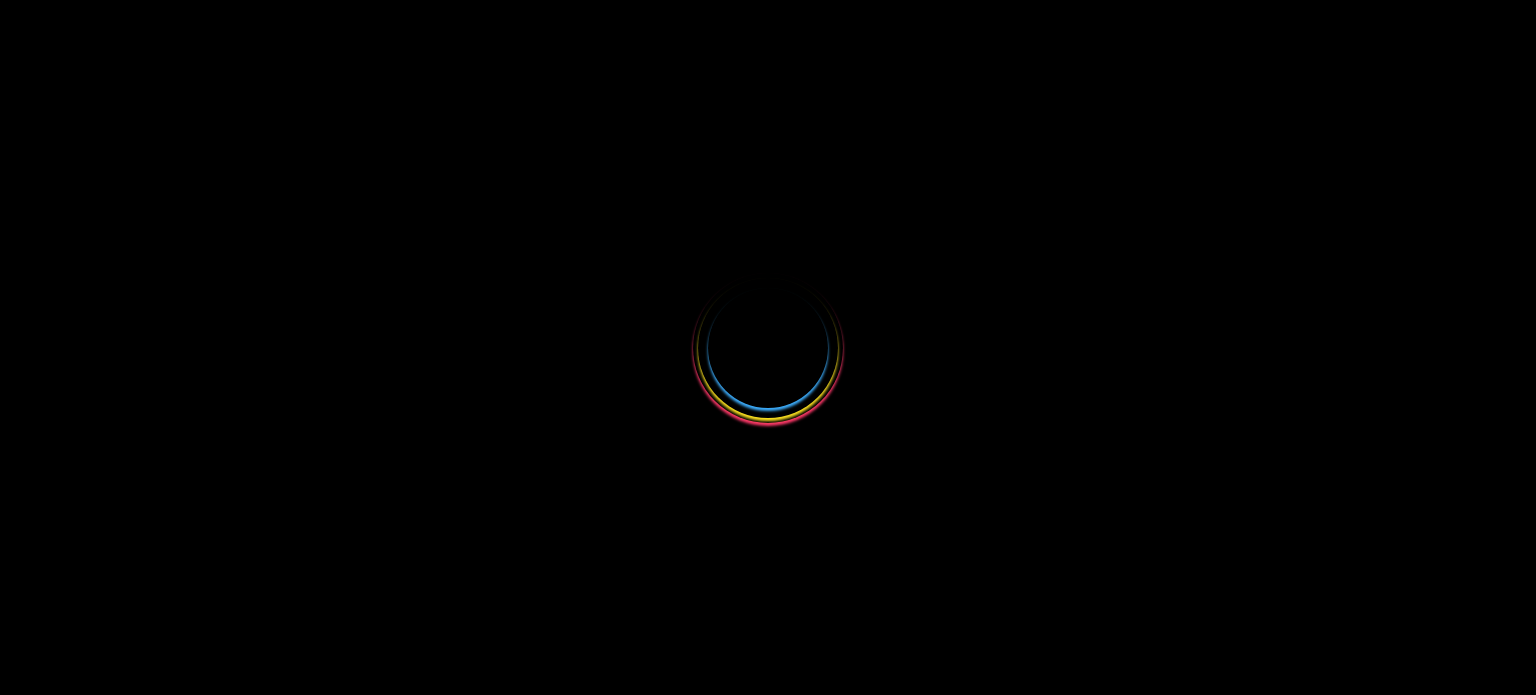 scroll, scrollTop: 0, scrollLeft: 0, axis: both 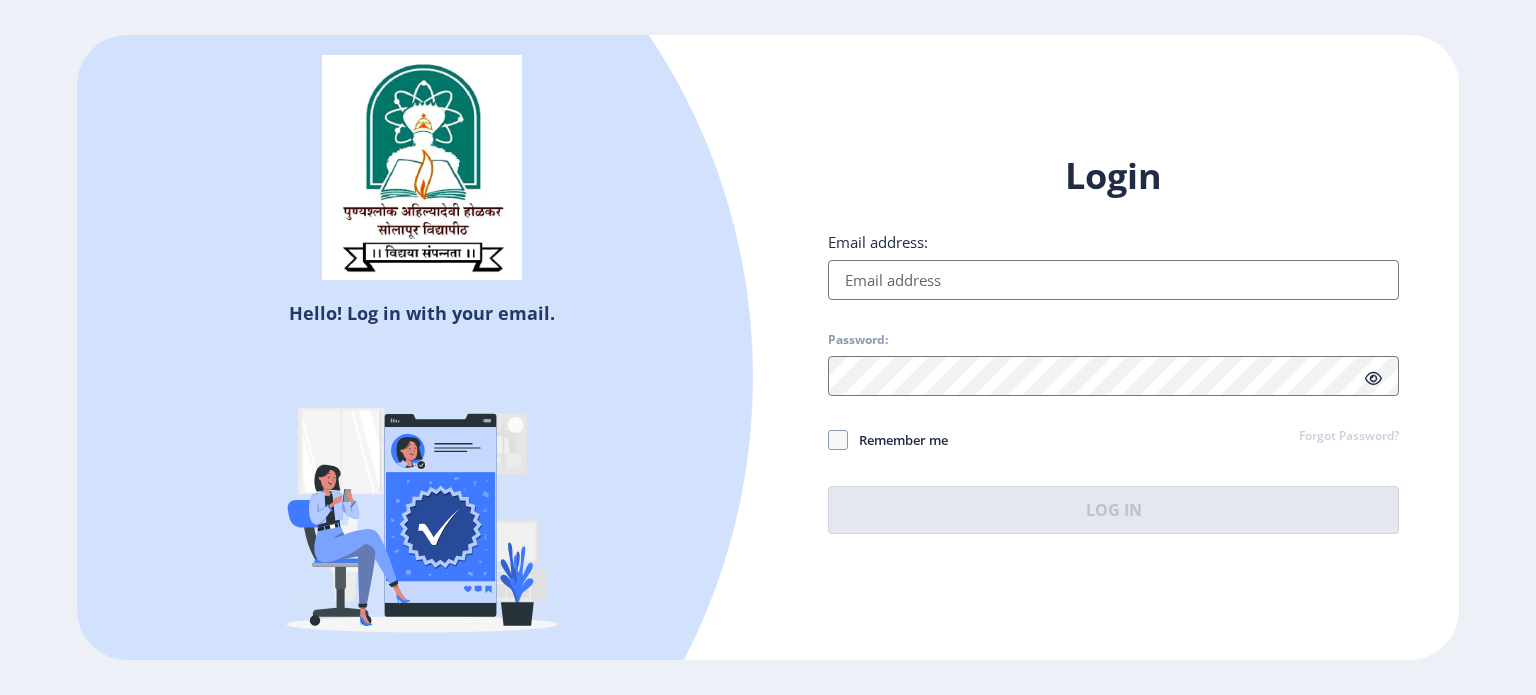 click on "Email address:" at bounding box center [1113, 280] 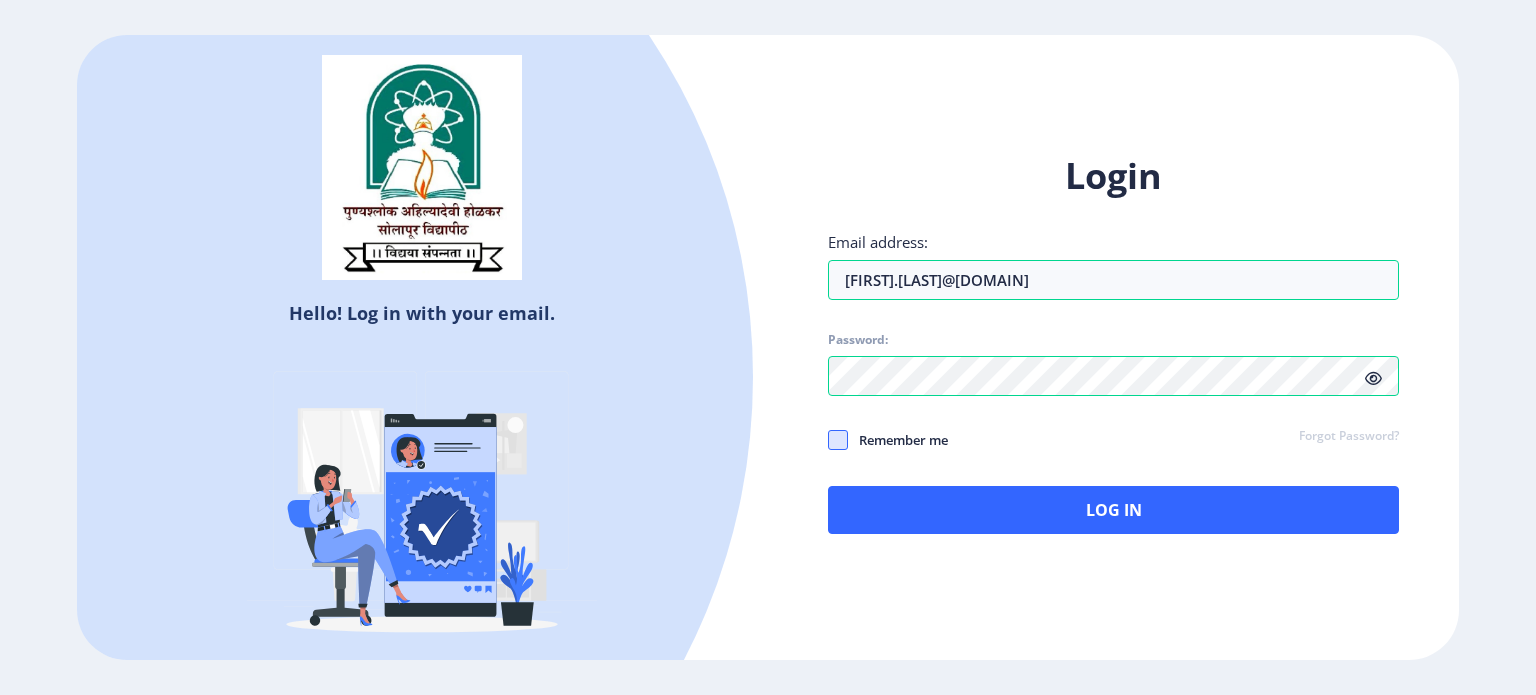 click 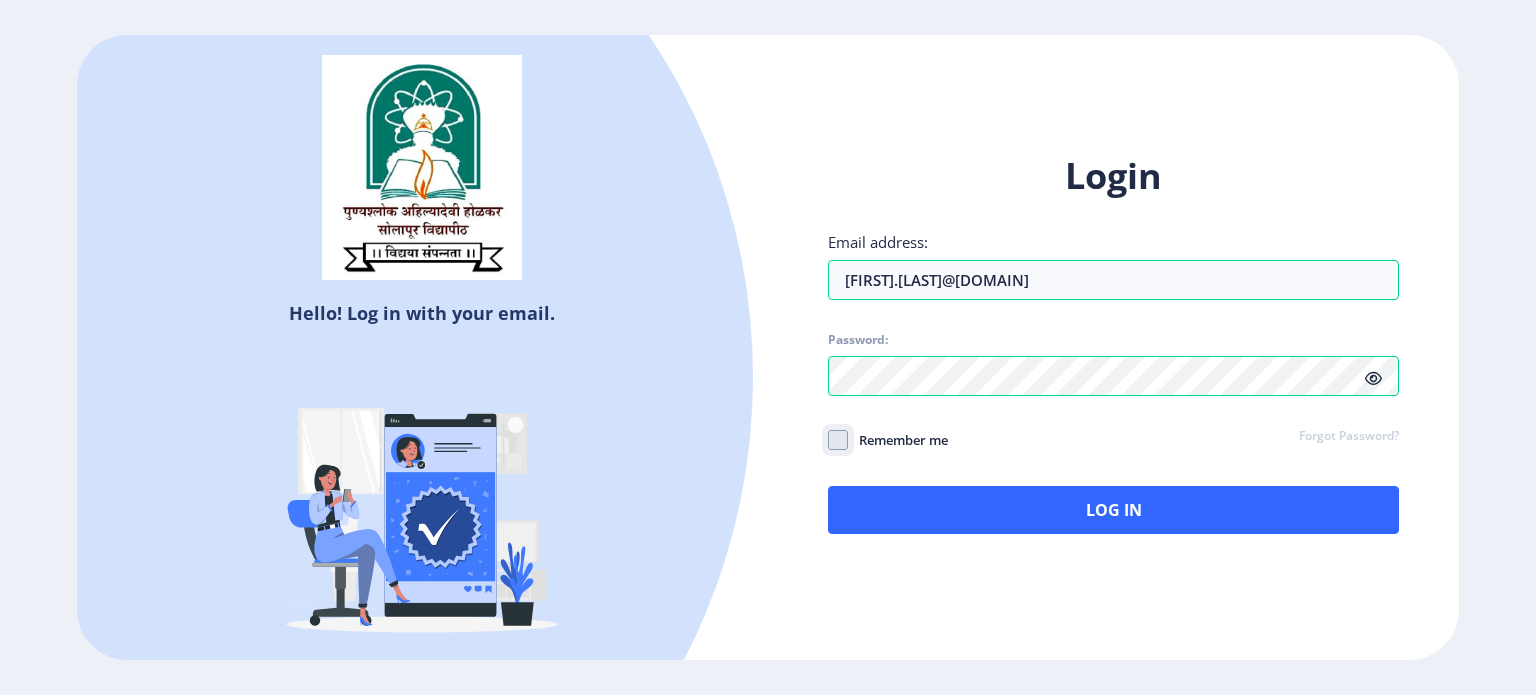 click on "Remember me" 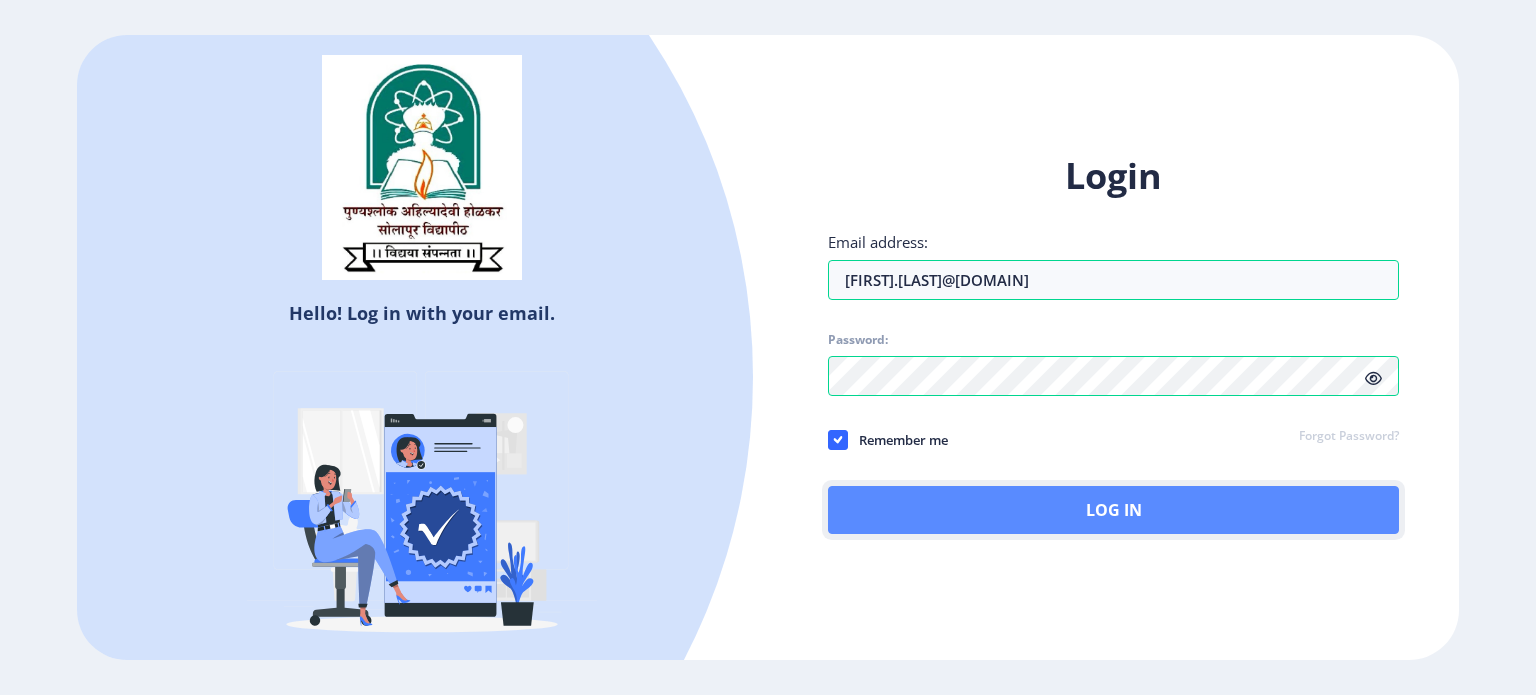 click on "Log In" 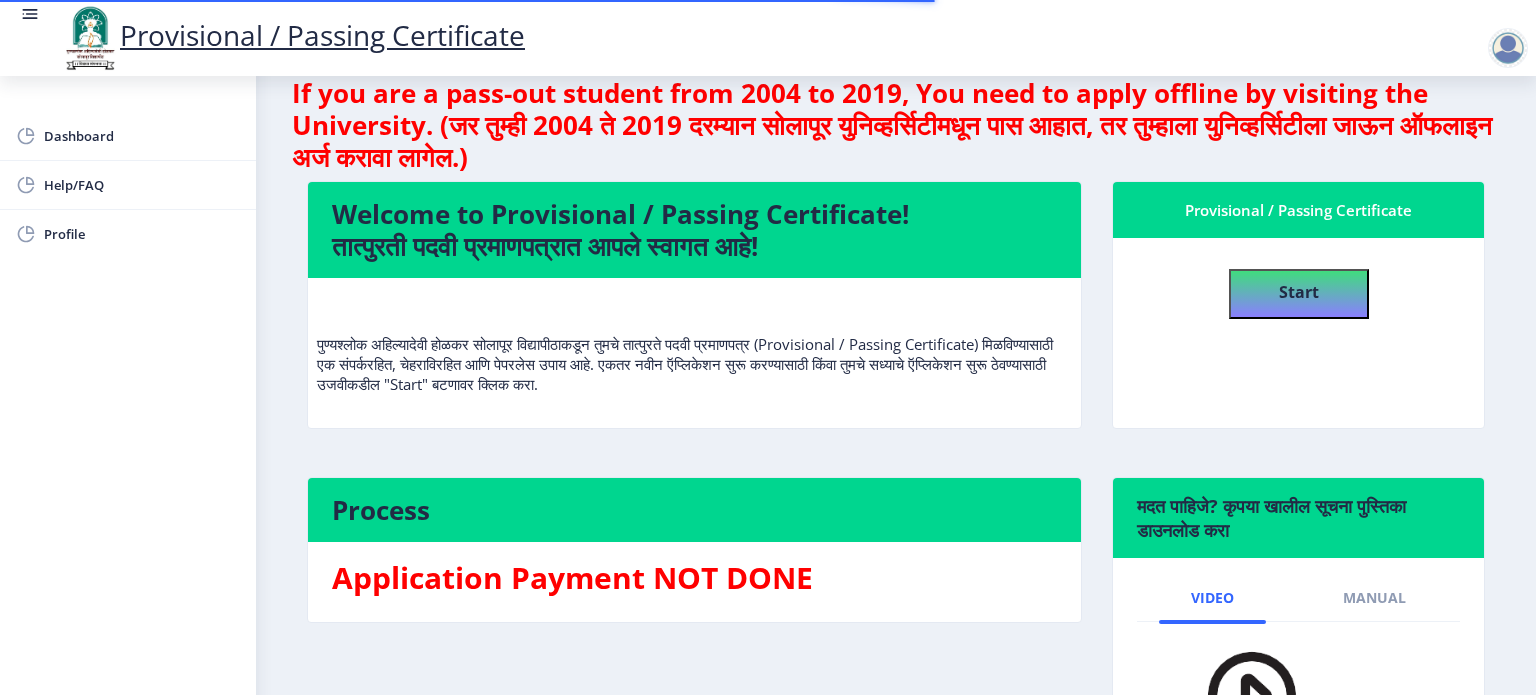 scroll, scrollTop: 56, scrollLeft: 0, axis: vertical 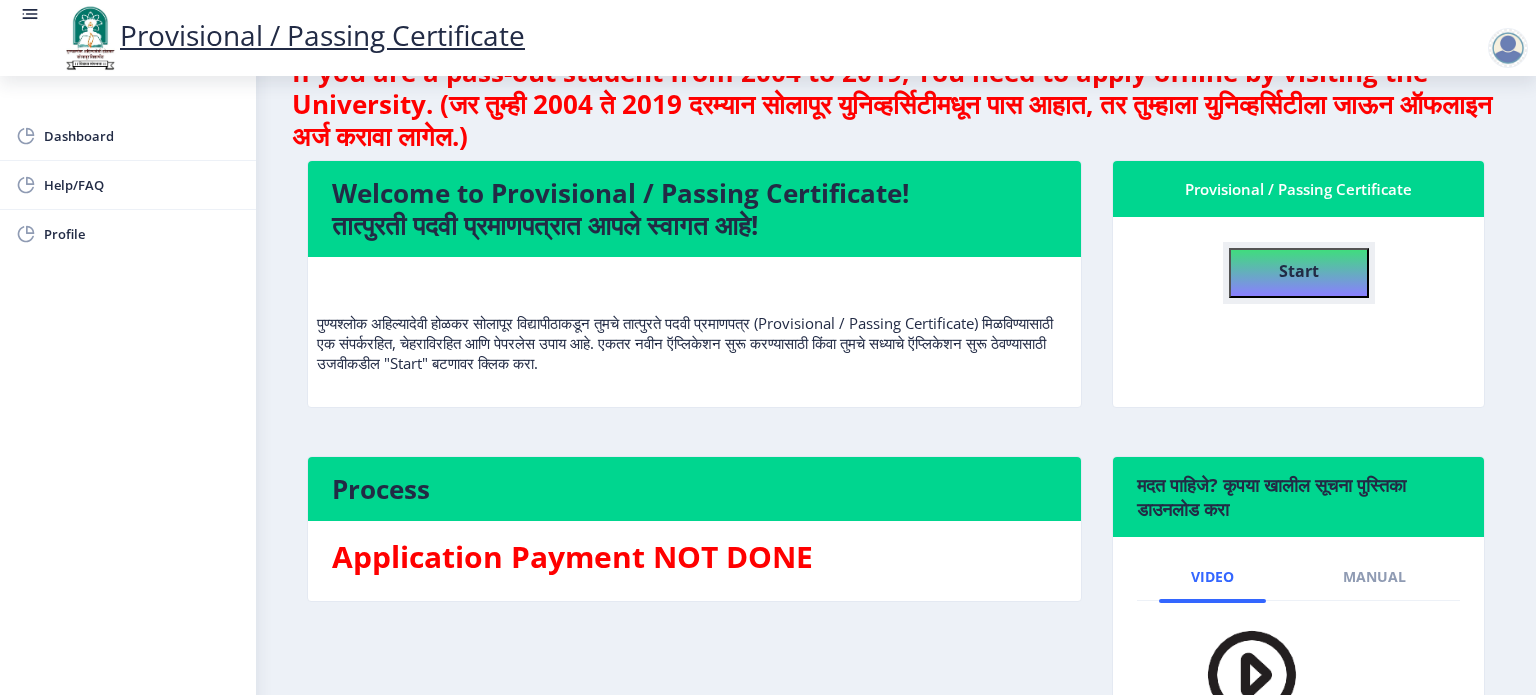 click on "Start" 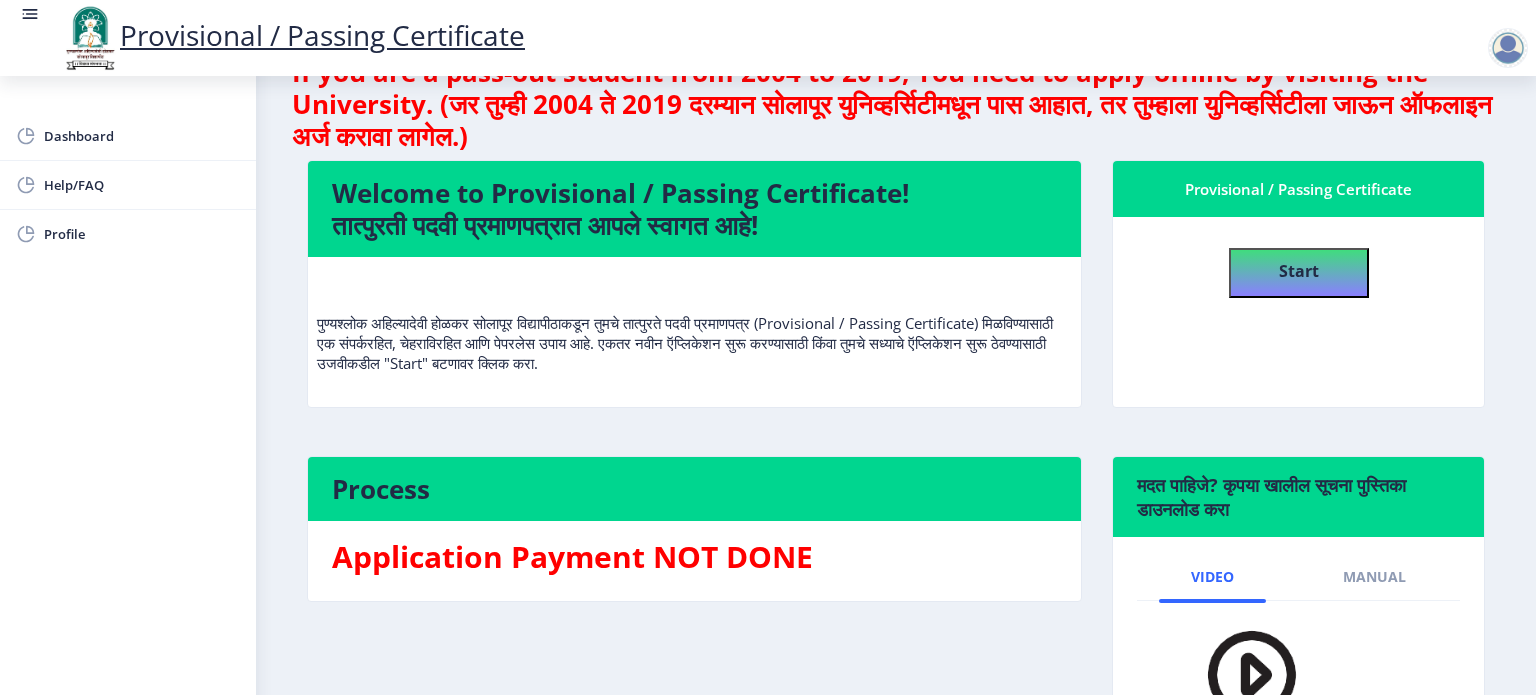 select 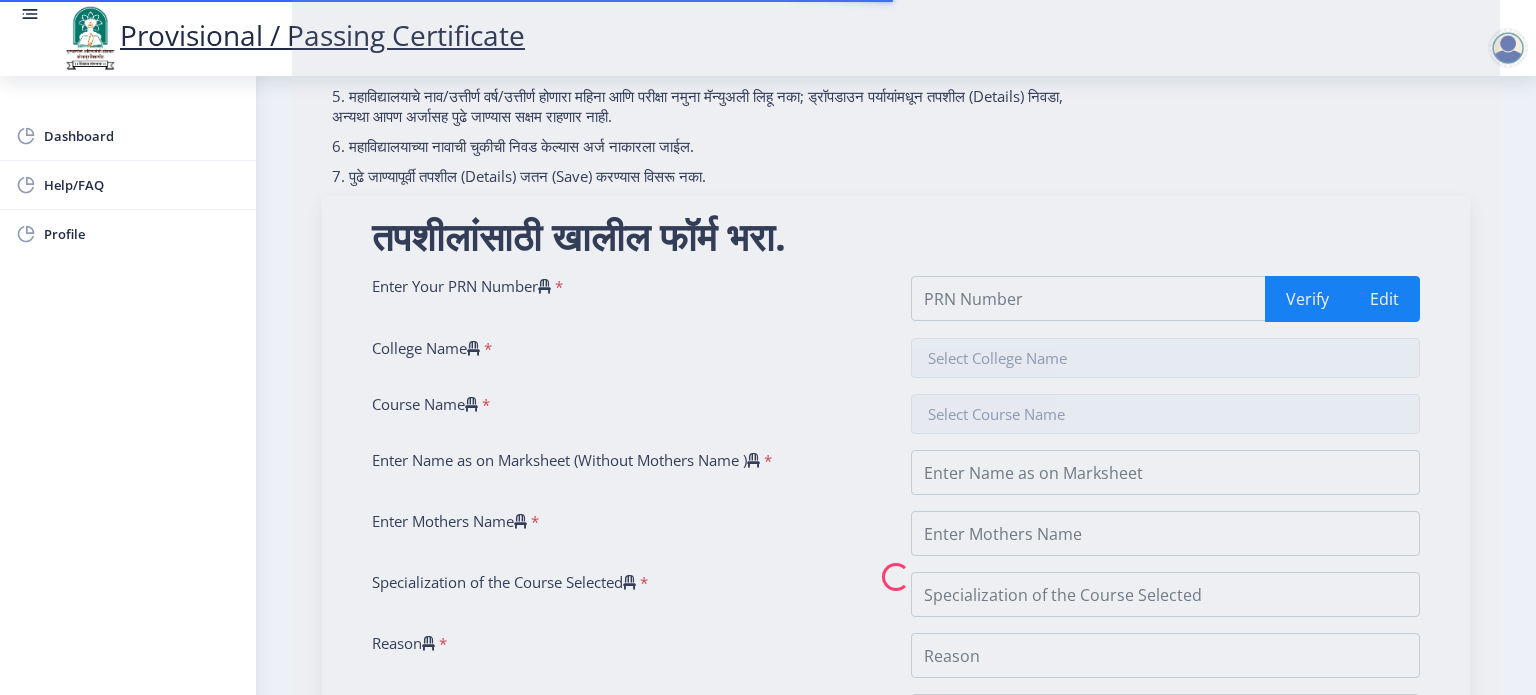 scroll, scrollTop: 346, scrollLeft: 0, axis: vertical 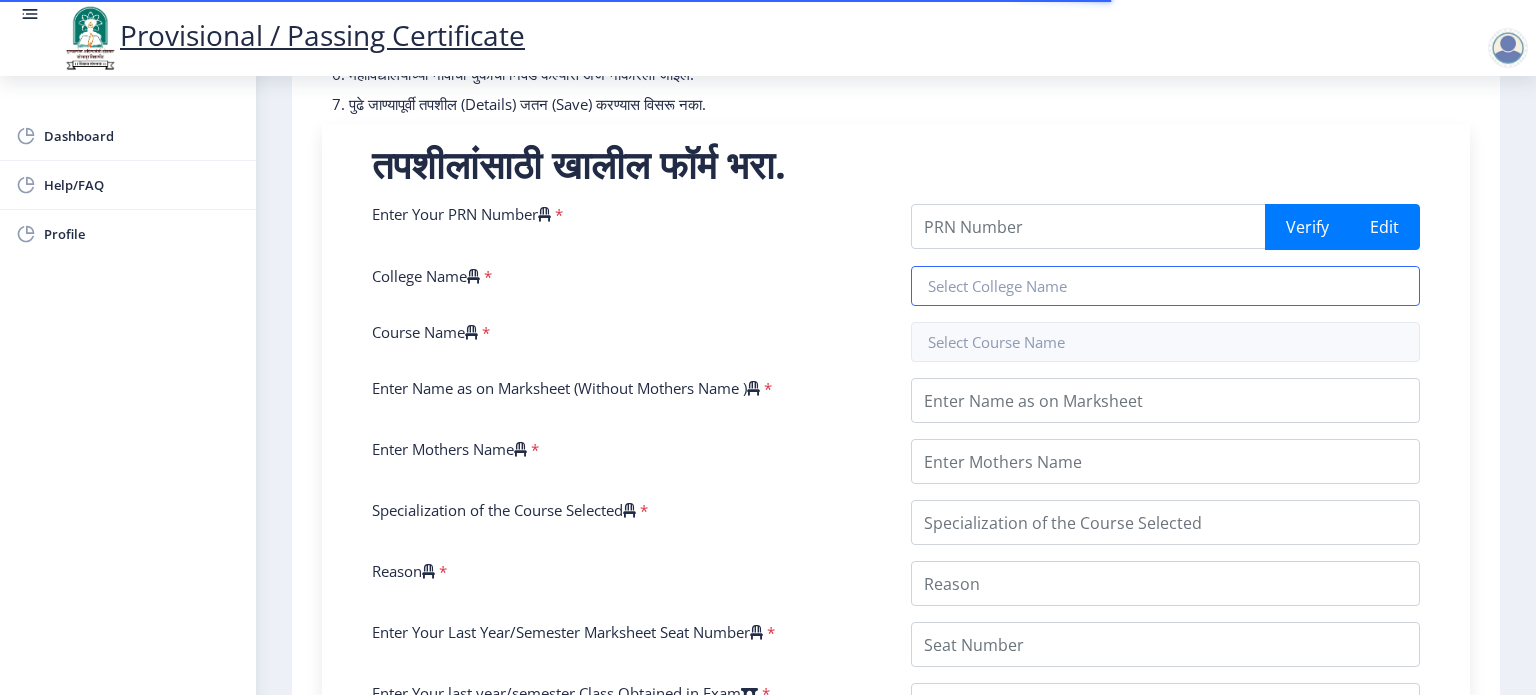 type on "[PRN_NUMBER]" 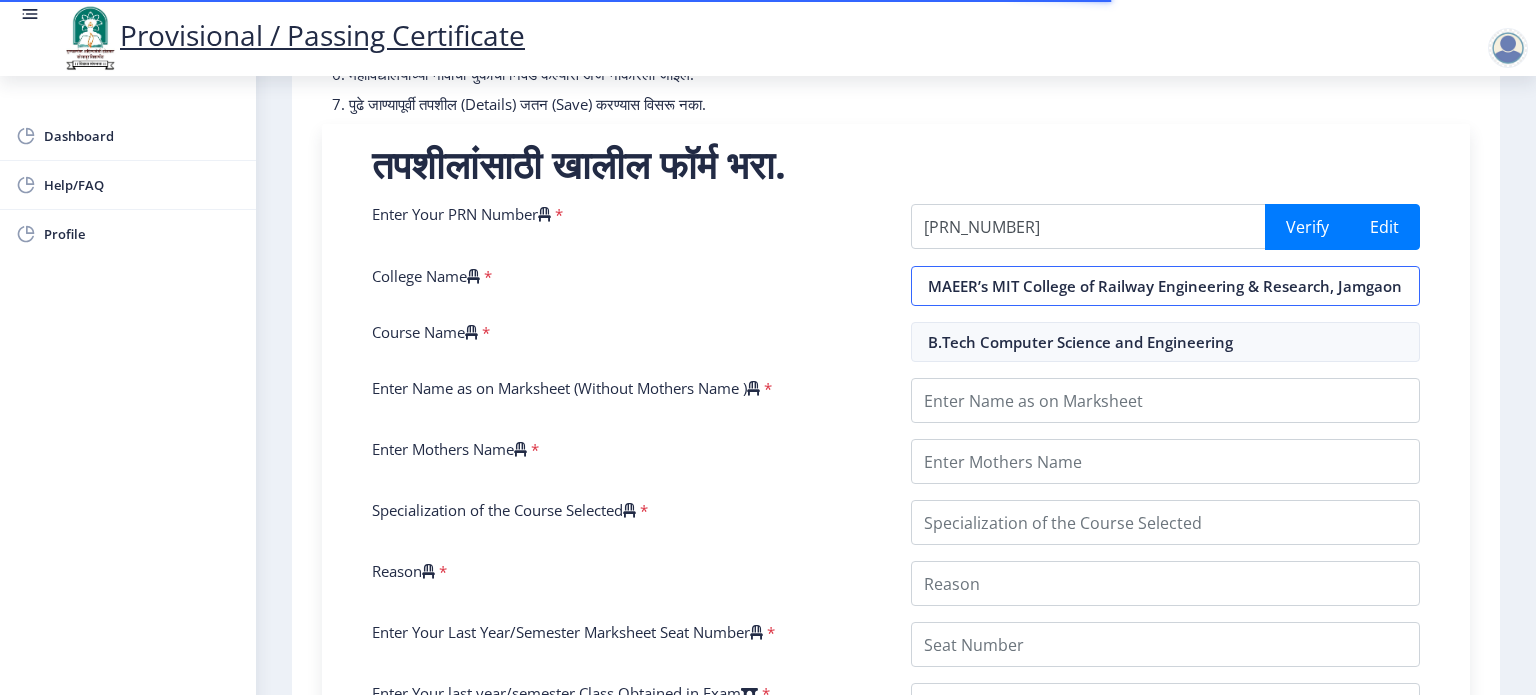 type on "[FIRST] [LAST] [LAST]" 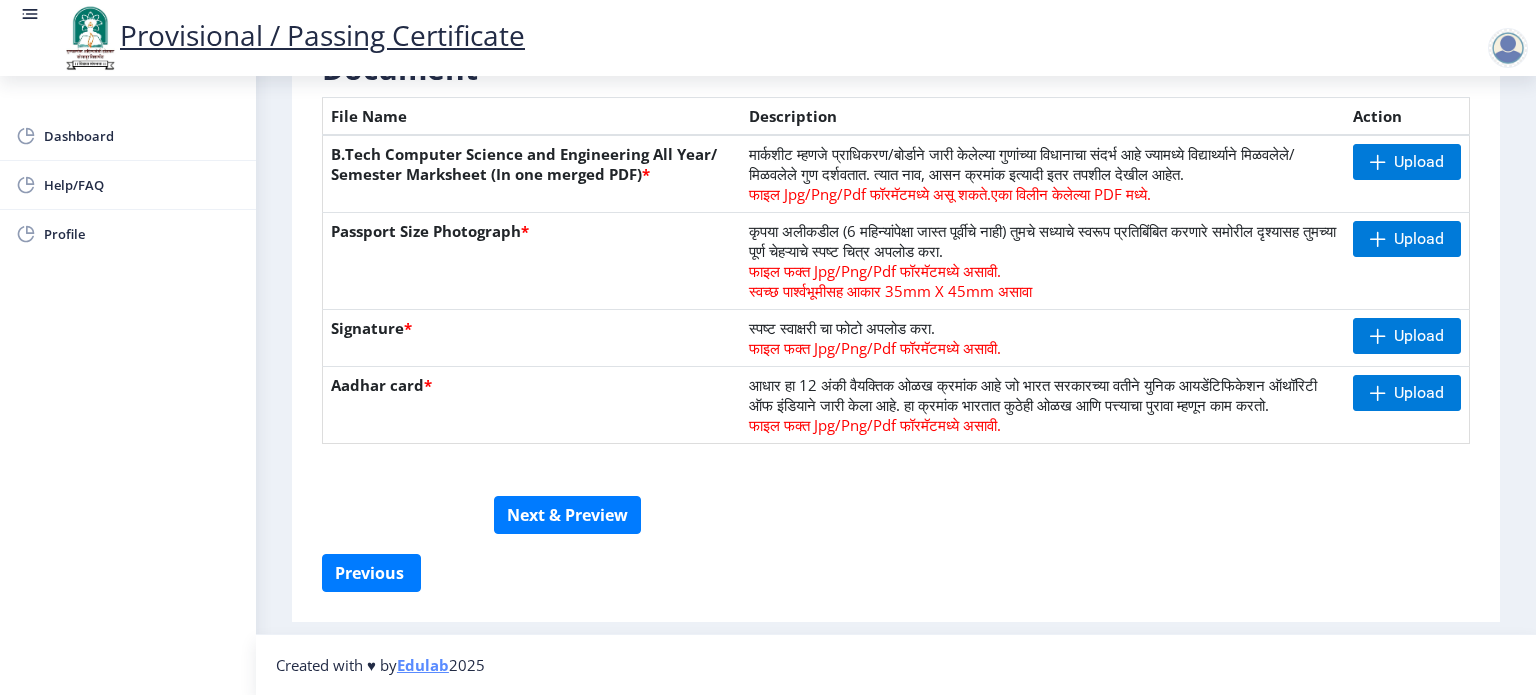 scroll, scrollTop: 466, scrollLeft: 0, axis: vertical 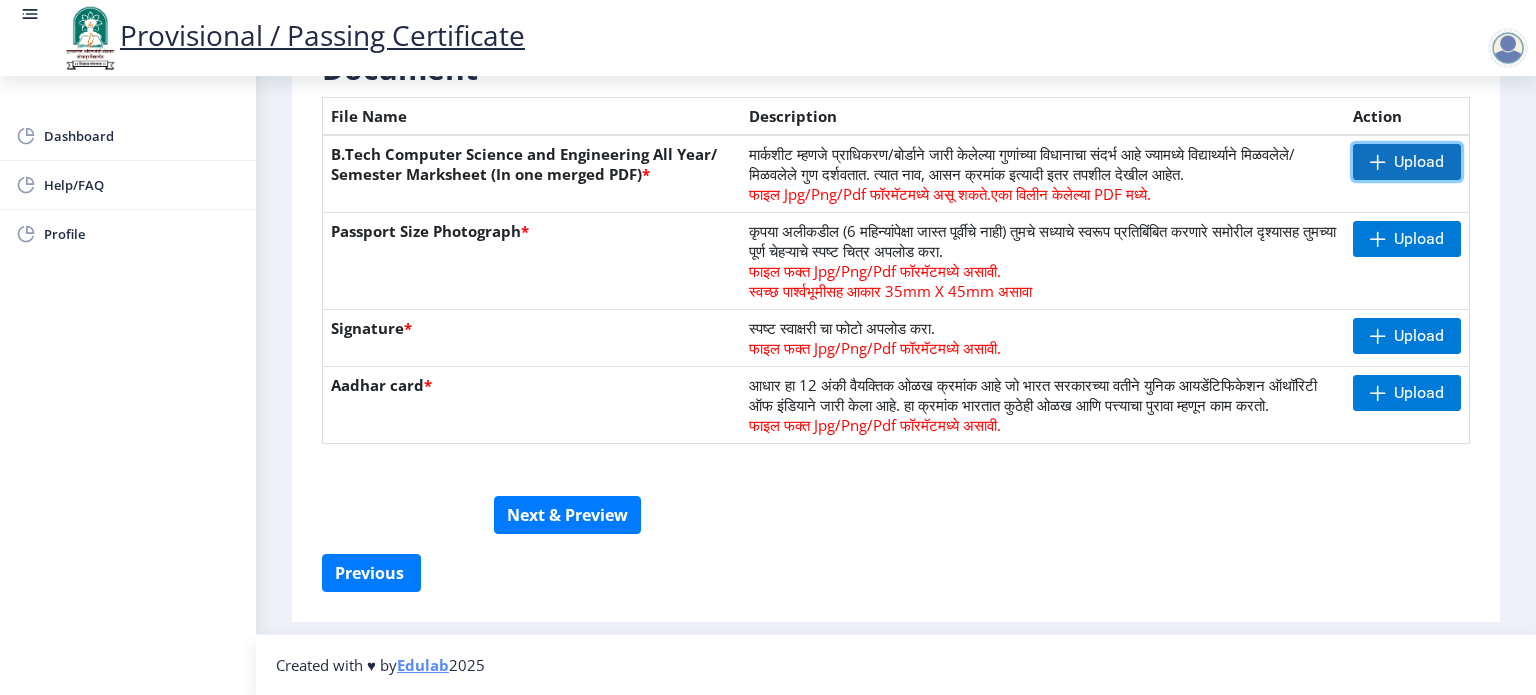 click 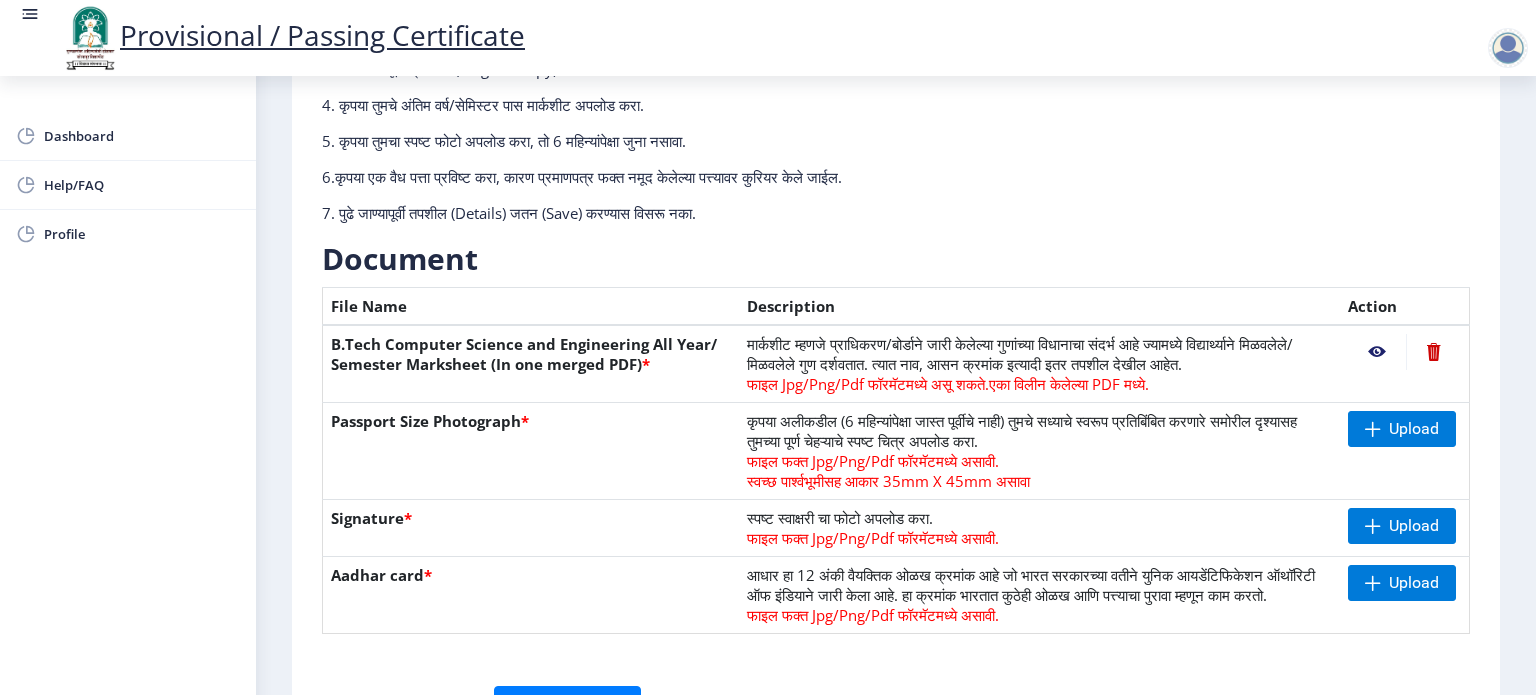 scroll, scrollTop: 273, scrollLeft: 0, axis: vertical 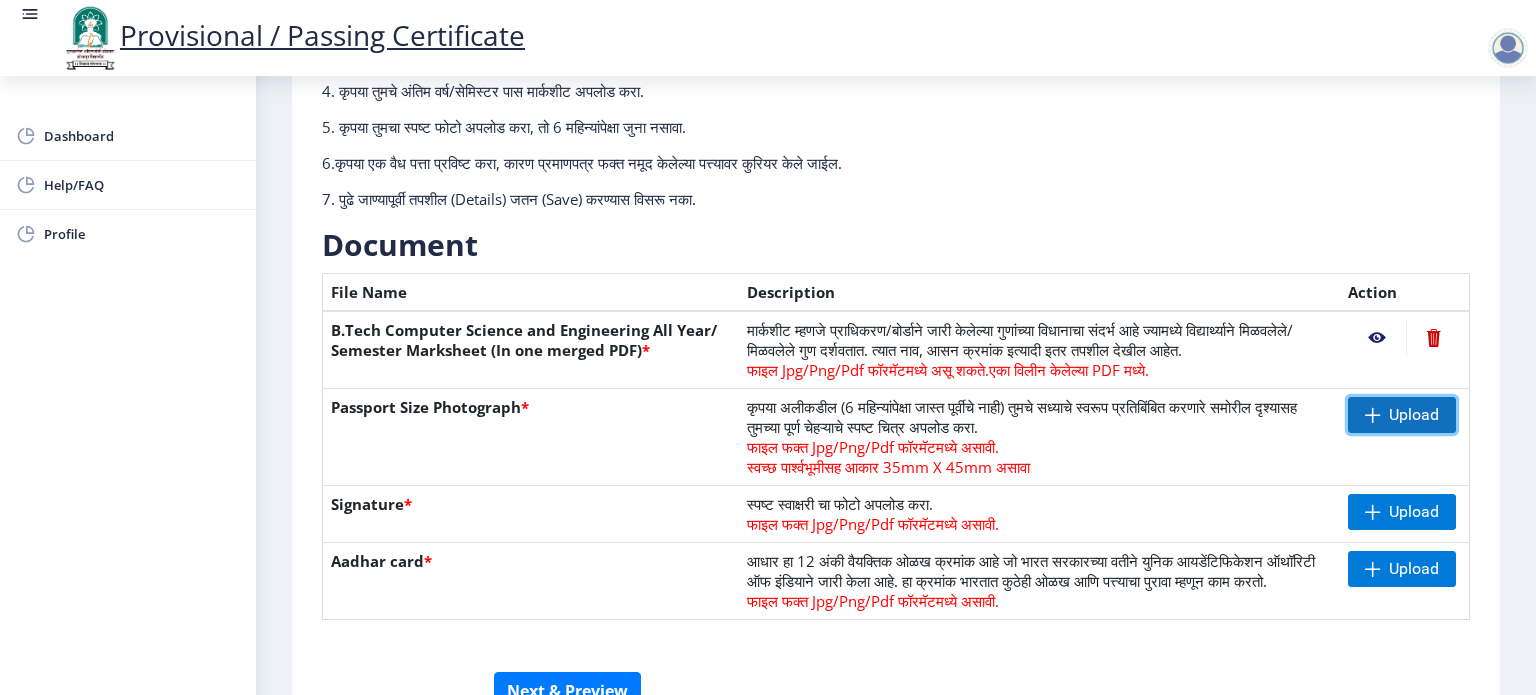 click 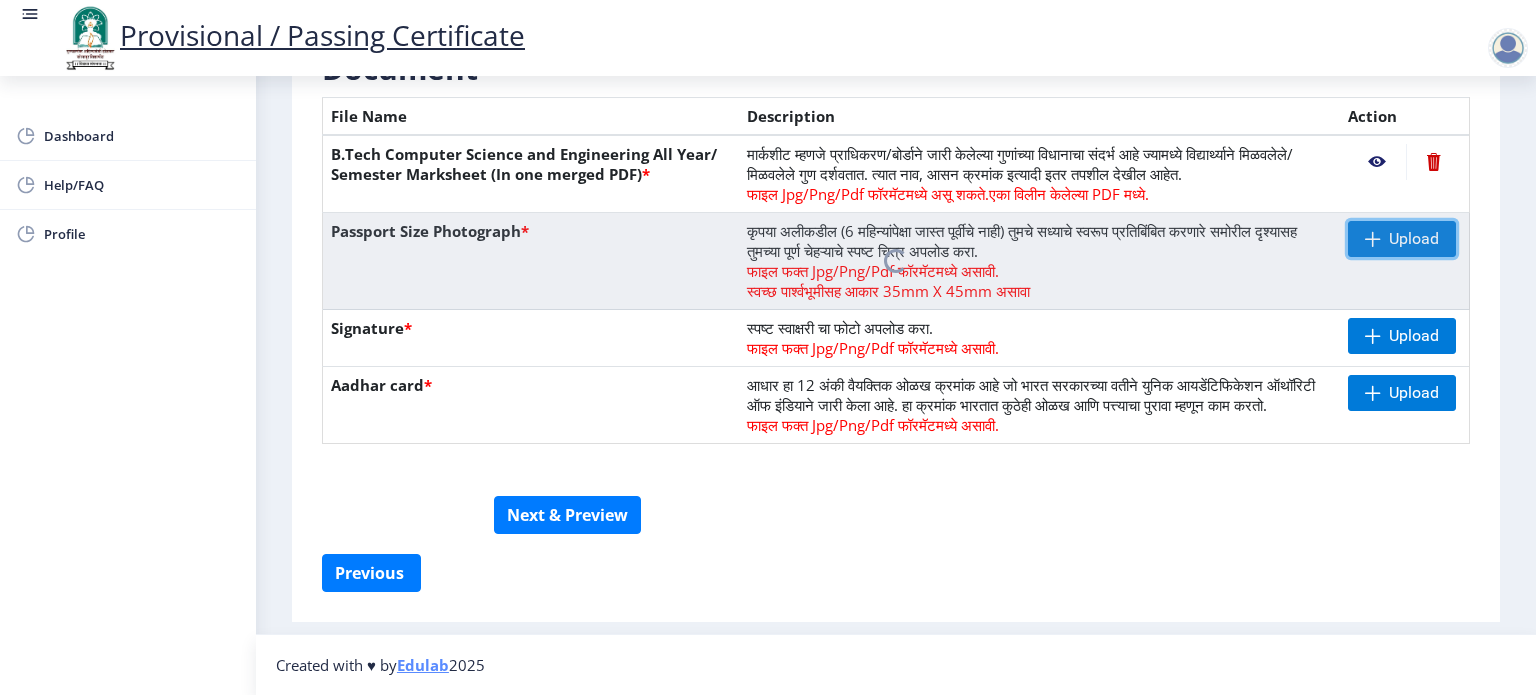 scroll, scrollTop: 466, scrollLeft: 0, axis: vertical 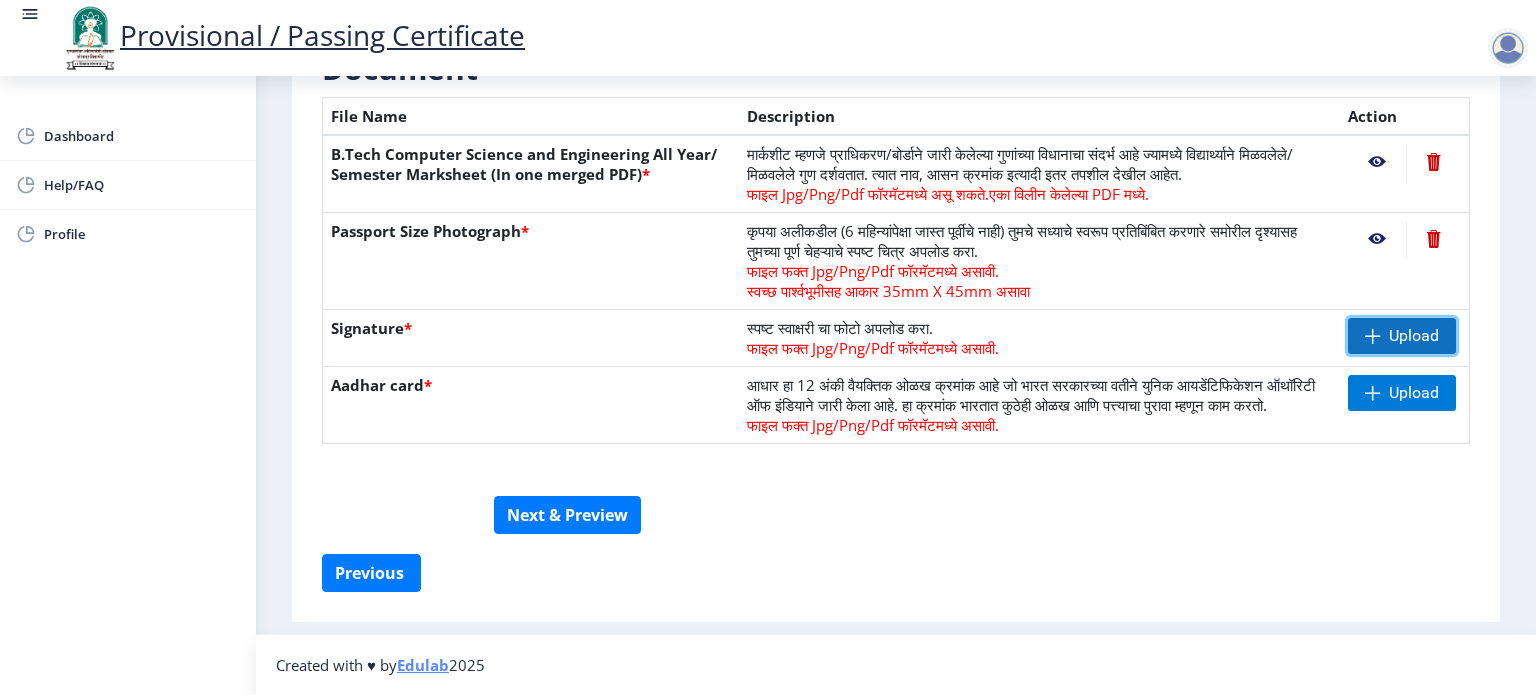 click on "Upload" 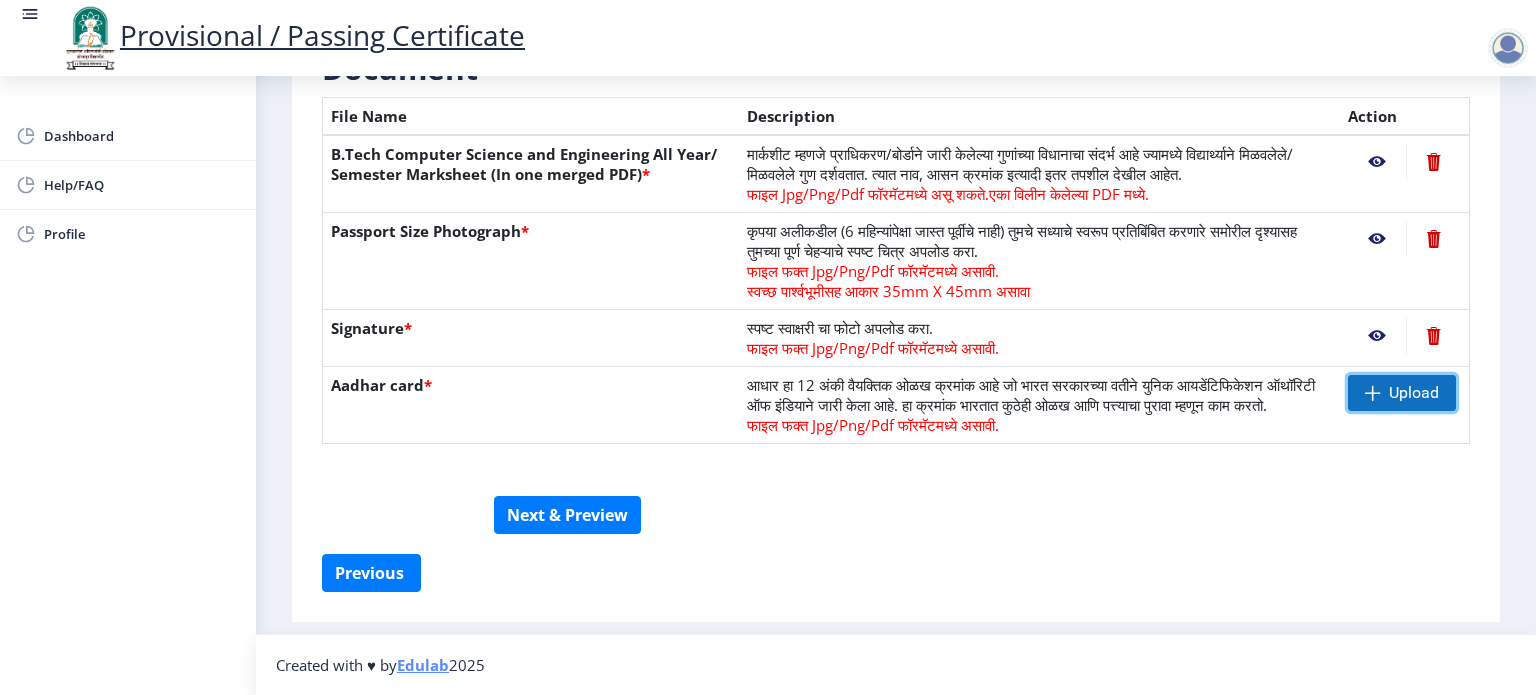 click 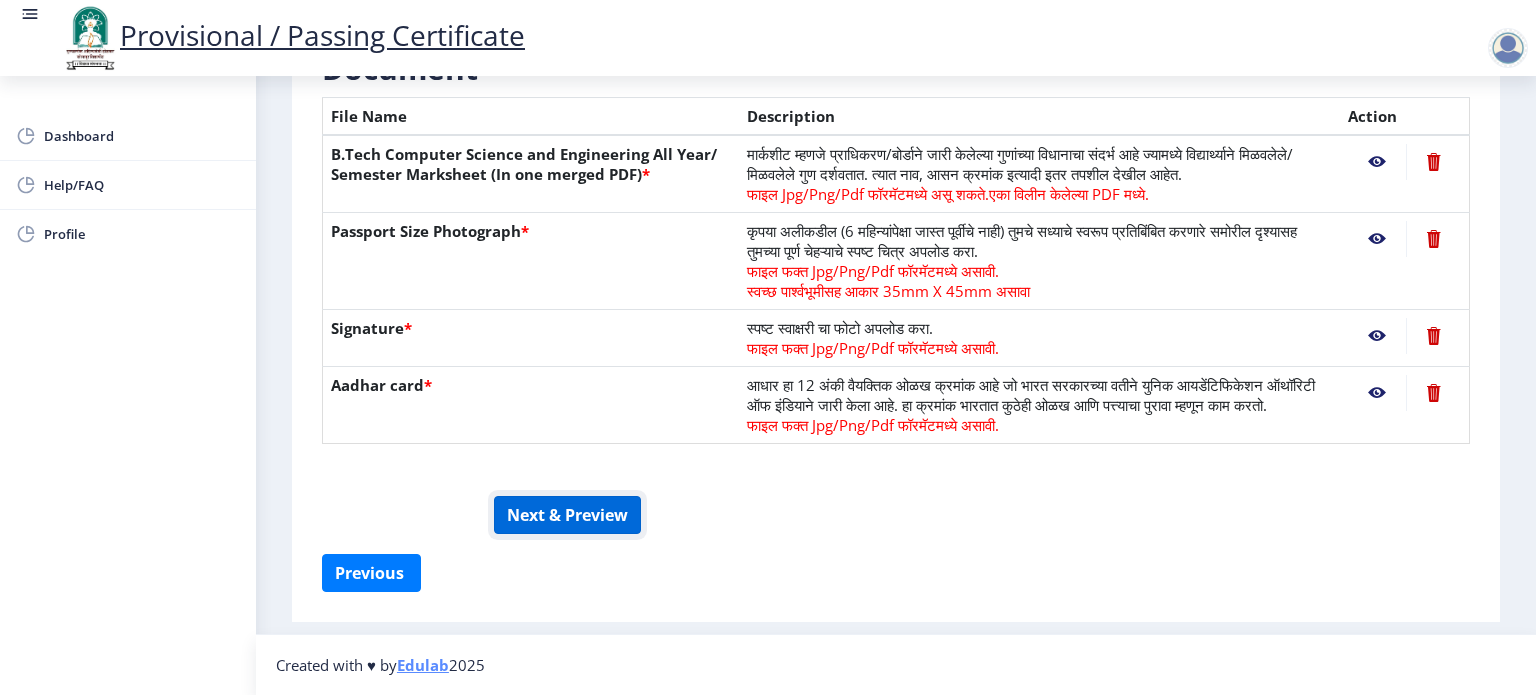 click on "Next & Preview" 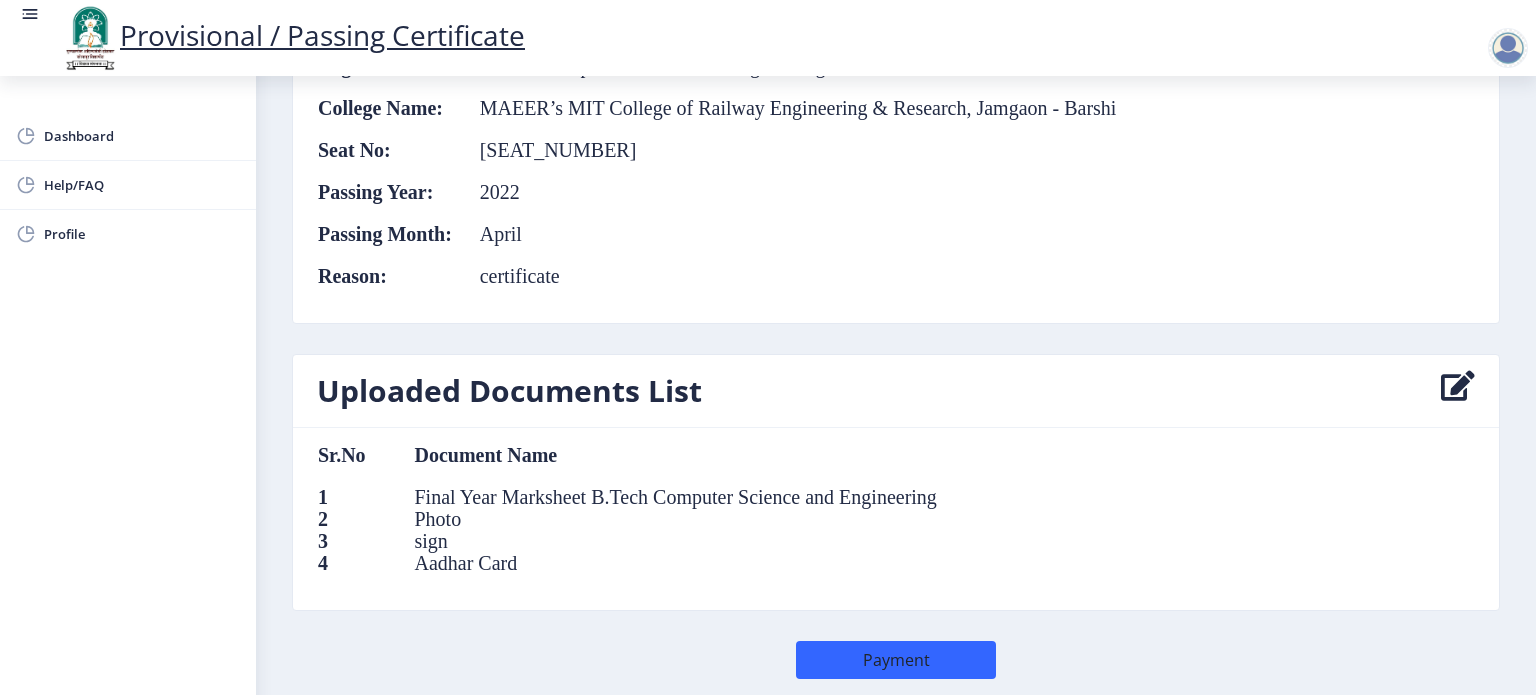 scroll, scrollTop: 976, scrollLeft: 0, axis: vertical 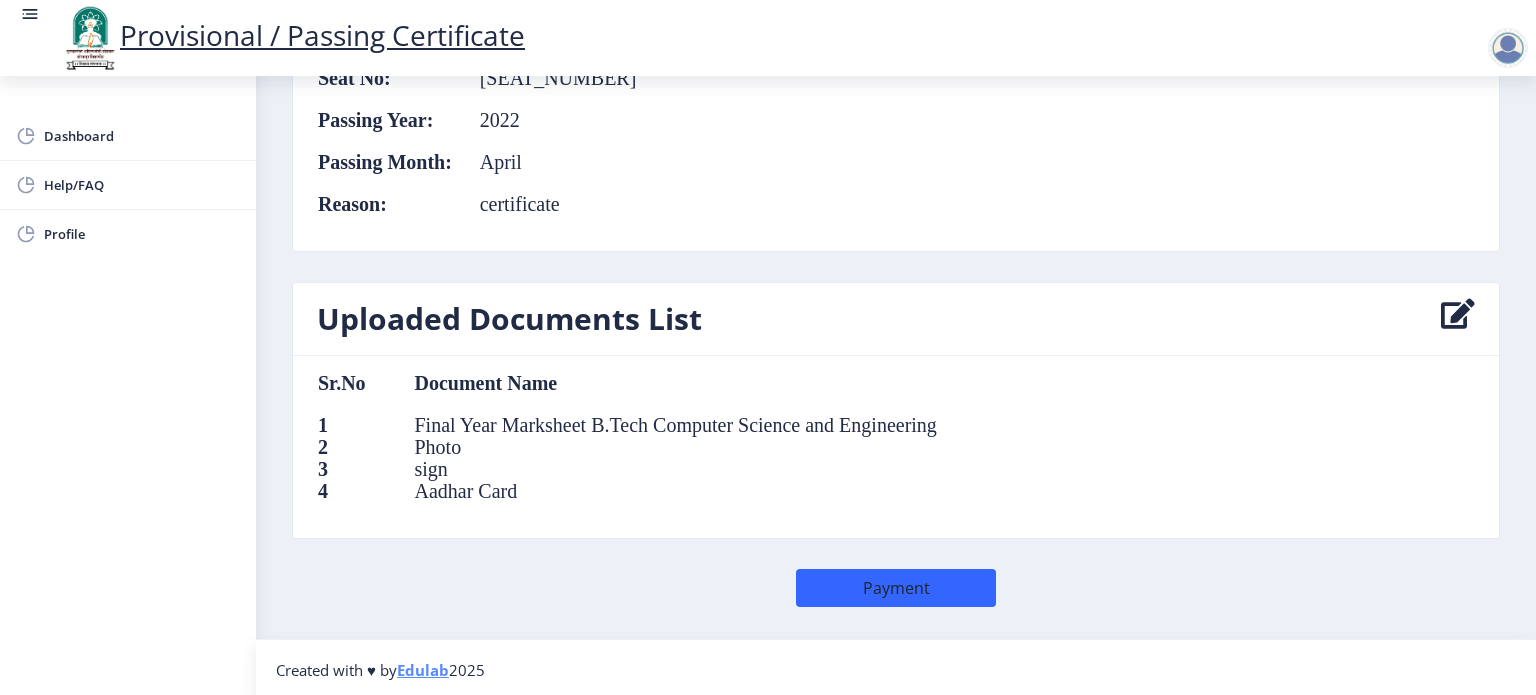 click on "Degrees/Course:  B.Tech Computer Science and Engineering  College Name:  MAEER’s MIT College of Railway Engineering & Research, Jamgaon - Barshi Seat No:  [SEAT_NUMBER] Passing Year:  2022 Passing Month:  April  Reason:  certificate" 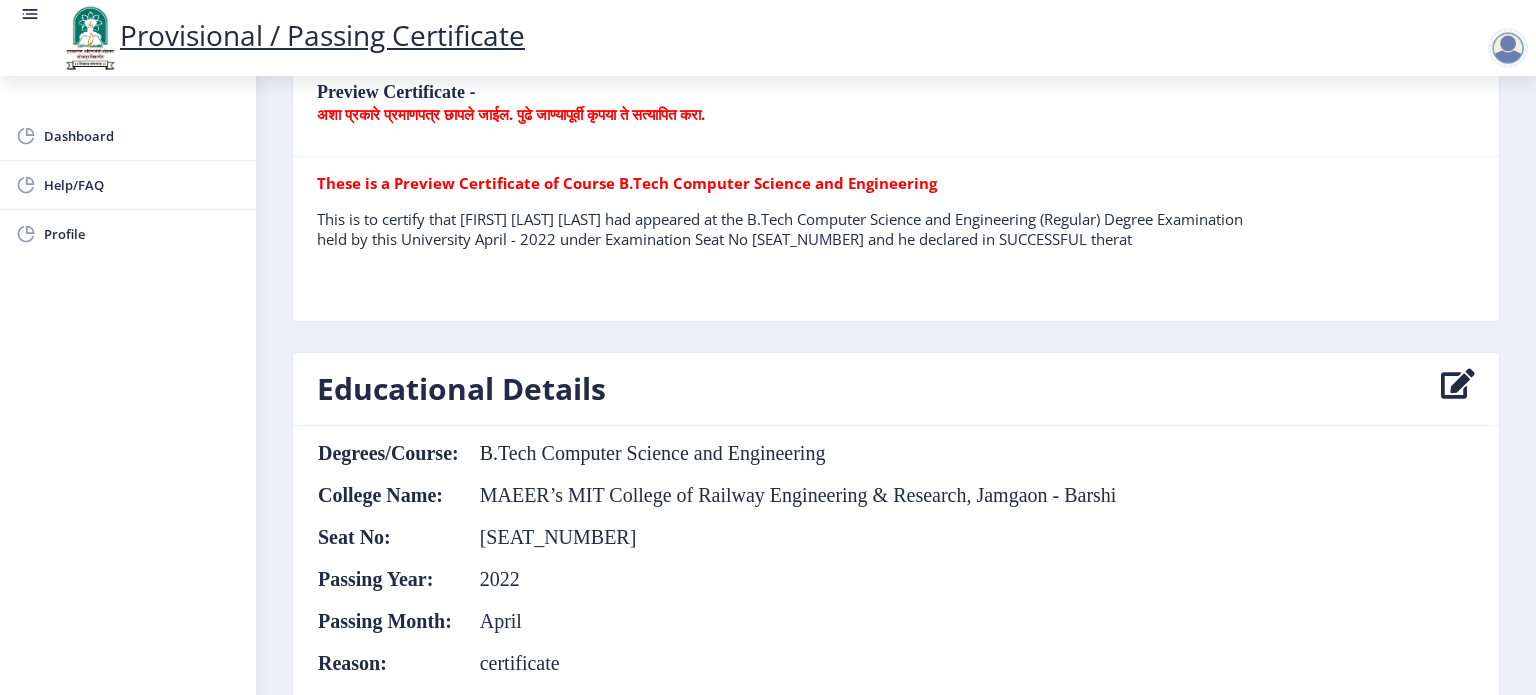 scroll, scrollTop: 516, scrollLeft: 0, axis: vertical 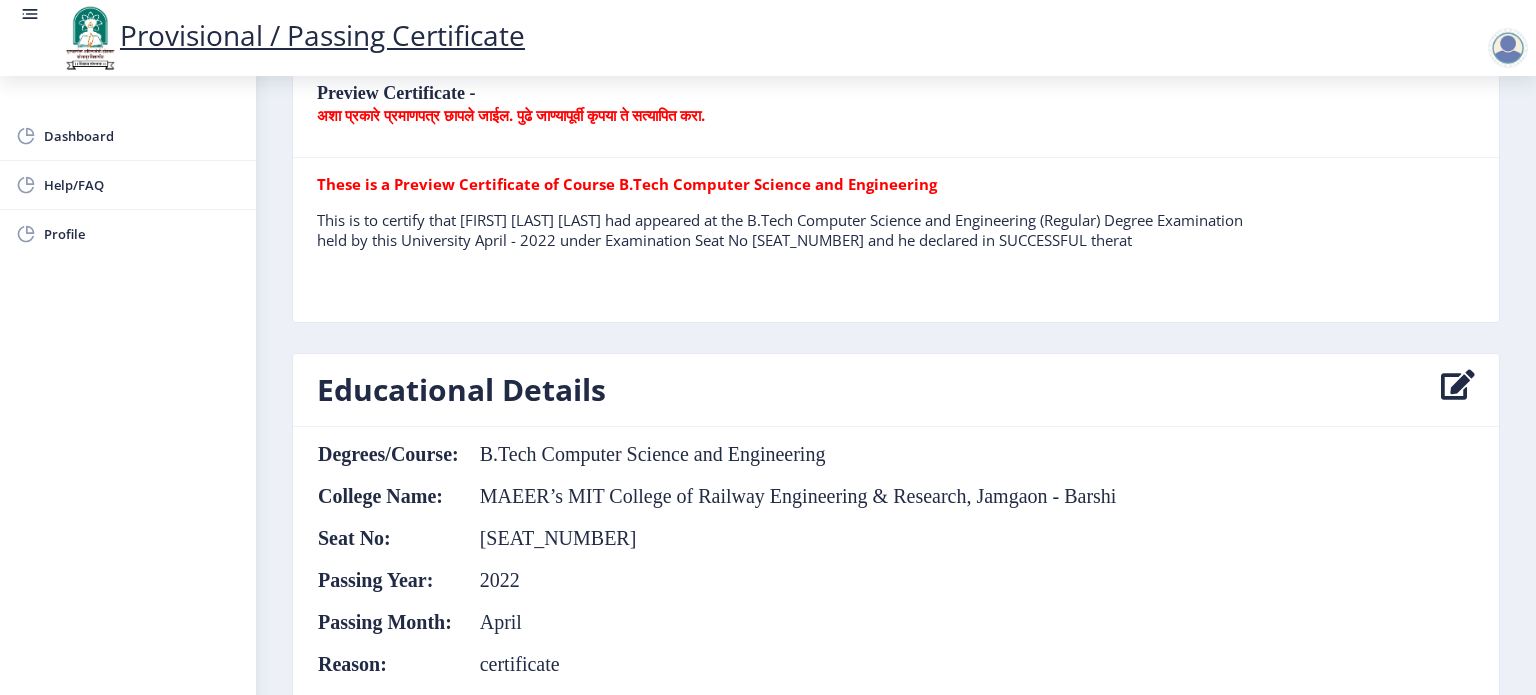 click 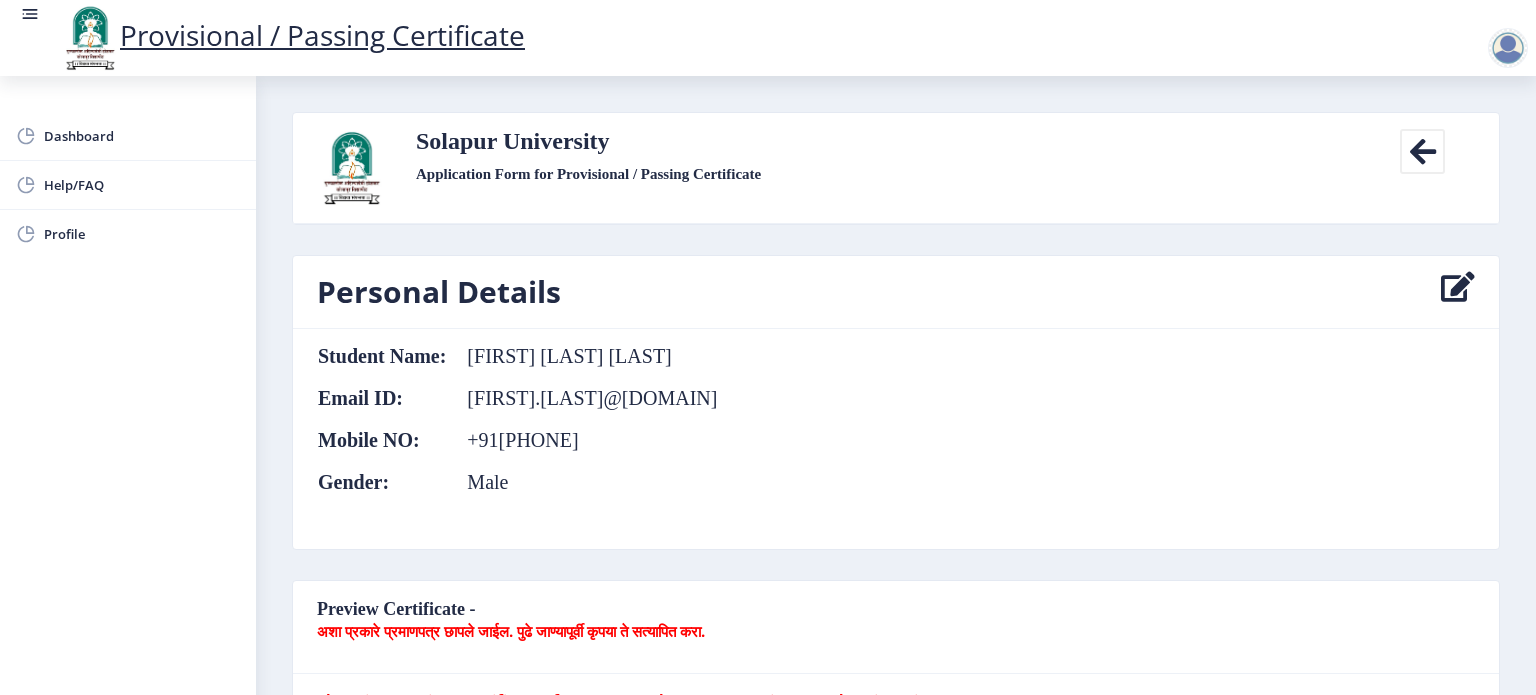 select 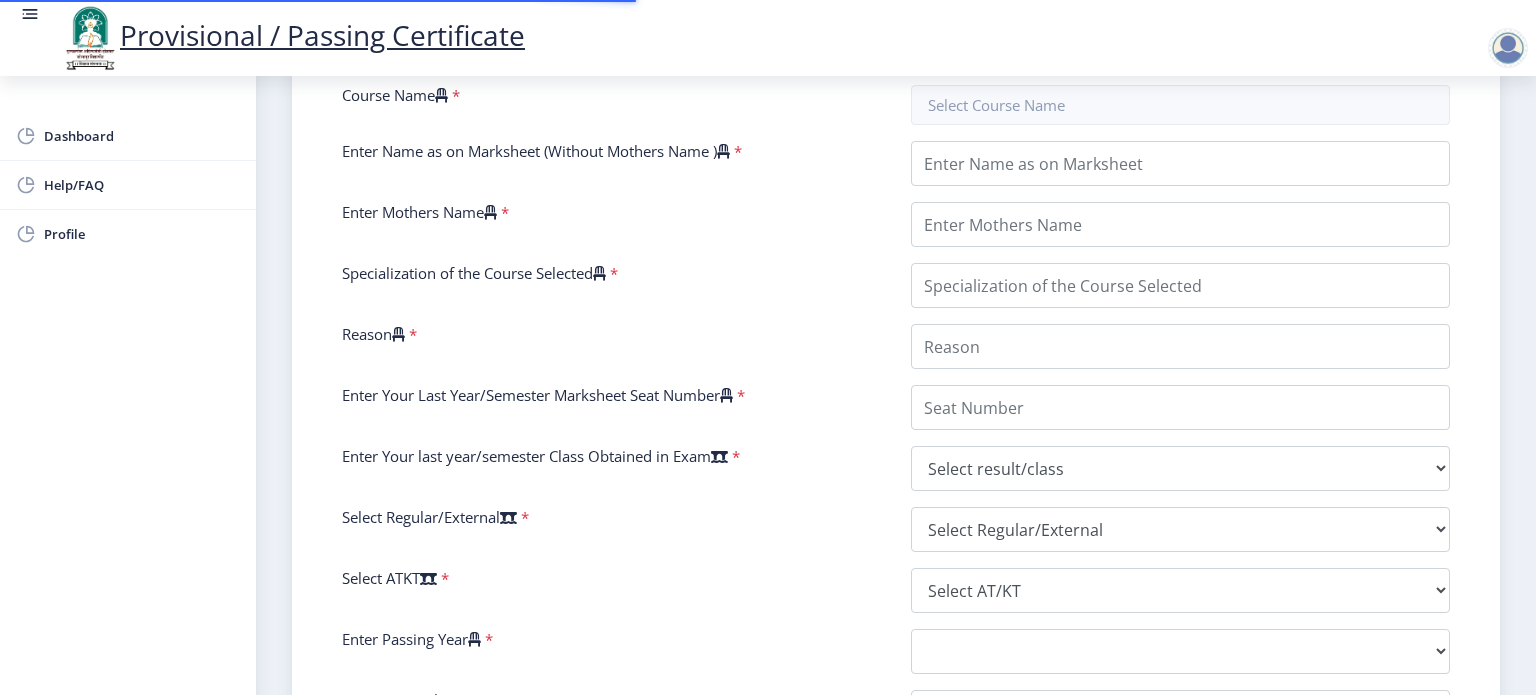 scroll, scrollTop: 489, scrollLeft: 0, axis: vertical 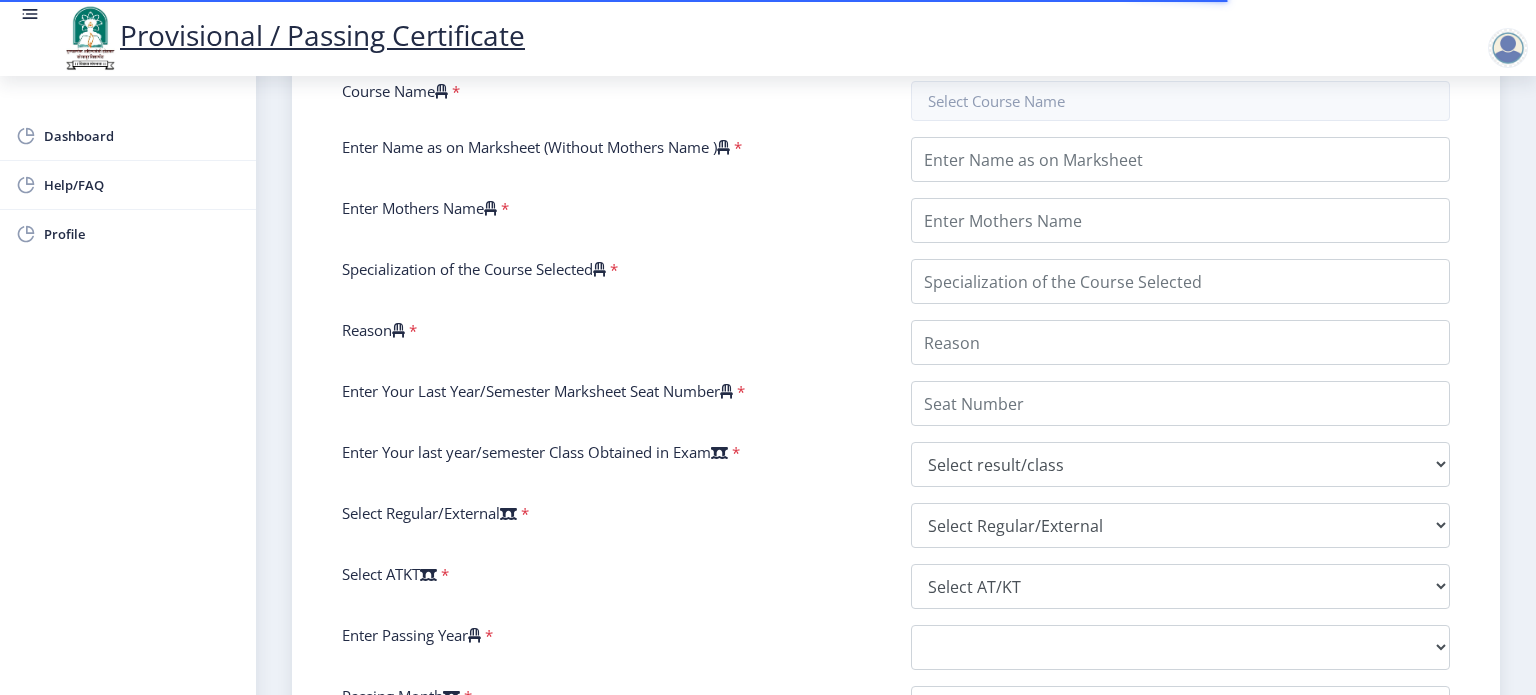 type on "[PRN_NUMBER]" 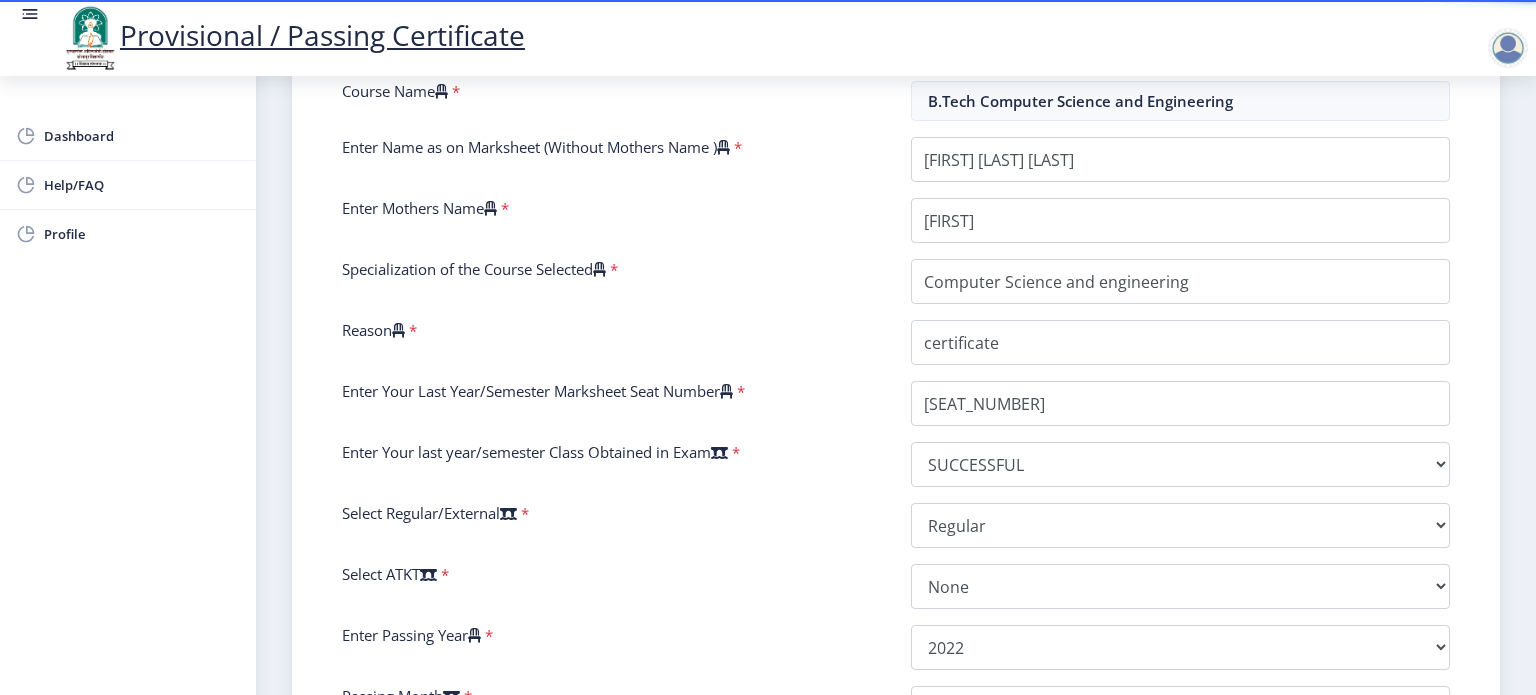 scroll, scrollTop: 0, scrollLeft: 24, axis: horizontal 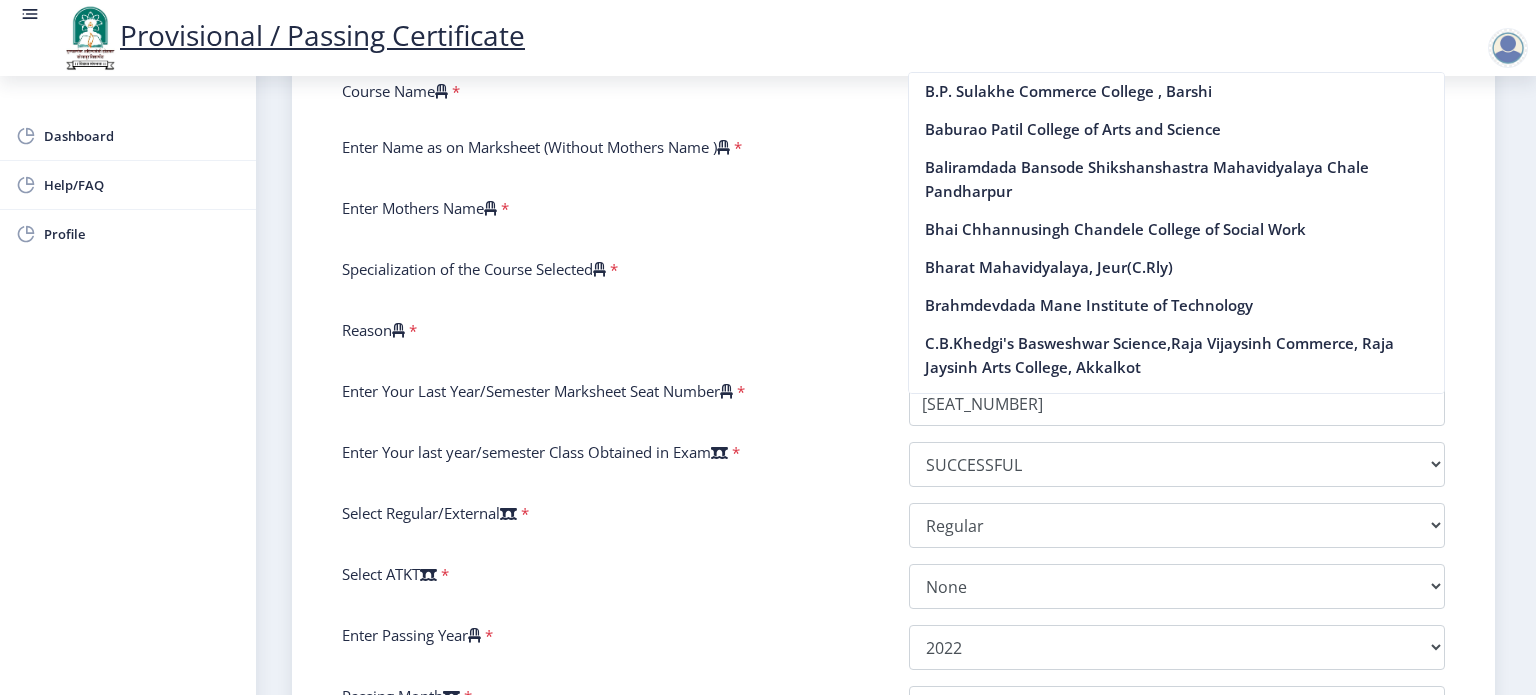 click on "Enter Your PRN Number    * [PRN_NUMBER] Verify Edit College Name   * MAEER’s MIT College of Railway Engineering & Research, Jamgaon - Barshi Course Name   * B.Tech Computer Science and Engineering  Enter Name as on Marksheet (Without Mothers Name )   *  Enter Mothers Name    *  Specialization of the Course Selected    *  Reason    *  Enter Your Last Year/Semester Marksheet Seat Number   * Enter Your last year/semester Class Obtained in Exam   * Select result/class  DISTINCTION   FIRST CLASS   HIGHER SECOND CLASS   SECOND CLASS   PASS CLASS   SUCCESSFUL   OUTSTANDING - EXEMPLARY  Grade O Grade A+ Grade A Grade B+ Grade B Grade C+ Grade C Grade F/FC Grade F Grade D Grade E FIRST CLASS WITH DISTINCTION Select Regular/External   *  Select Regular/External   Regular  External  Special Select ATKT   *  Select AT/KT   None ATKT  Enter Passing Year   *  2025   2024   2023   2022   2021   2020   2019   2018   2017   2016   2015   2014   2013   2012   2011   2010   2009   2008   2007  *" at bounding box center (893, 385) 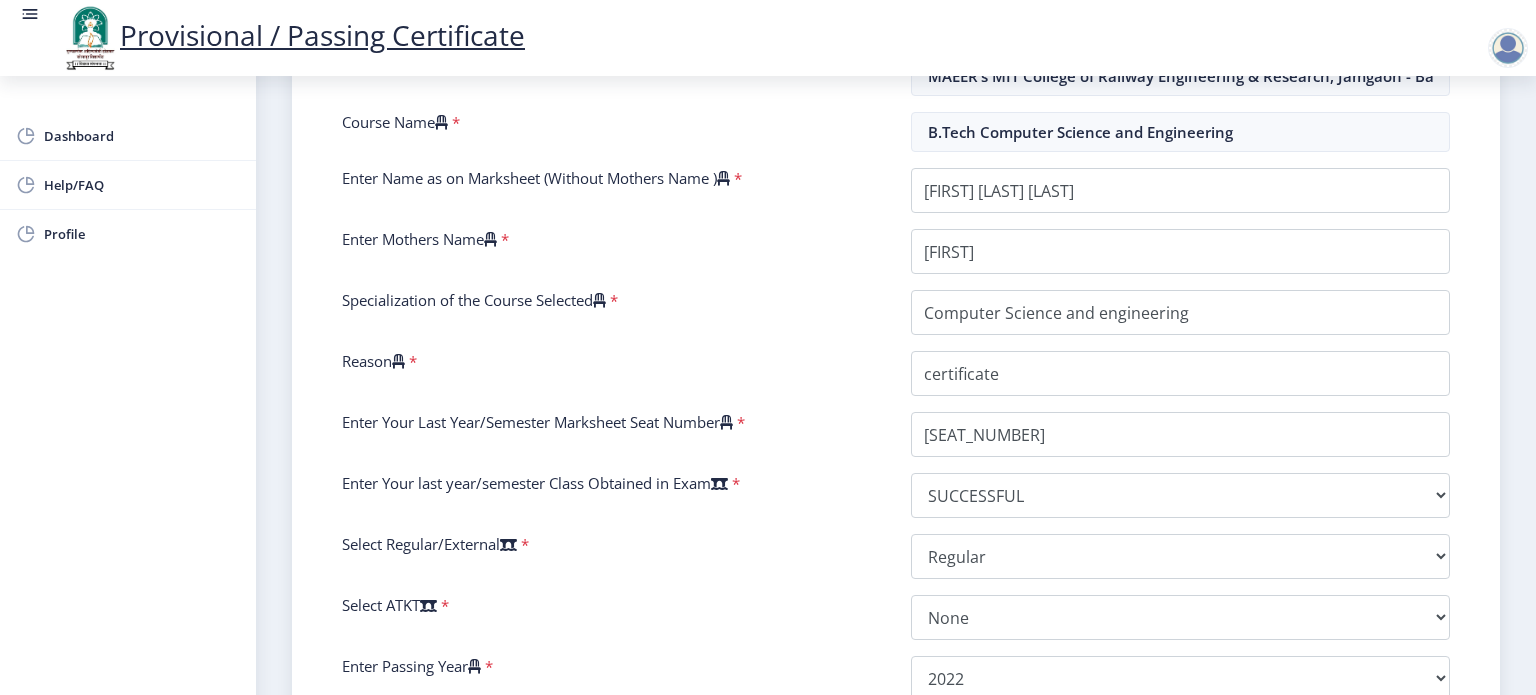 scroll, scrollTop: 496, scrollLeft: 0, axis: vertical 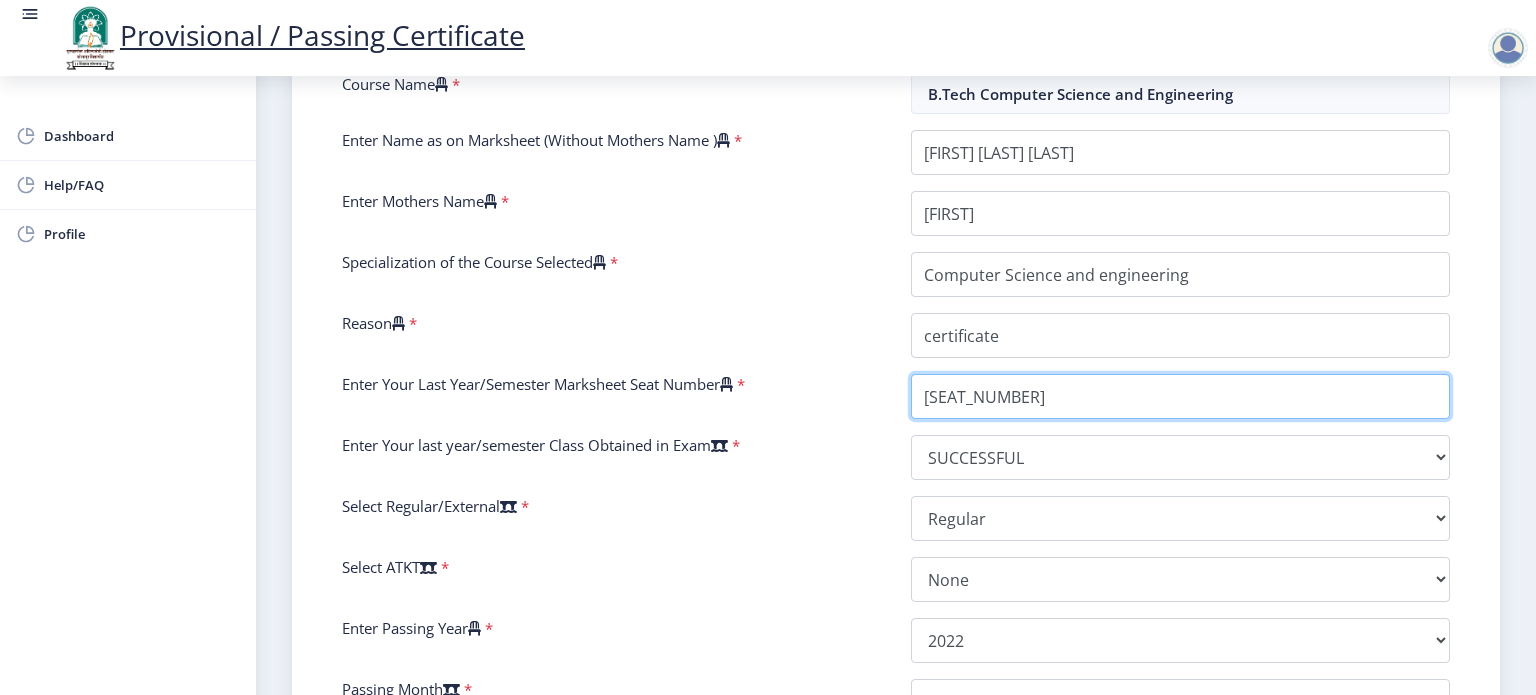 click on "Enter Your Last Year/Semester Marksheet Seat Number" at bounding box center [1180, 396] 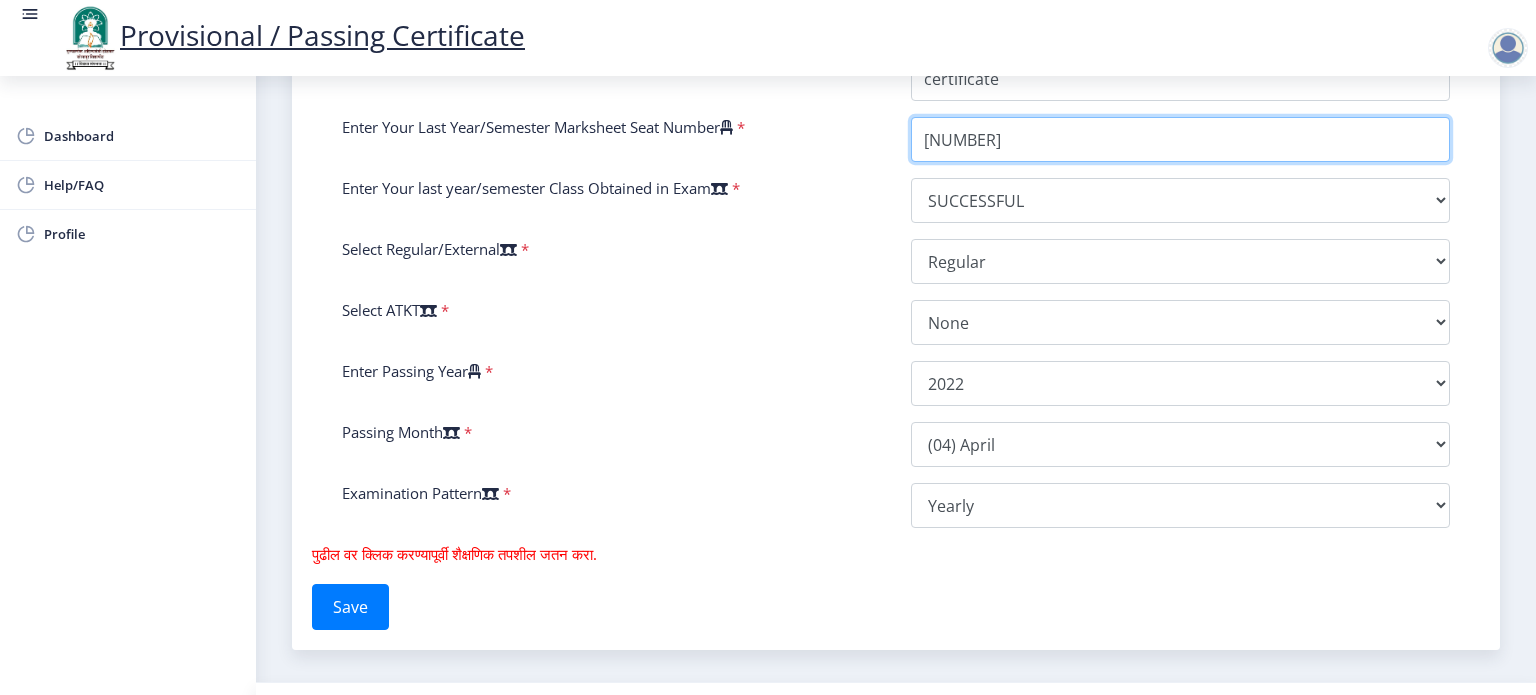 scroll, scrollTop: 799, scrollLeft: 0, axis: vertical 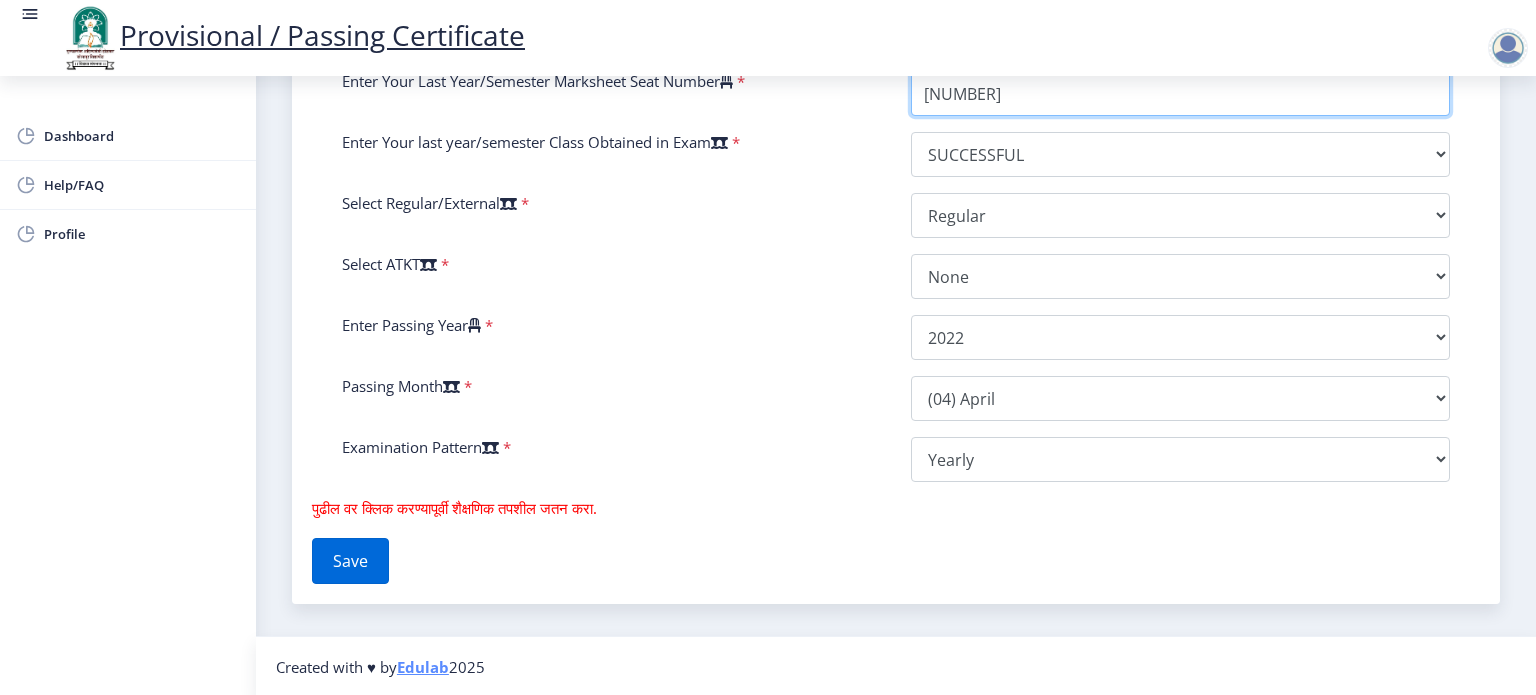 type on "[NUMBER]" 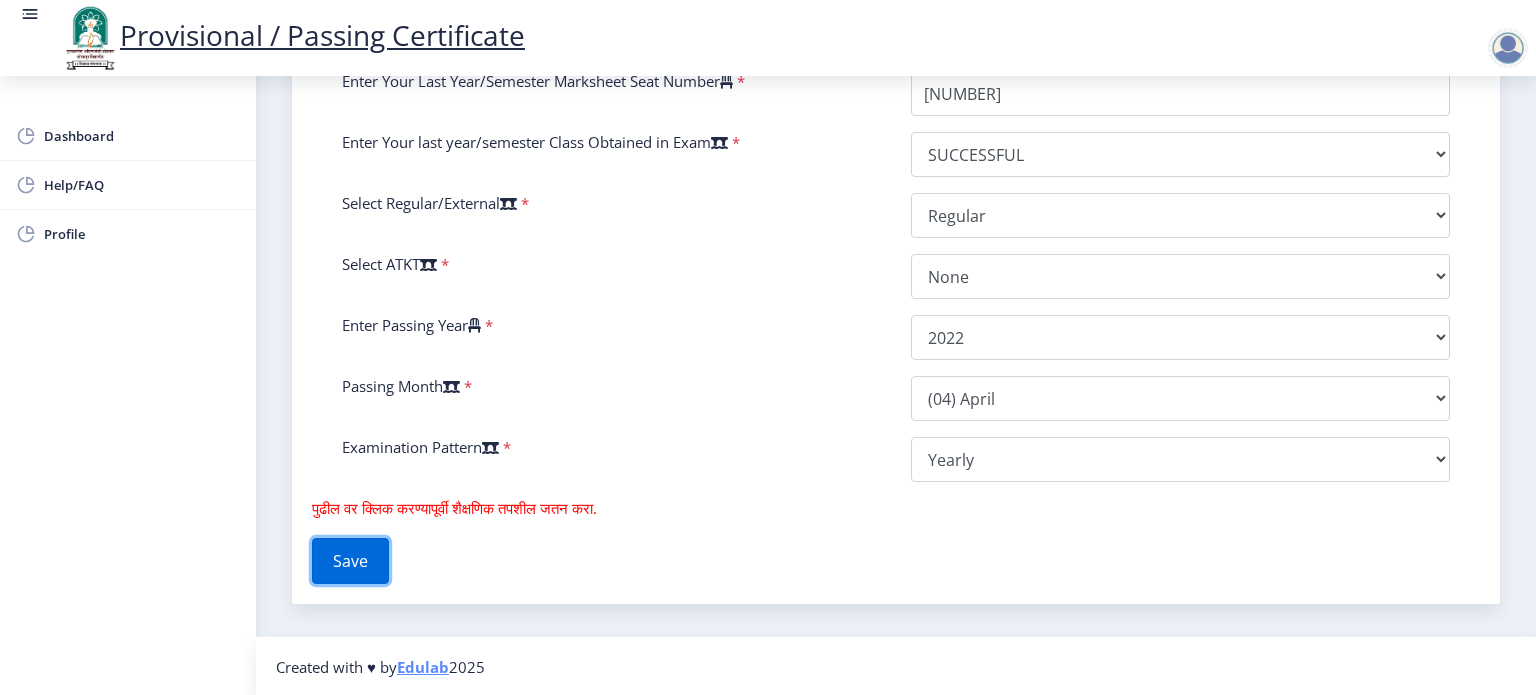 click on "Save" at bounding box center (350, 561) 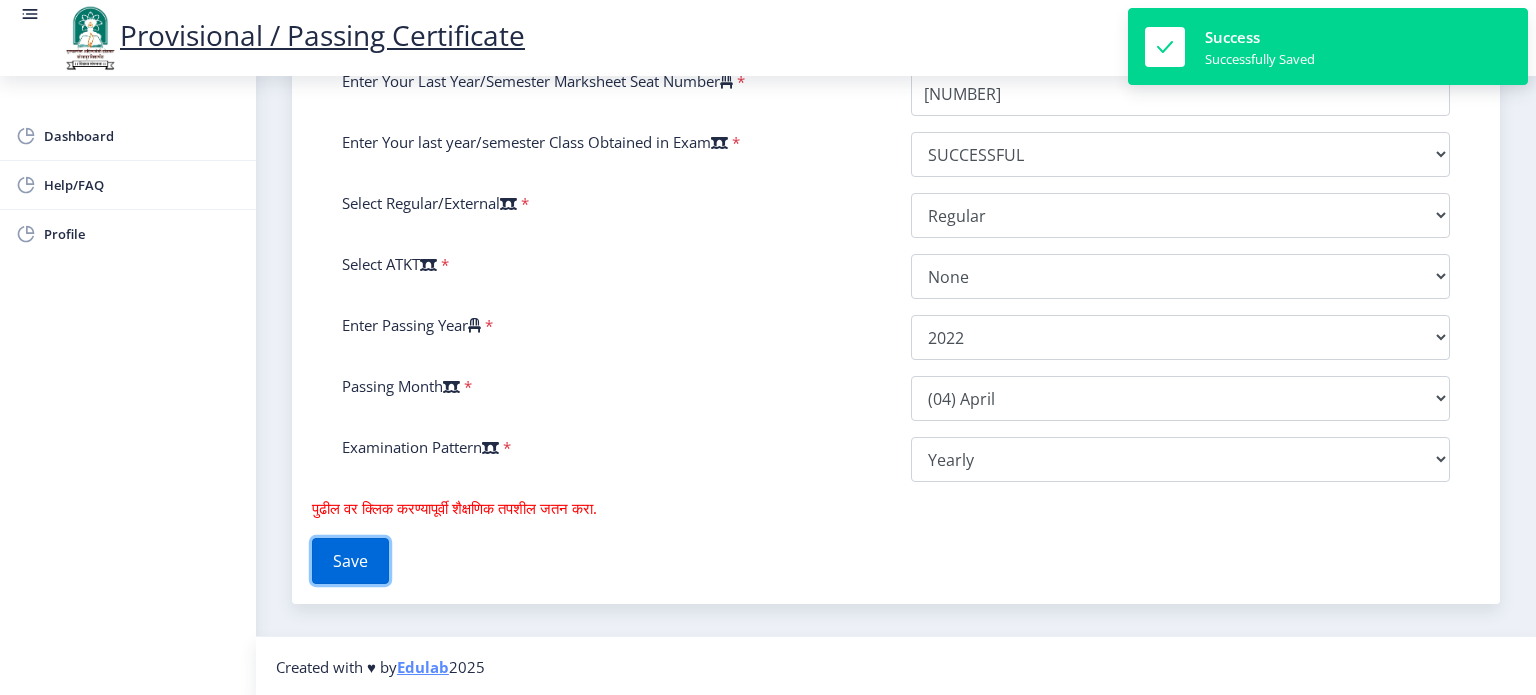 click on "Save" at bounding box center (350, 561) 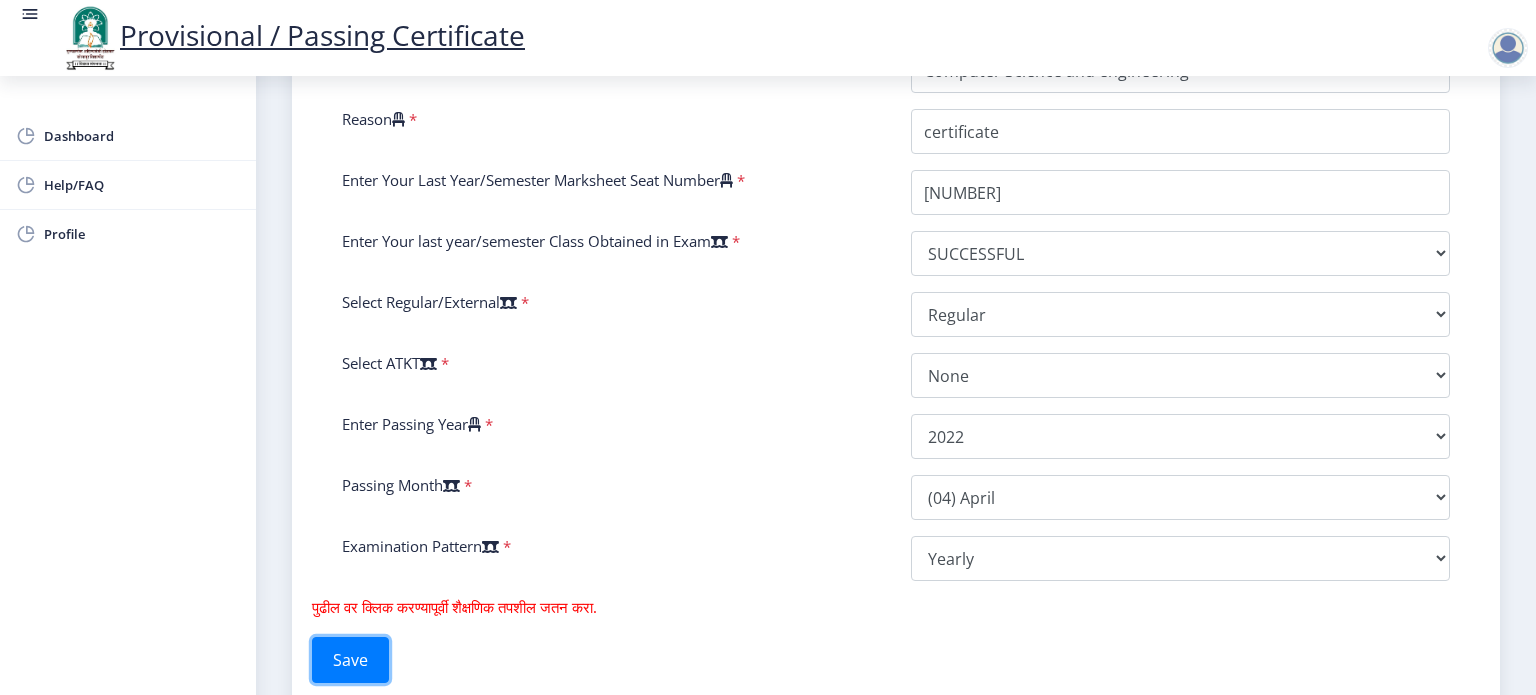 scroll, scrollTop: 799, scrollLeft: 0, axis: vertical 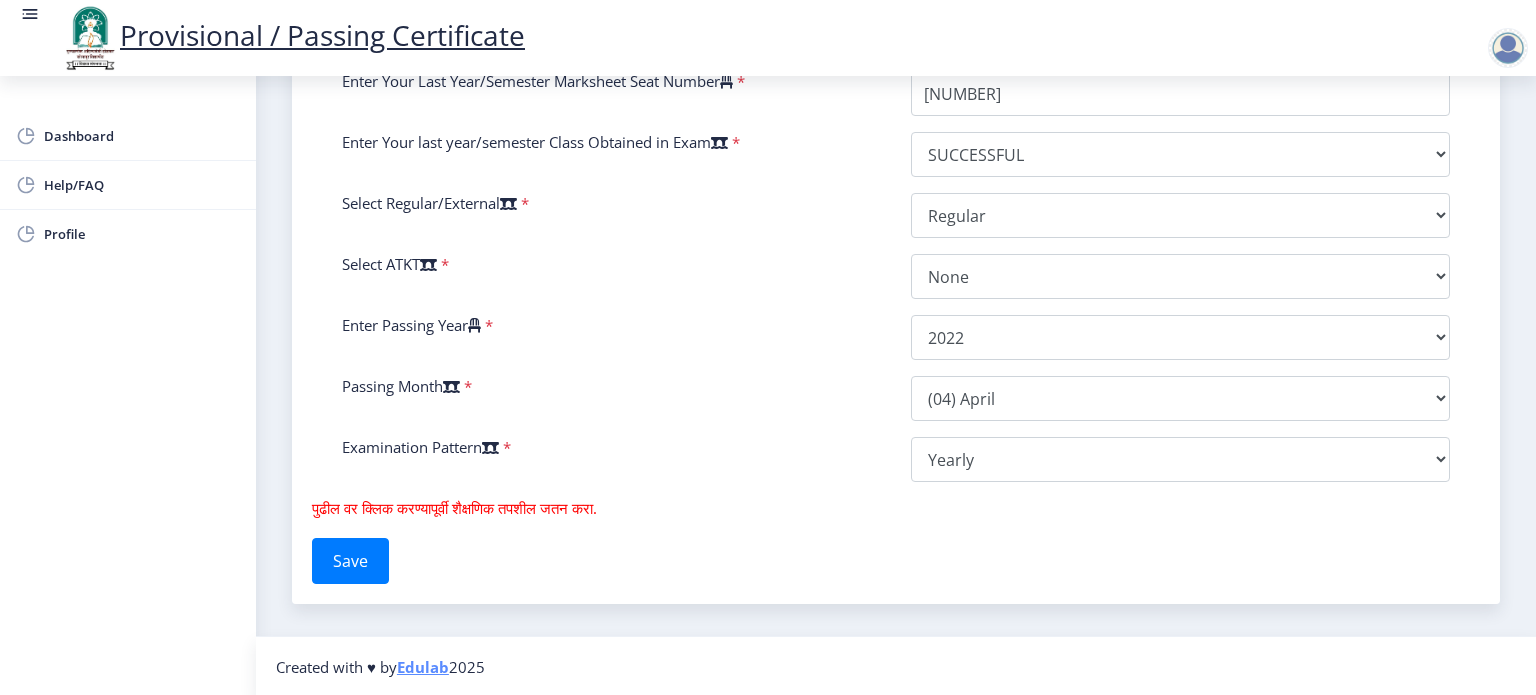 click on "तपशीलांसाठी खालील फॉर्म भरा.   Enter Your PRN Number    * [PRN_NUMBER] Verify Edit College Name   * MAEER’s MIT College of Railway Engineering & Research, Jamgaon - Barshi Course Name   * B.Tech Computer Science and Engineering  Enter Name as on Marksheet (Without Mothers Name )   *  Enter Mothers Name    *  Specialization of the Course Selected    *  Reason    *  Enter Your Last Year/Semester Marksheet Seat Number   * Enter Your last year/semester Class Obtained in Exam   * Select result/class  DISTINCTION   FIRST CLASS   HIGHER SECOND CLASS   SECOND CLASS   PASS CLASS   SUCCESSFUL   OUTSTANDING - EXEMPLARY  Grade O Grade A+ Grade A Grade B+ Grade B Grade C+ Grade C Grade F/FC Grade F Grade D Grade E FIRST CLASS WITH DISTINCTION Select Regular/External   *  Select Regular/External   Regular  External  Special Select ATKT   *  Select AT/KT   None ATKT  Enter Passing Year   *  2025   2024   2023   2022   2021   2020   2019   2018" at bounding box center (896, 88) 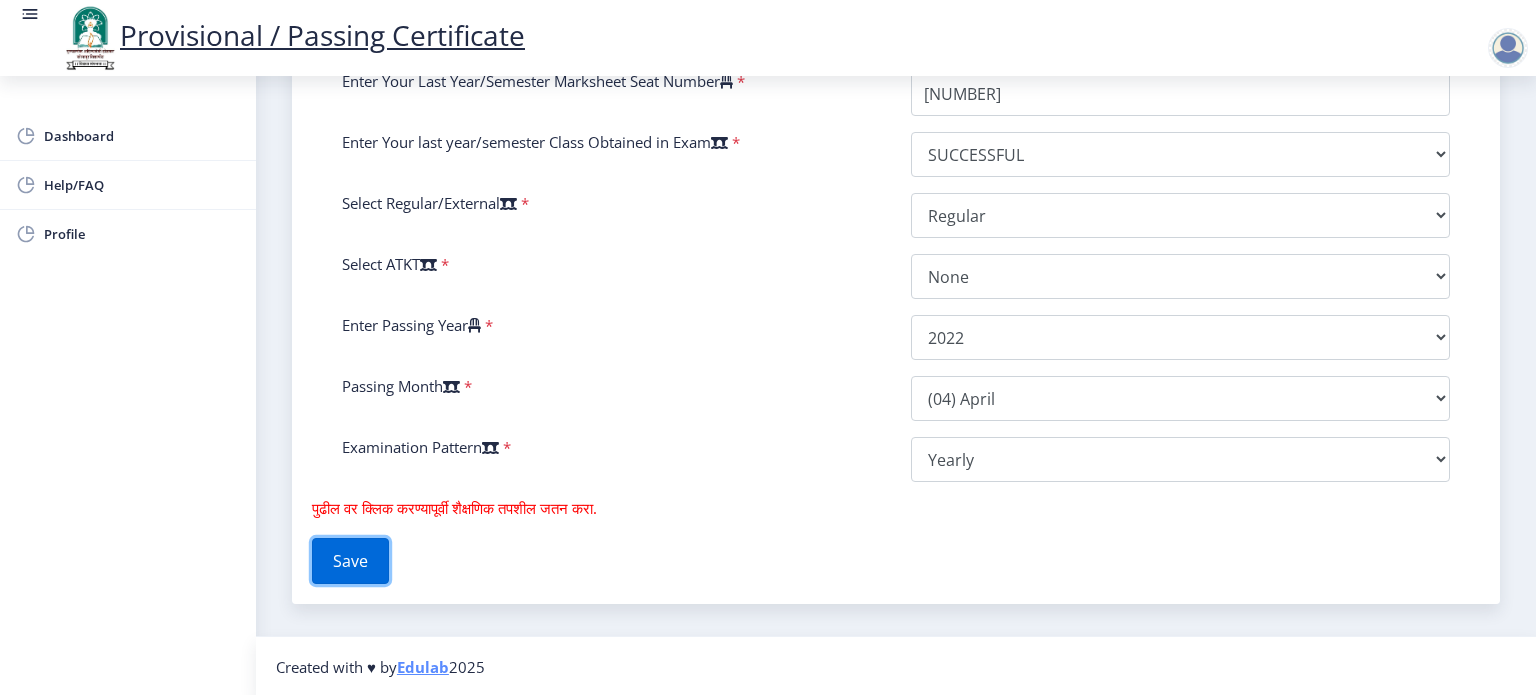 click on "Save" at bounding box center (350, 561) 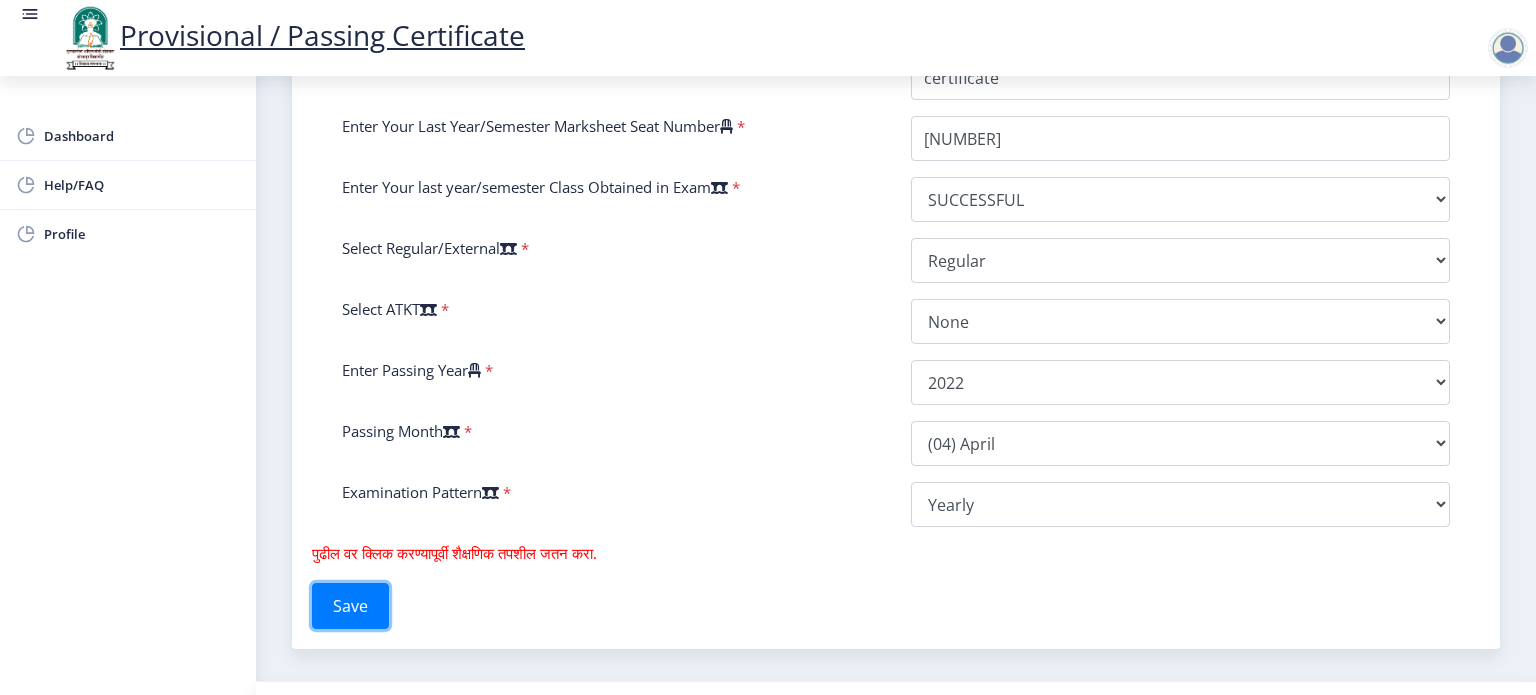 scroll, scrollTop: 750, scrollLeft: 0, axis: vertical 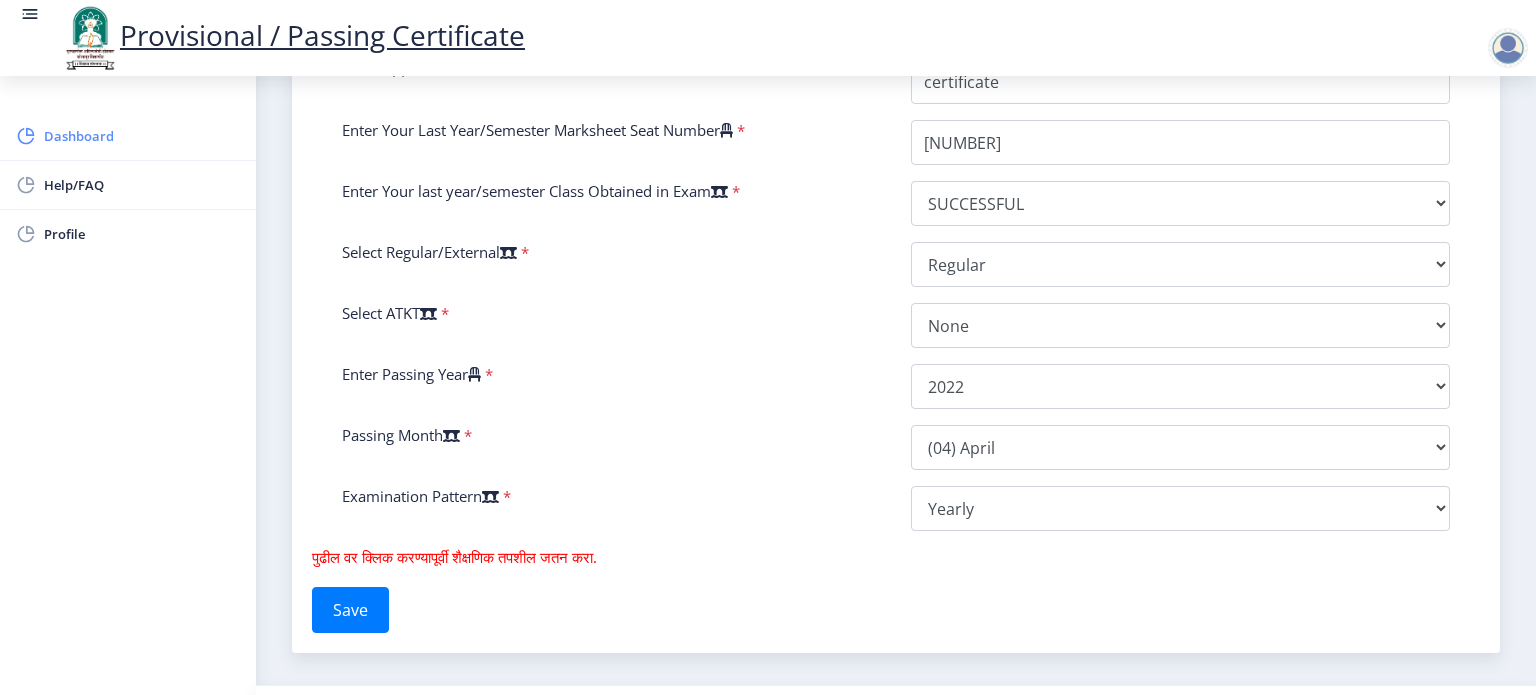 click on "Dashboard" 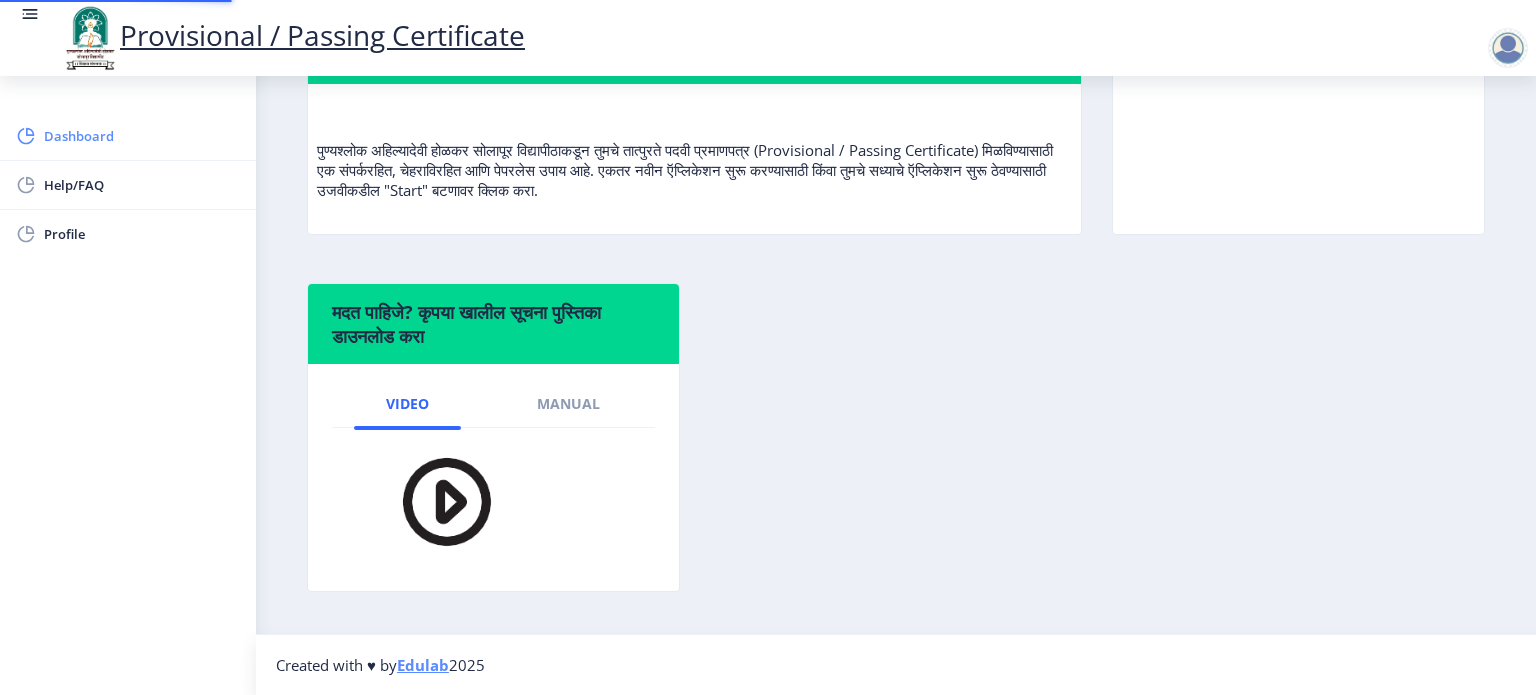 scroll, scrollTop: 0, scrollLeft: 0, axis: both 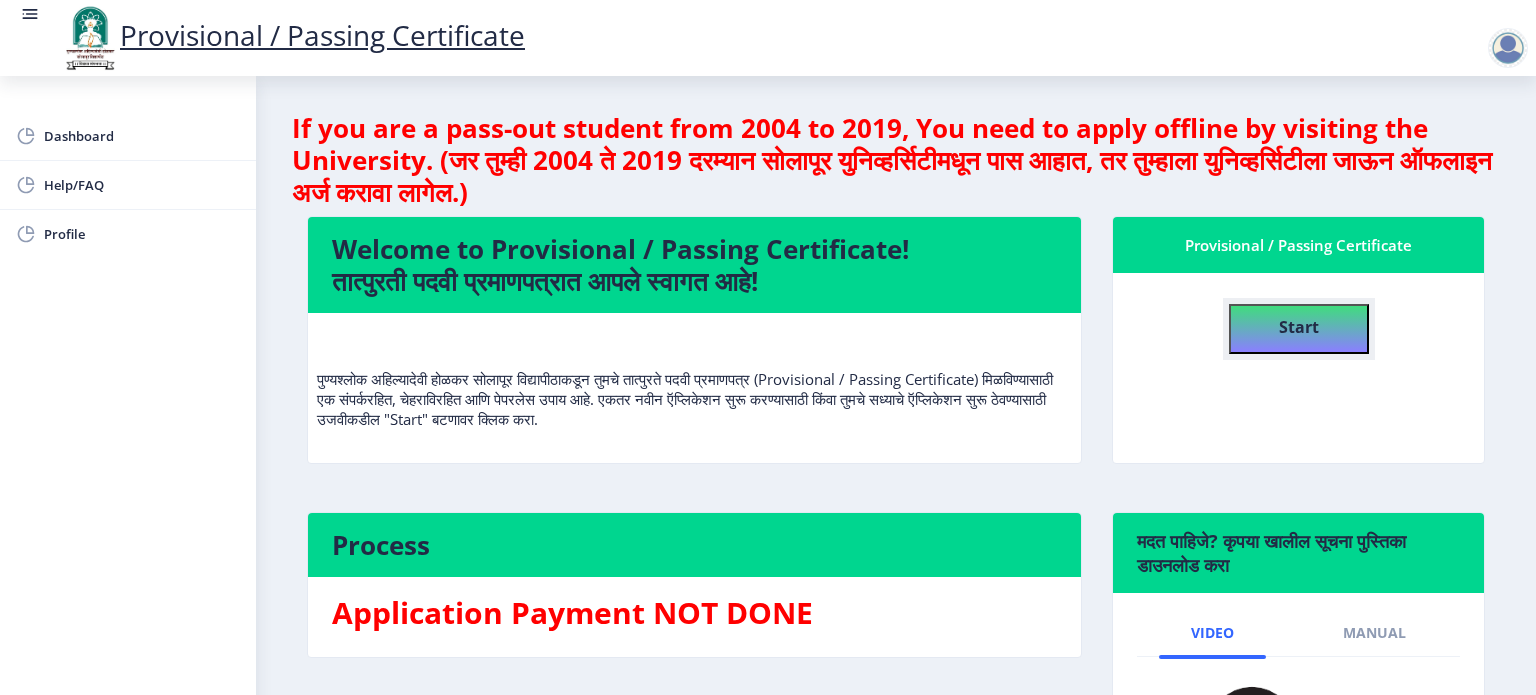 click on "Start" 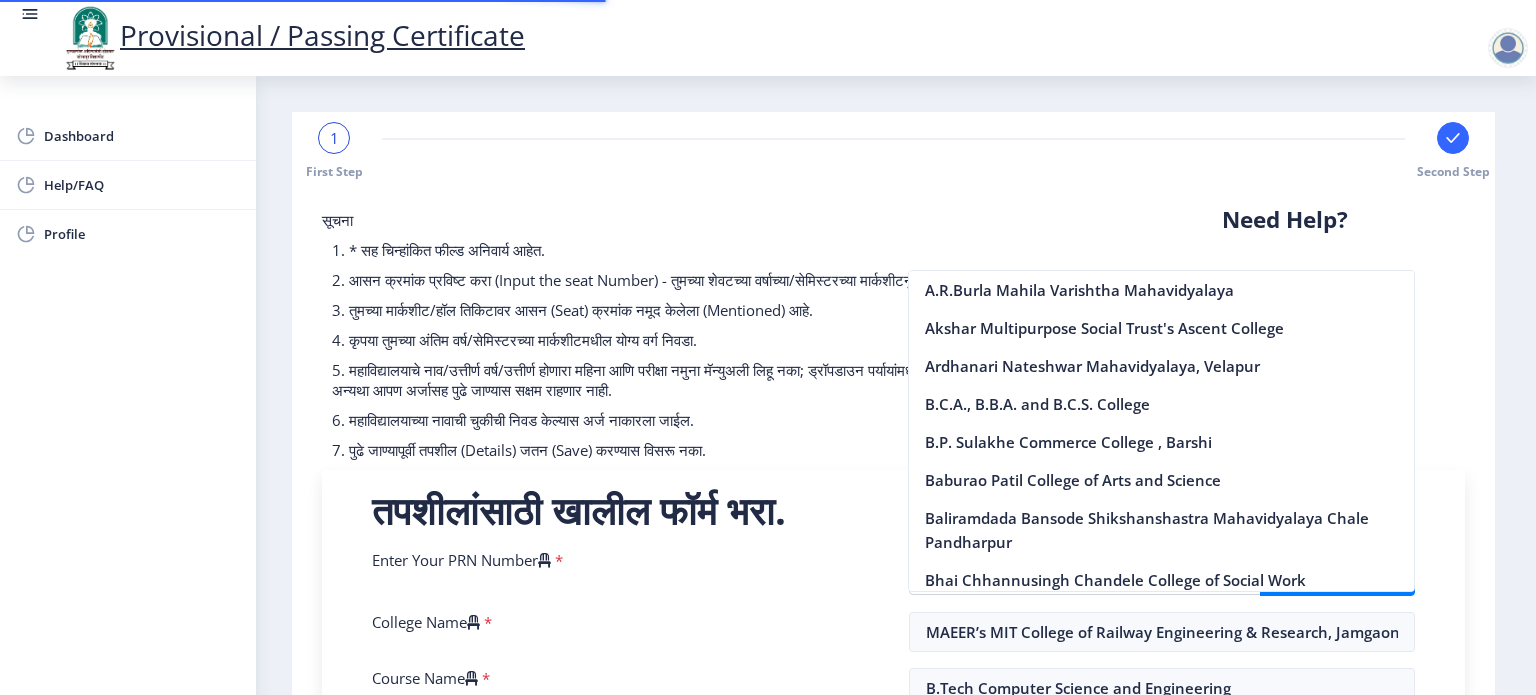 scroll, scrollTop: 12, scrollLeft: 0, axis: vertical 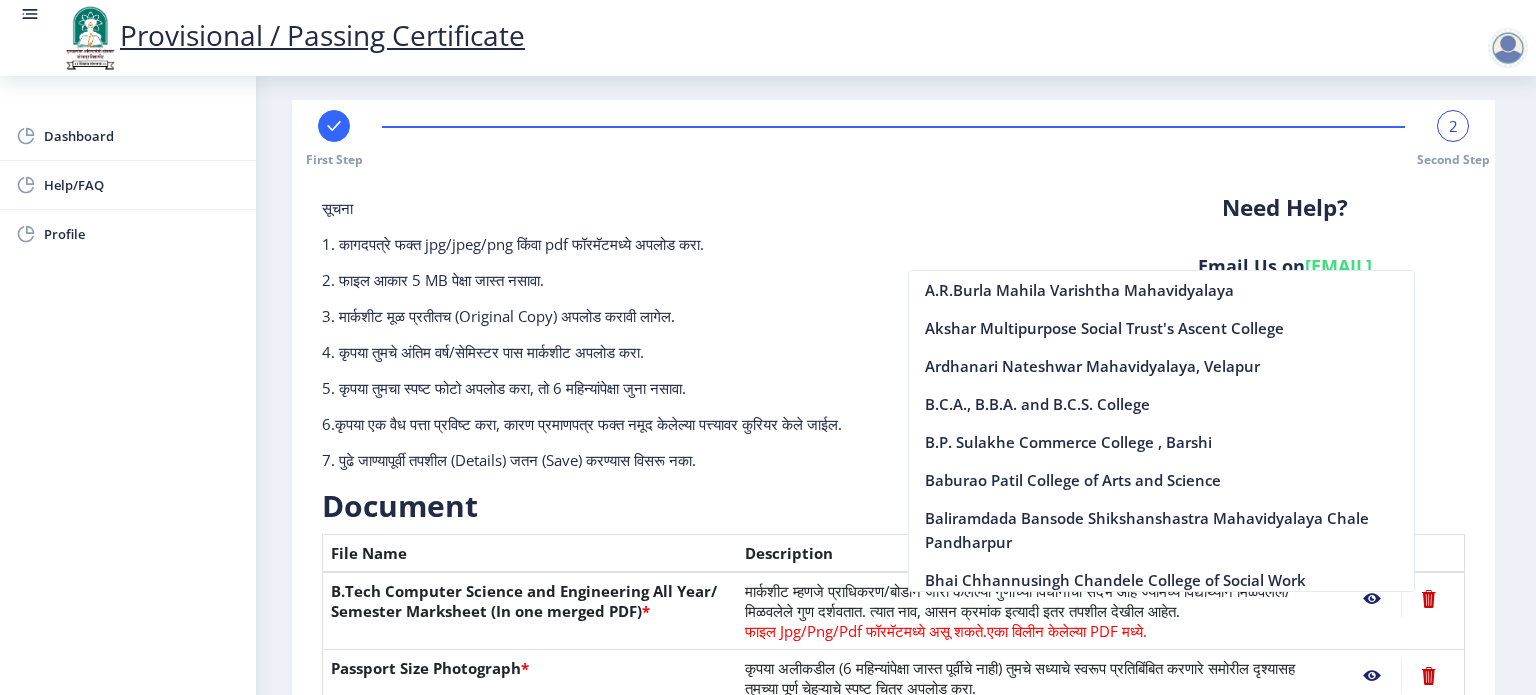 click on "5. कृपया तुमचा स्पष्ट फोटो अपलोड करा, तो 6 महिन्यांपेक्षा जुना नसावा." 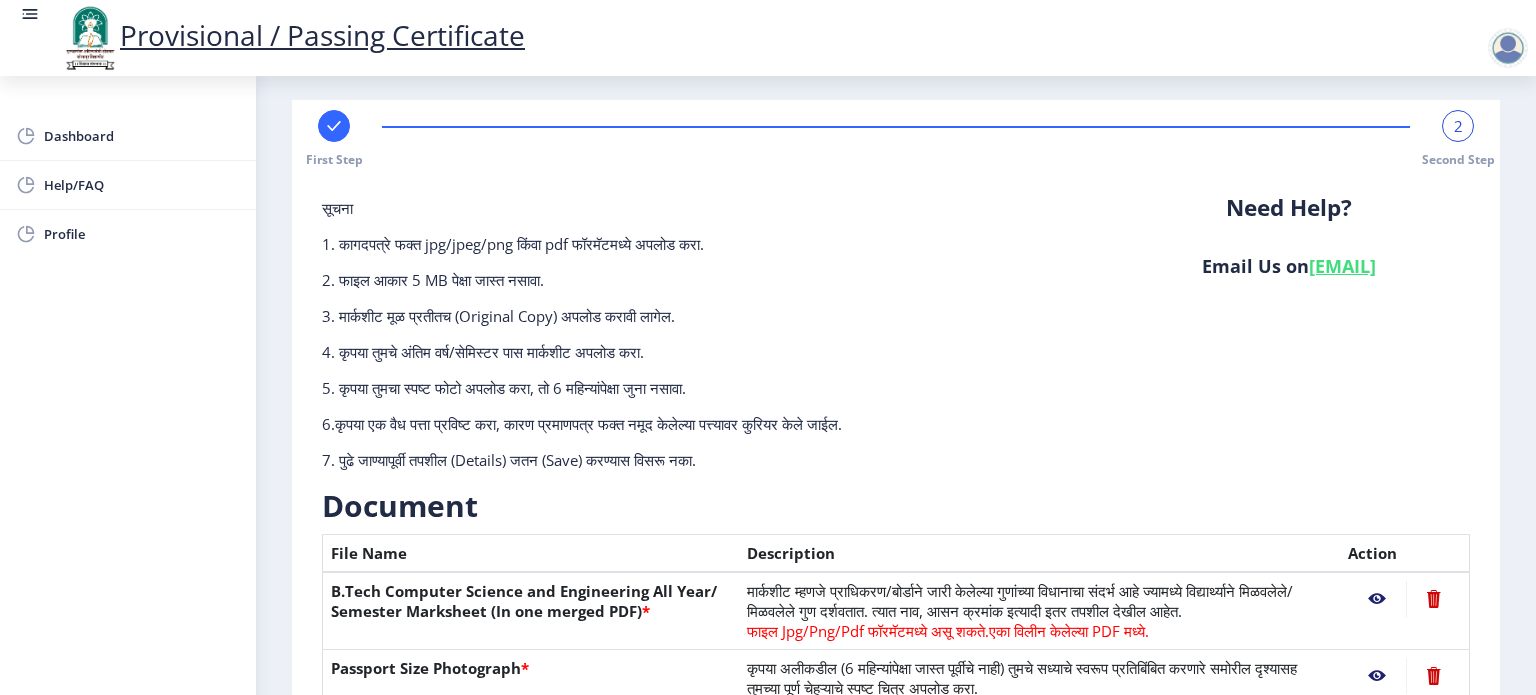 click on "5. कृपया तुमचा स्पष्ट फोटो अपलोड करा, तो 6 महिन्यांपेक्षा जुना नसावा." 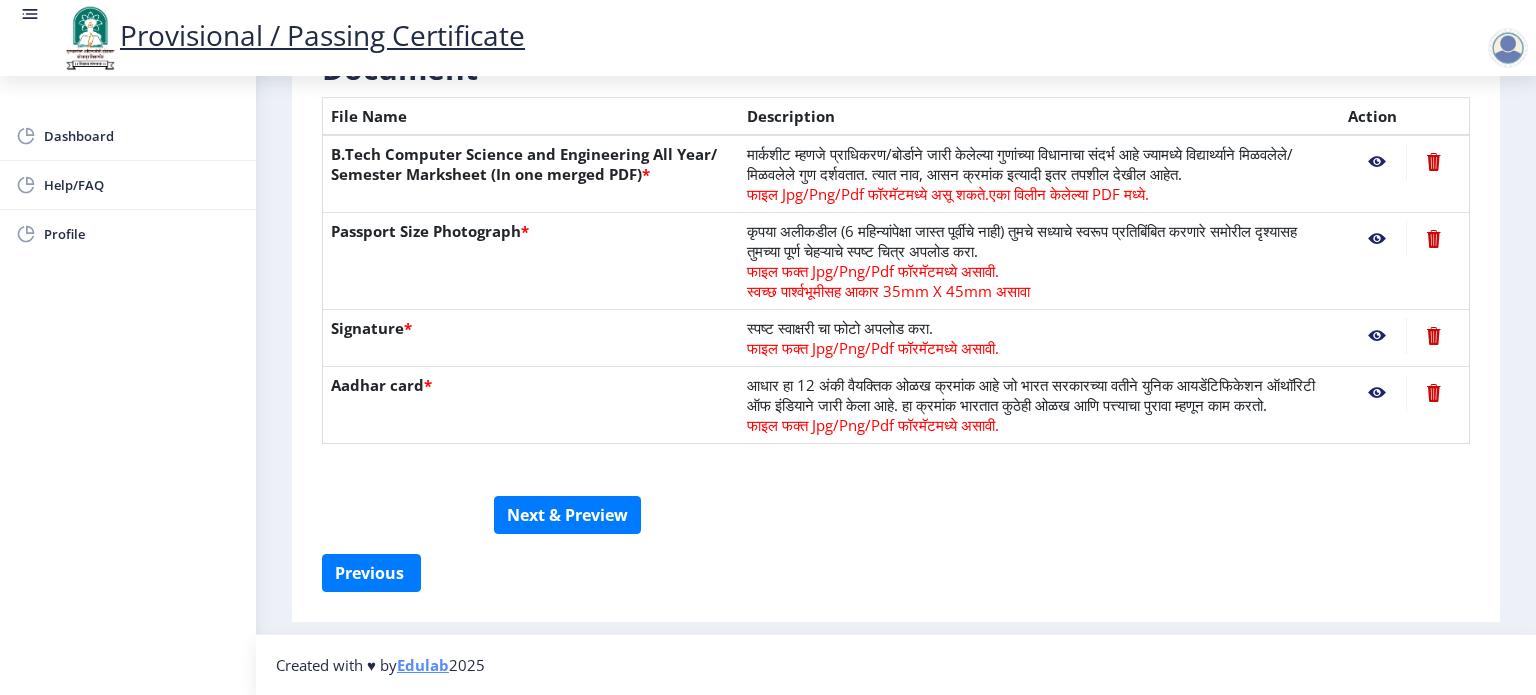 scroll, scrollTop: 466, scrollLeft: 0, axis: vertical 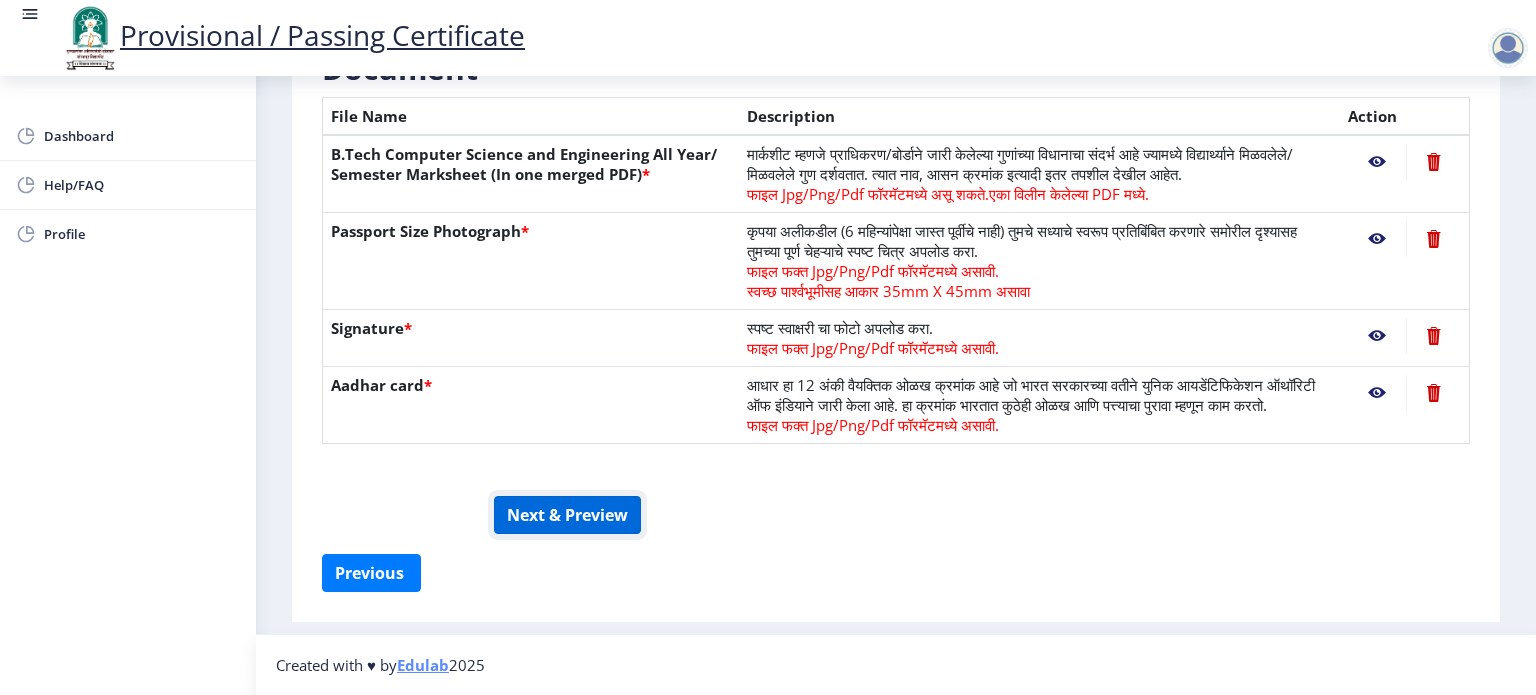 click on "Next & Preview" 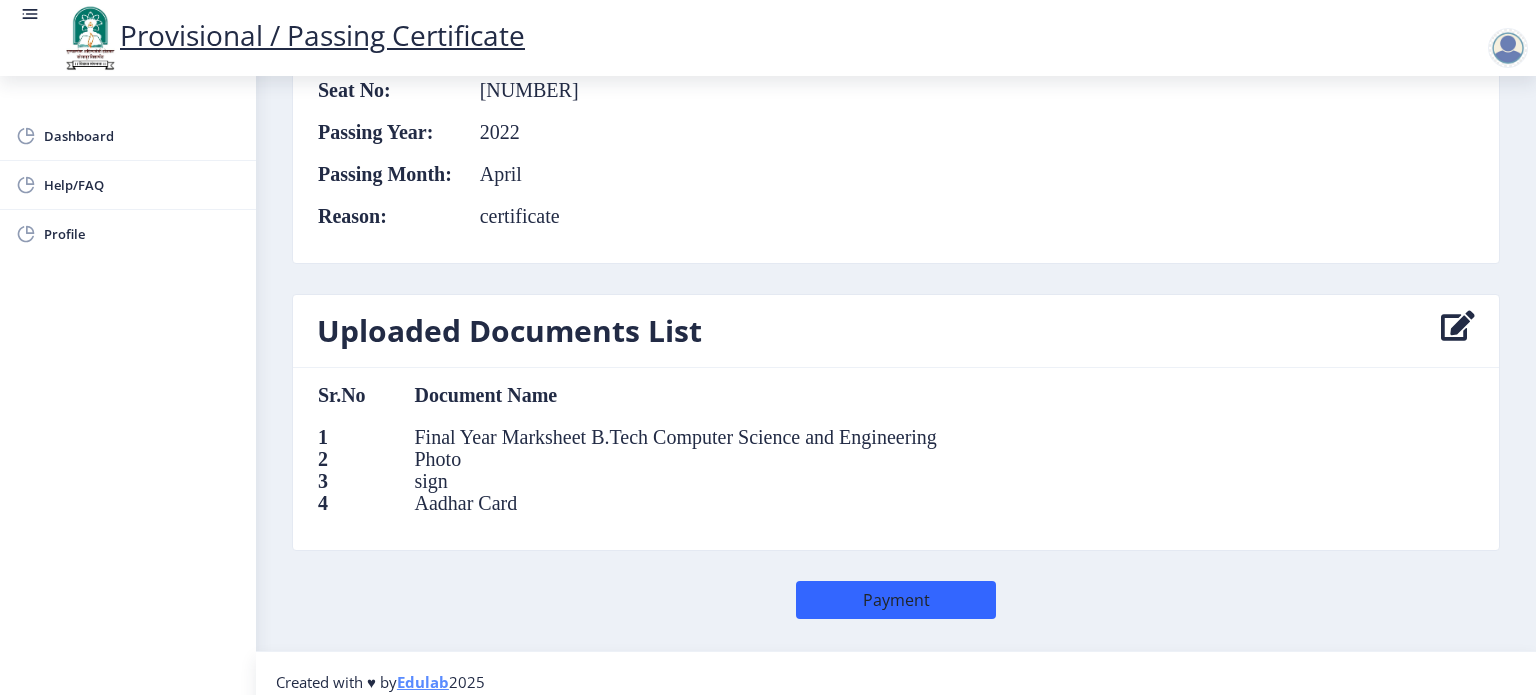 scroll, scrollTop: 976, scrollLeft: 0, axis: vertical 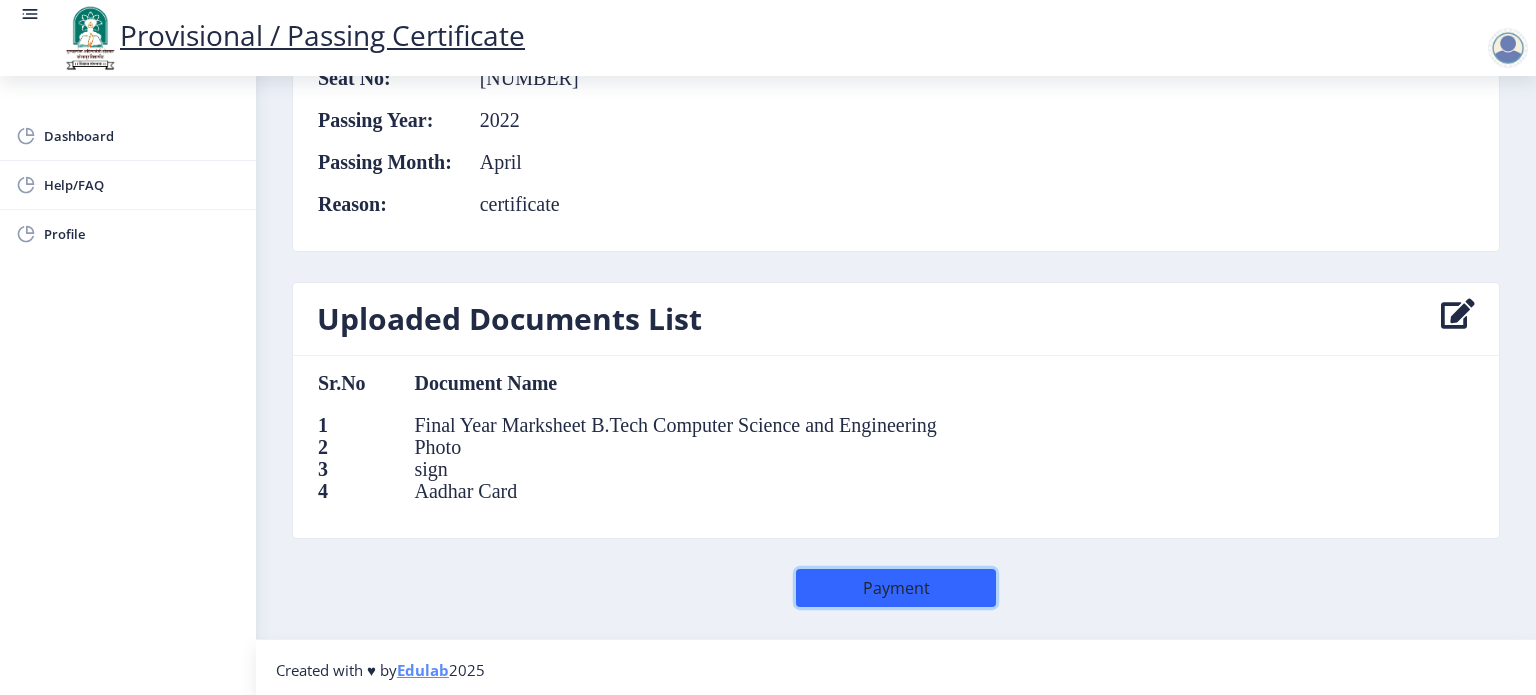 click on "Payment" 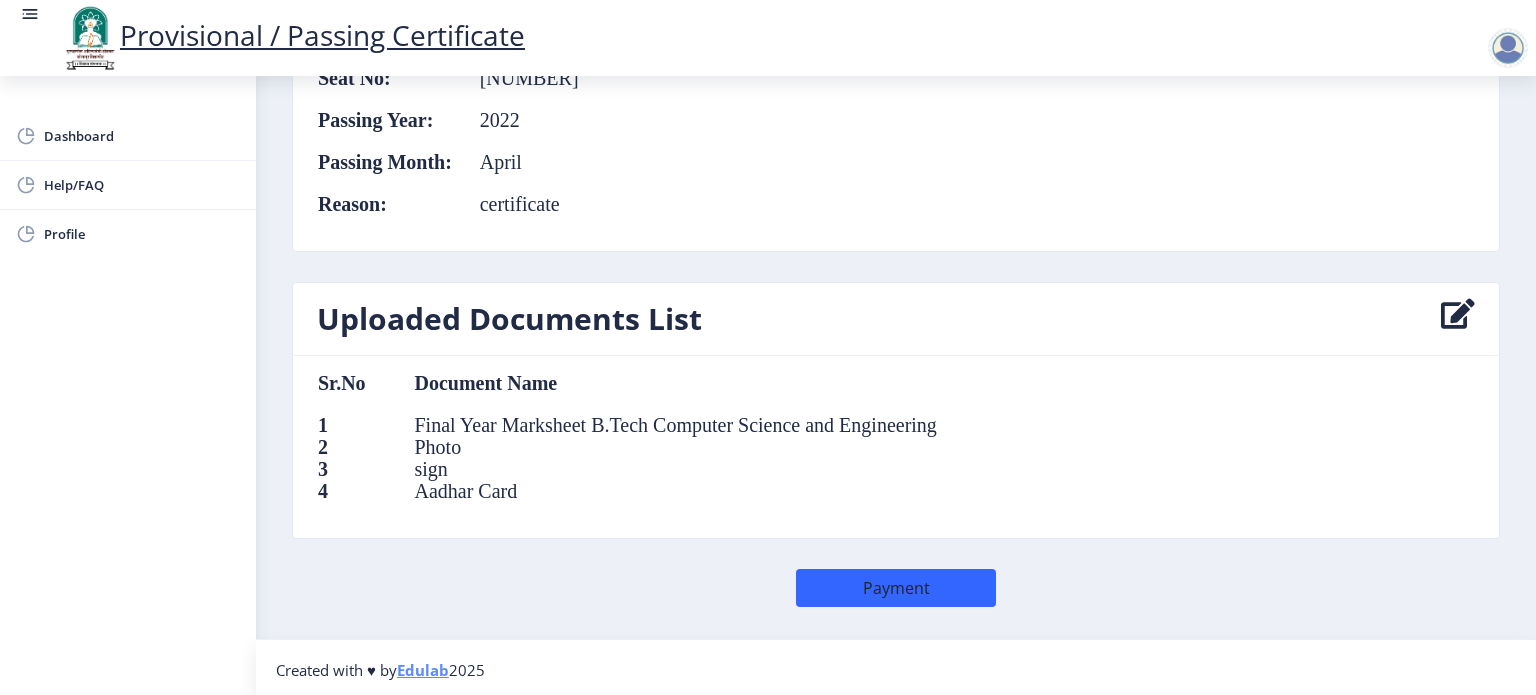 select 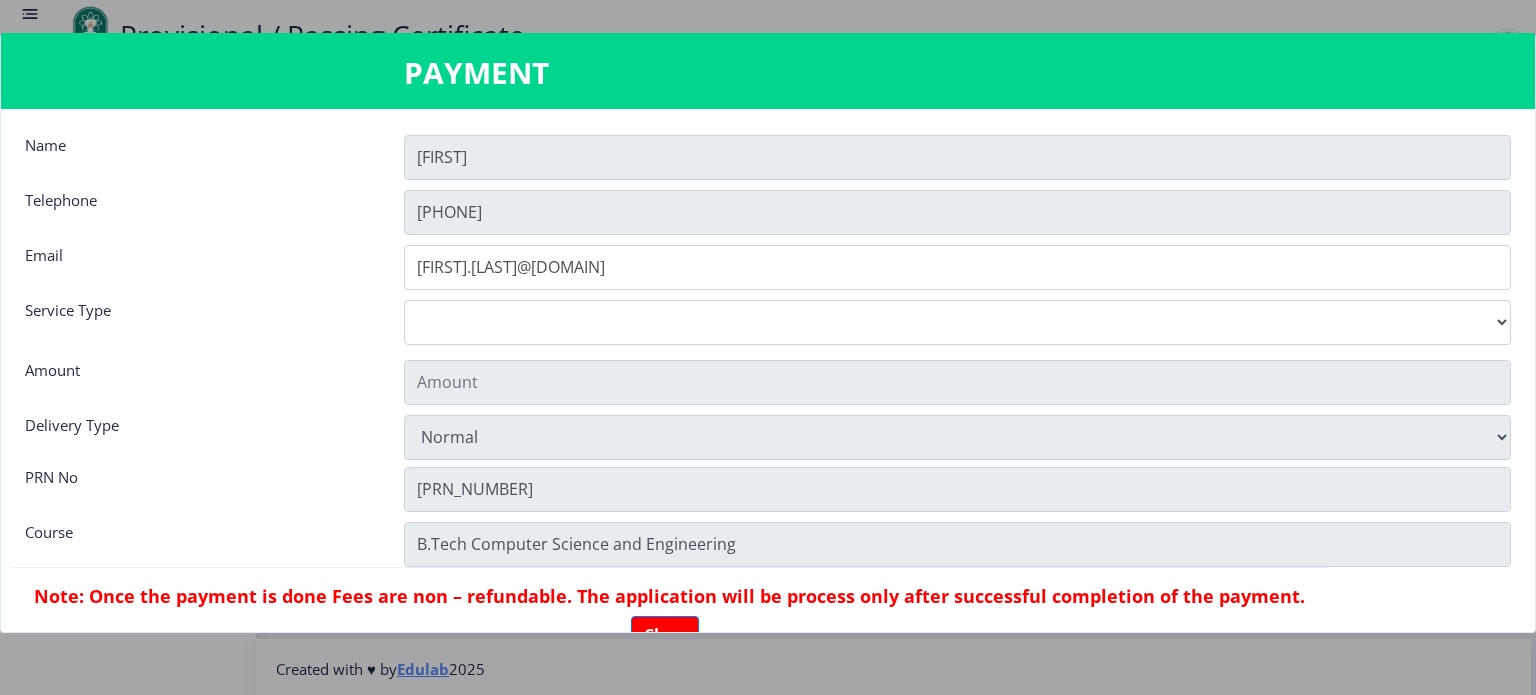 type on "155" 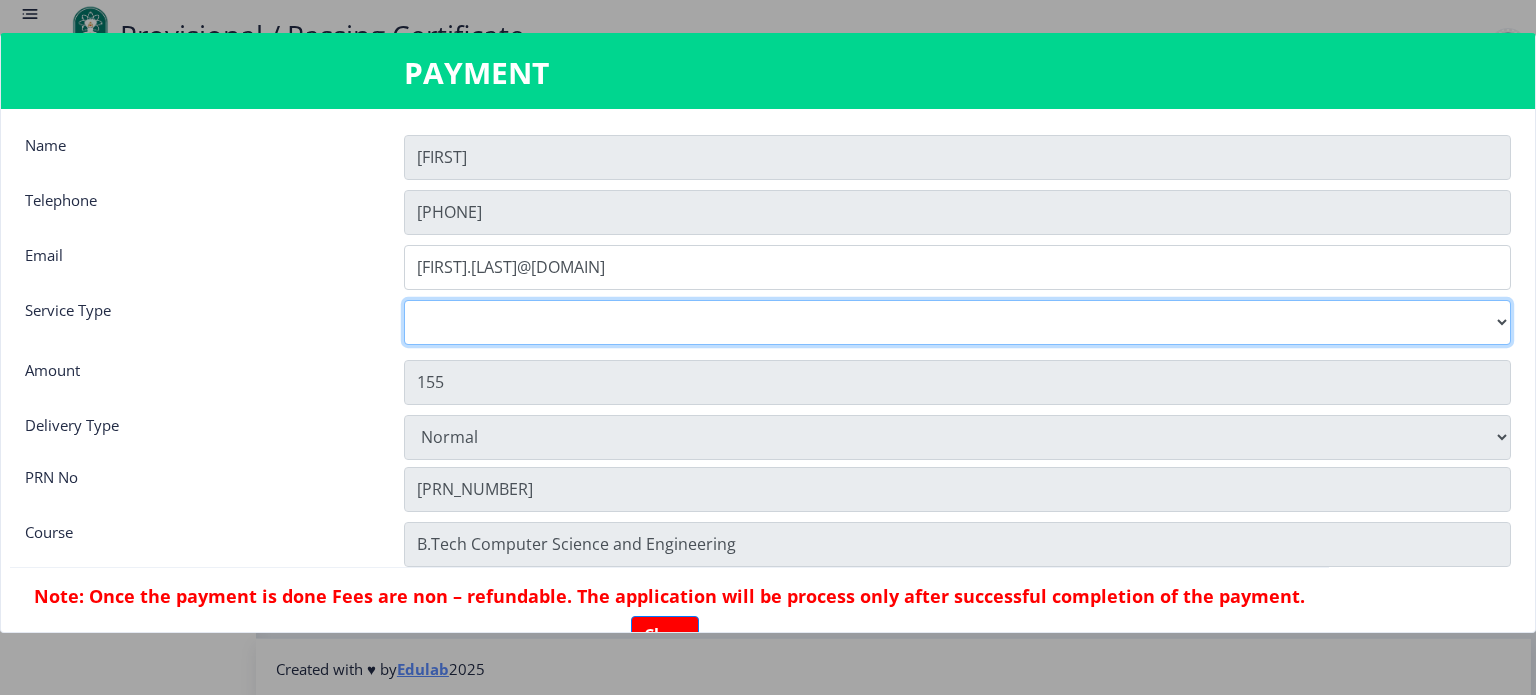 click on "Digital  Courier   Pickup" at bounding box center [957, 322] 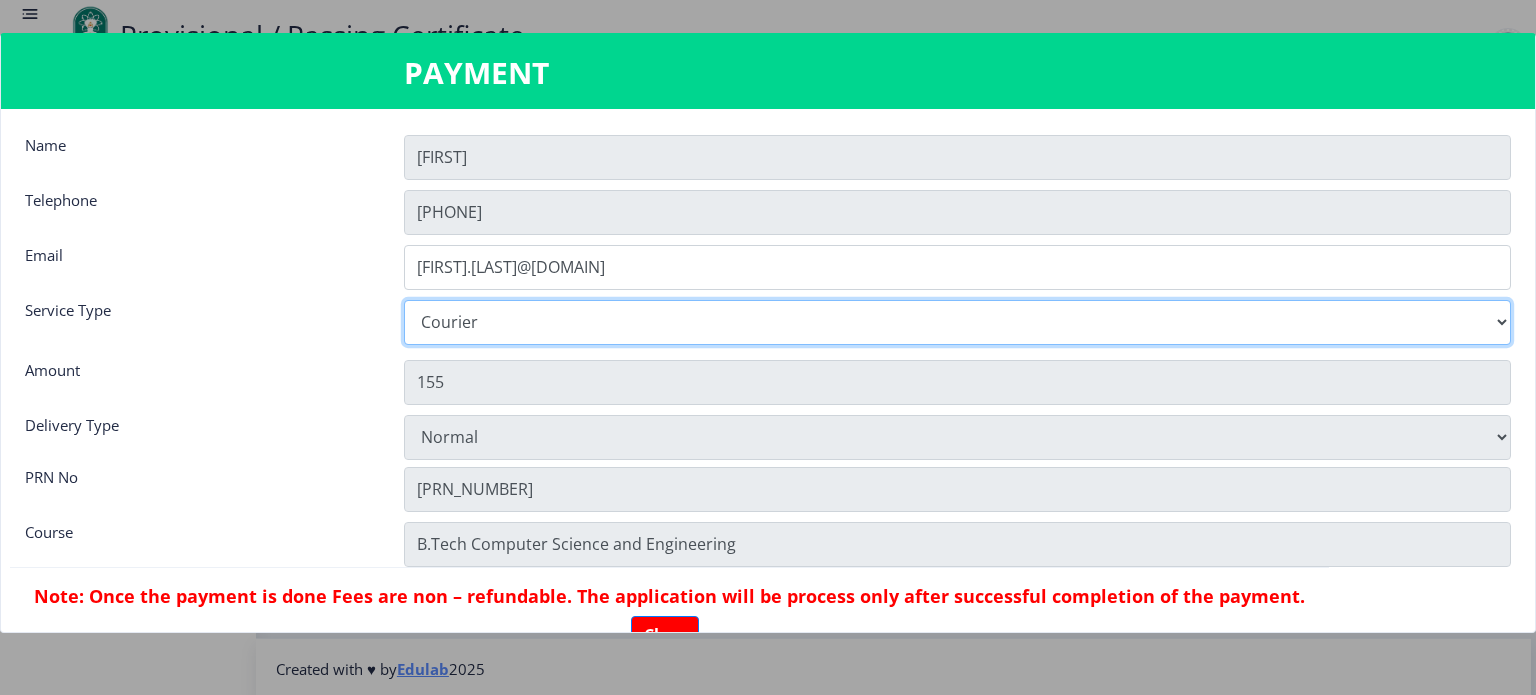 click on "Digital  Courier   Pickup" at bounding box center (957, 322) 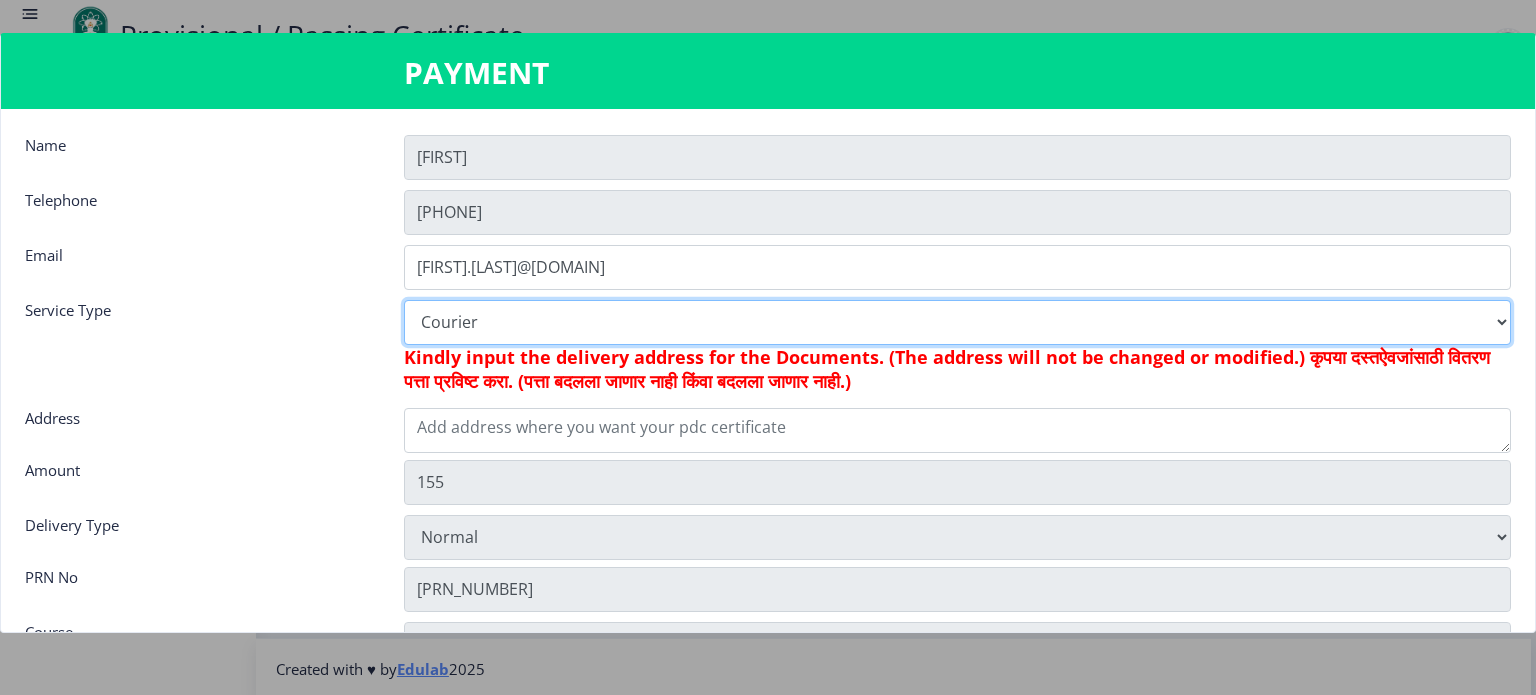type on "205" 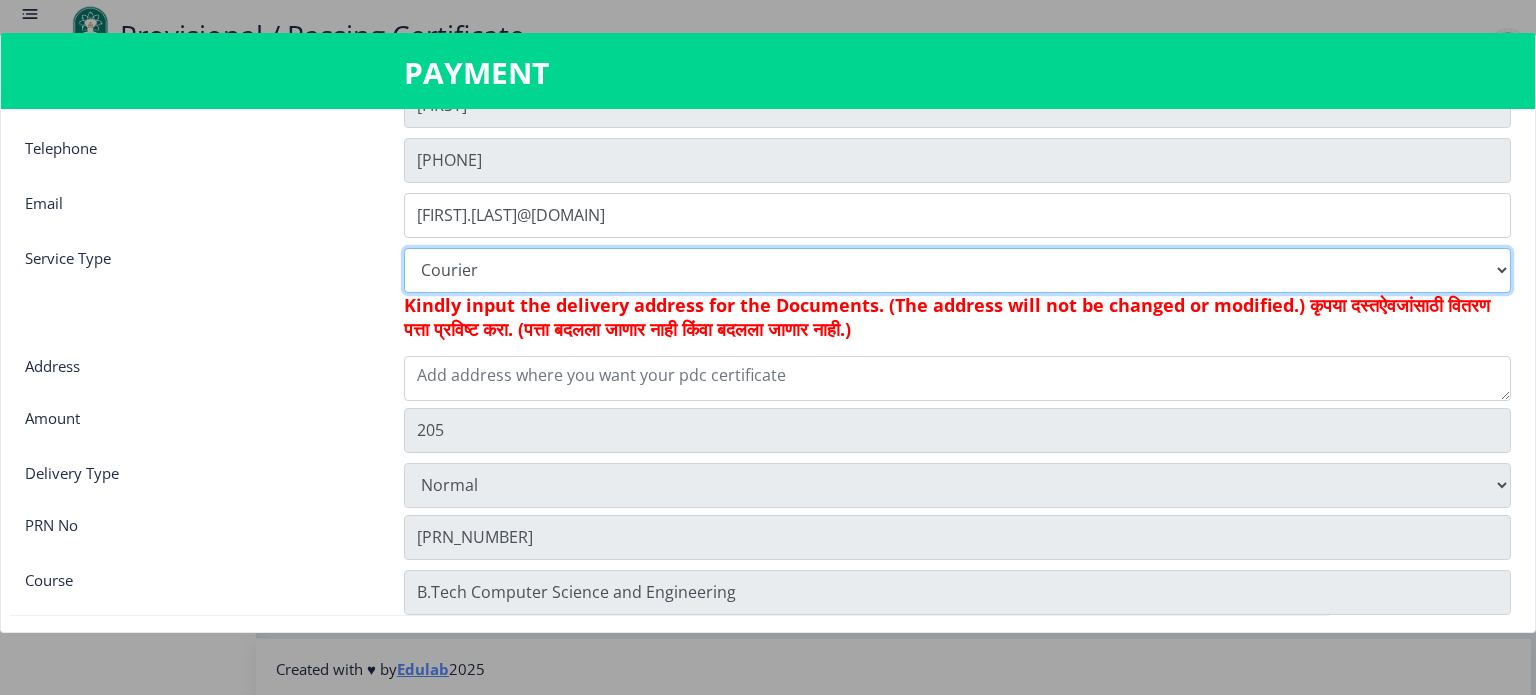 scroll, scrollTop: 85, scrollLeft: 0, axis: vertical 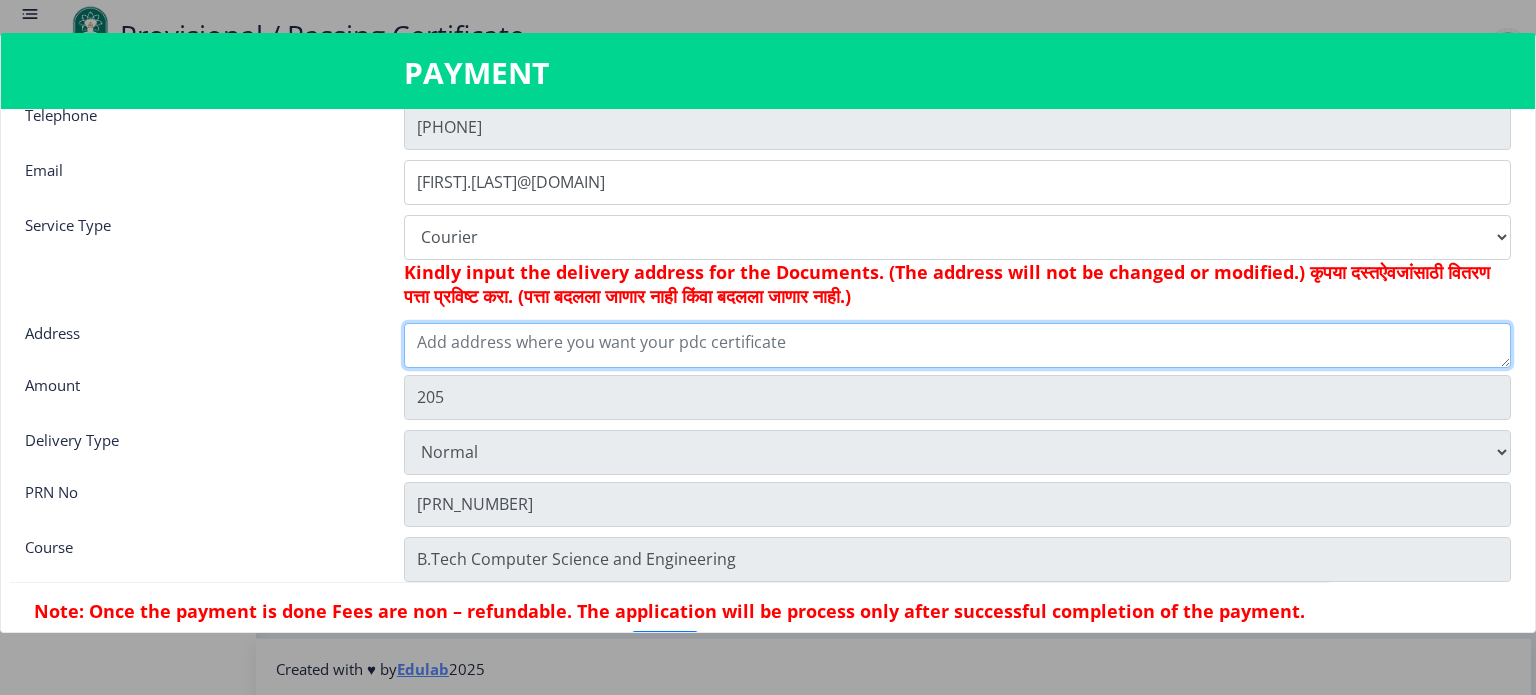 click at bounding box center (957, 345) 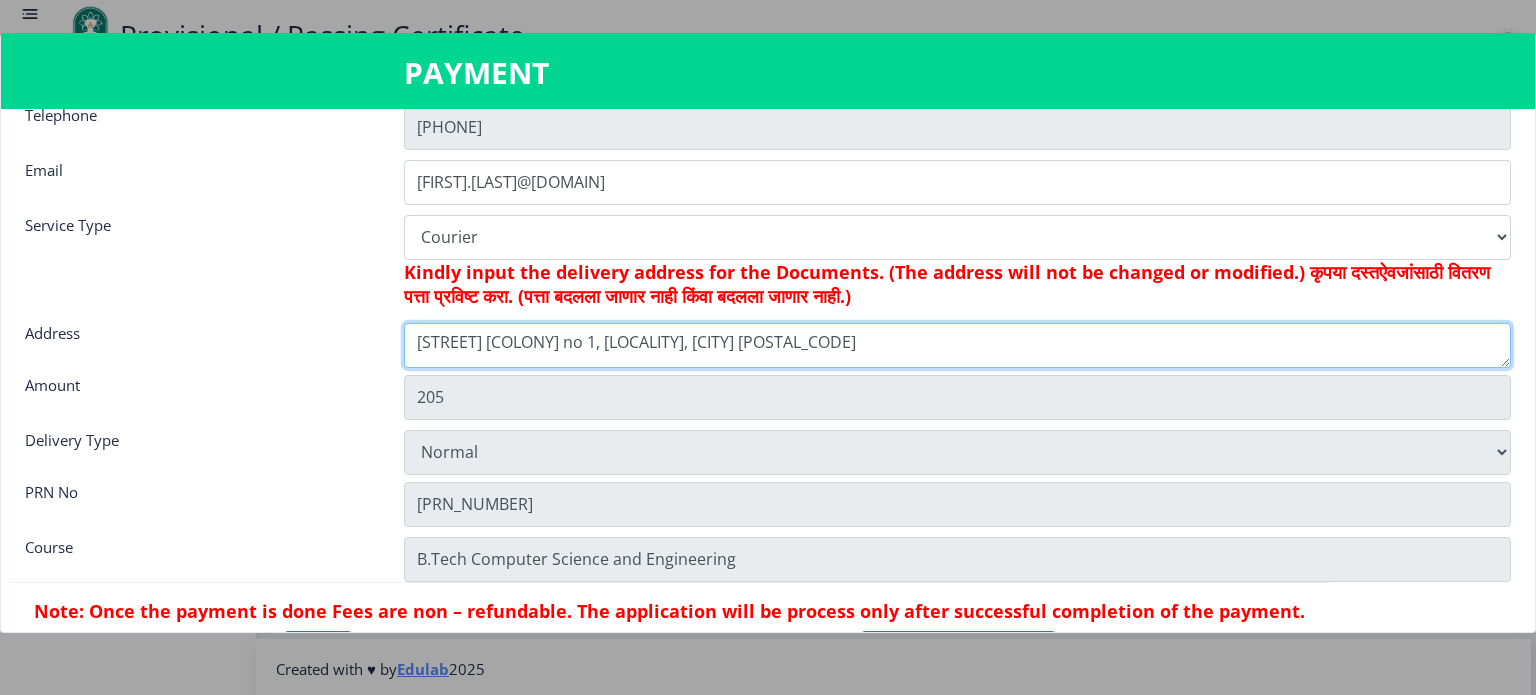 type on "[STREET] [COLONY] no 1, [LOCALITY], [CITY] [POSTAL_CODE]" 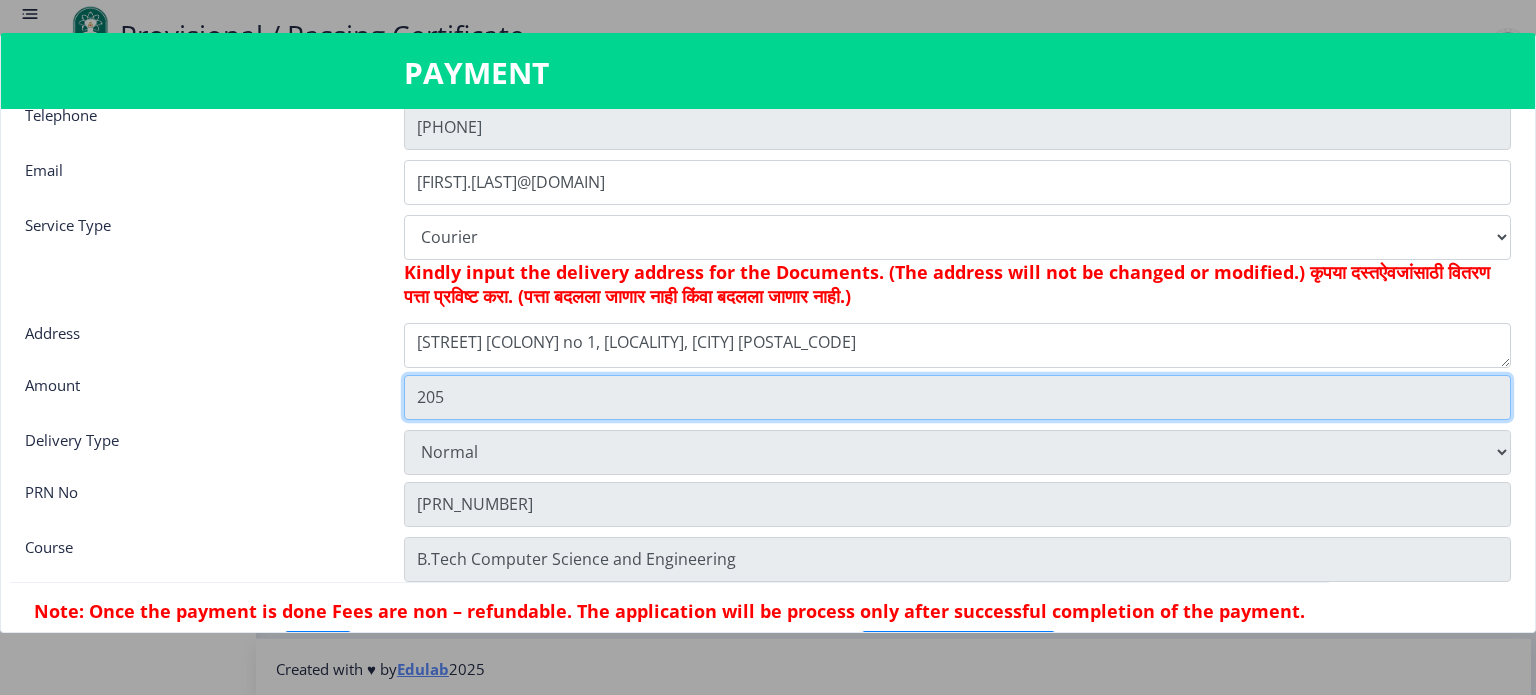 click on "205" 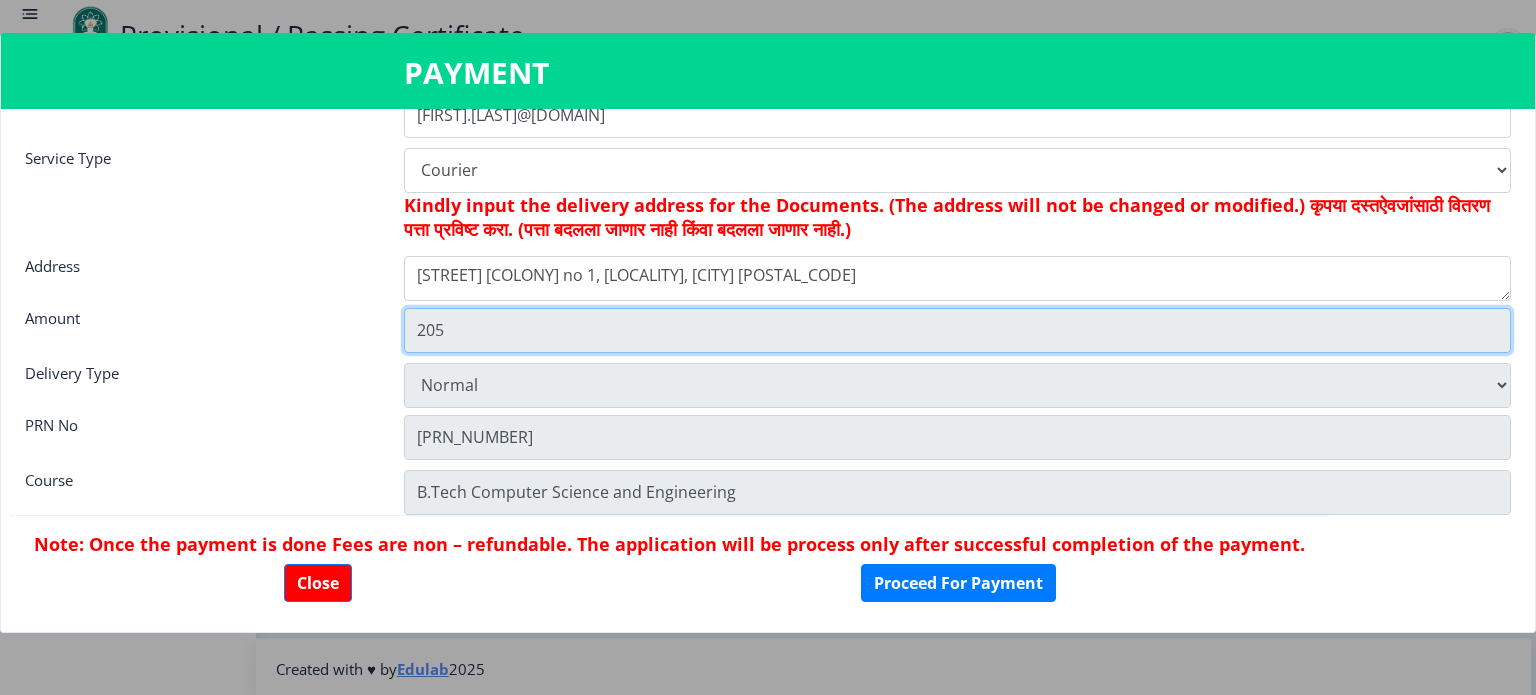 scroll, scrollTop: 163, scrollLeft: 0, axis: vertical 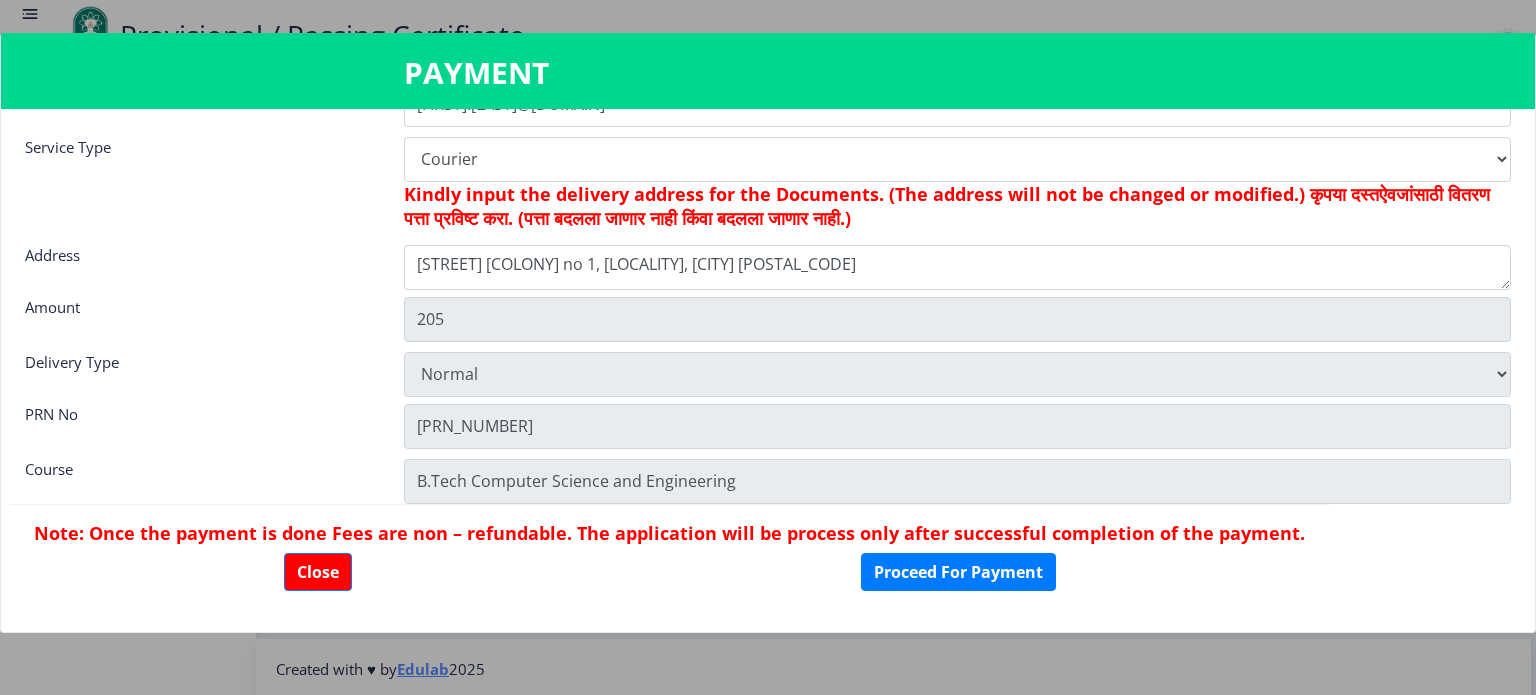 click on "PRN No" 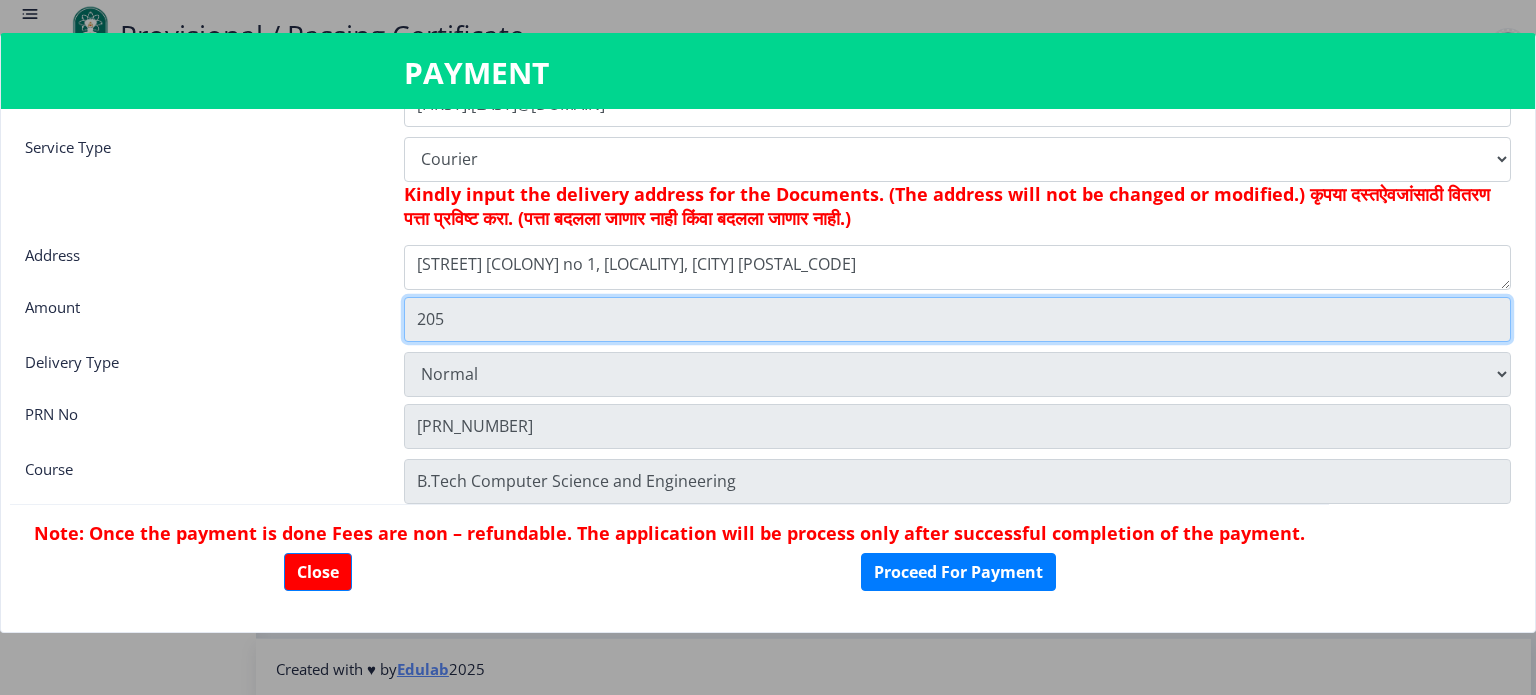 click on "205" 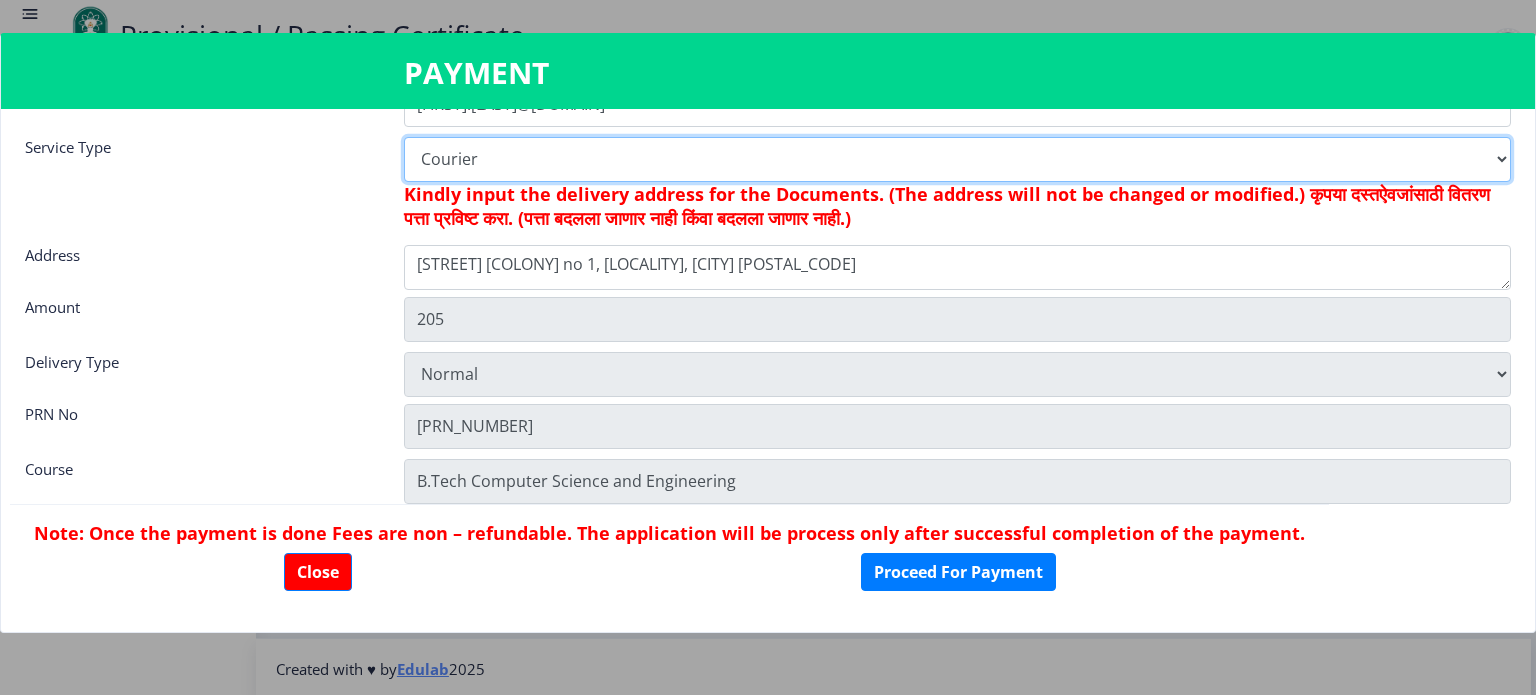 click on "Digital  Courier   Pickup" at bounding box center (957, 159) 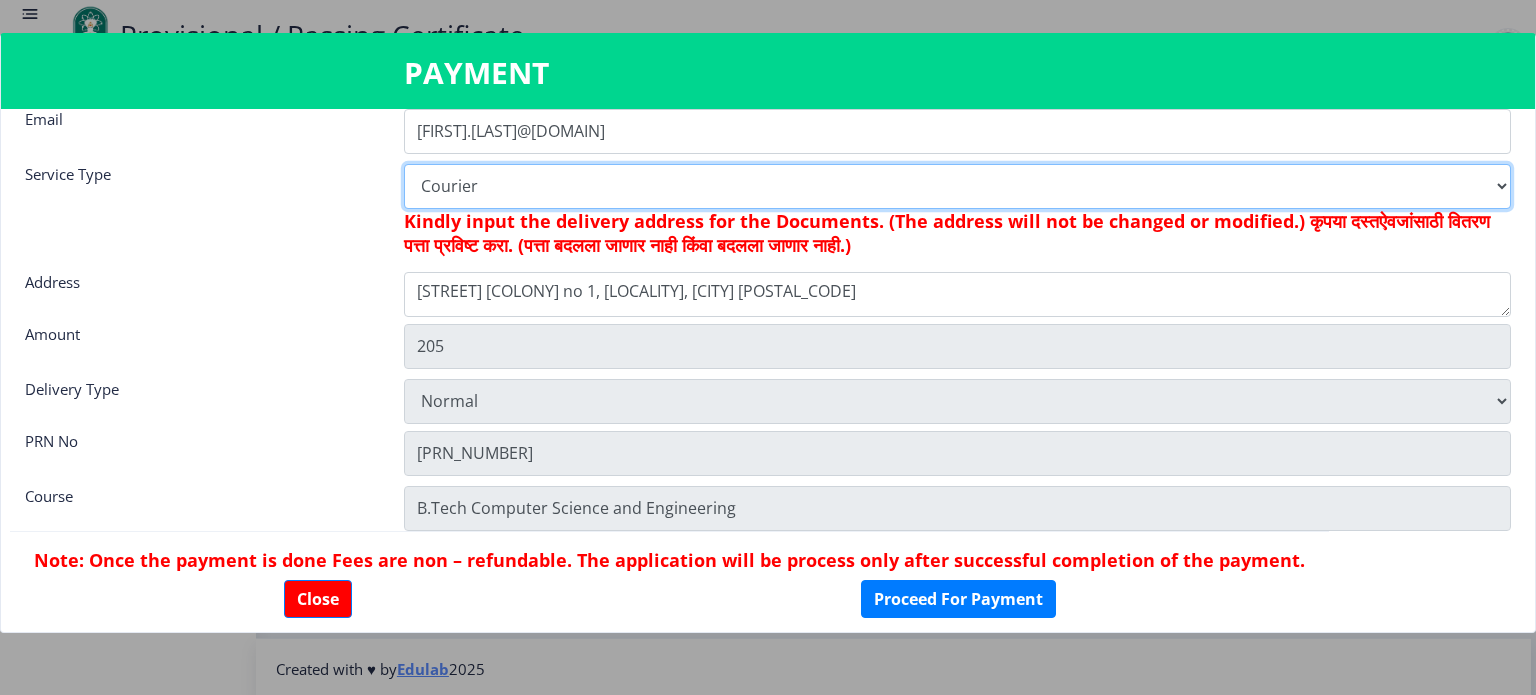 scroll, scrollTop: 163, scrollLeft: 0, axis: vertical 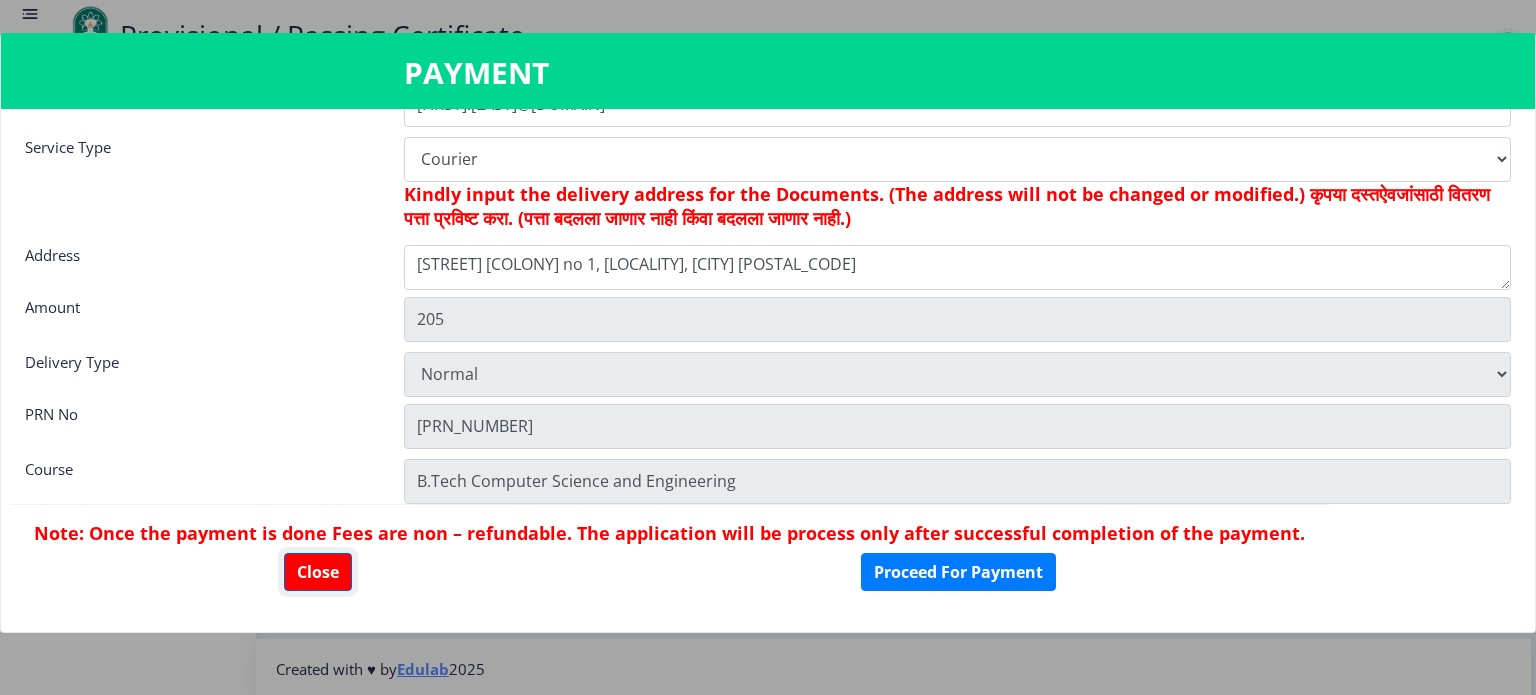click on "Close" 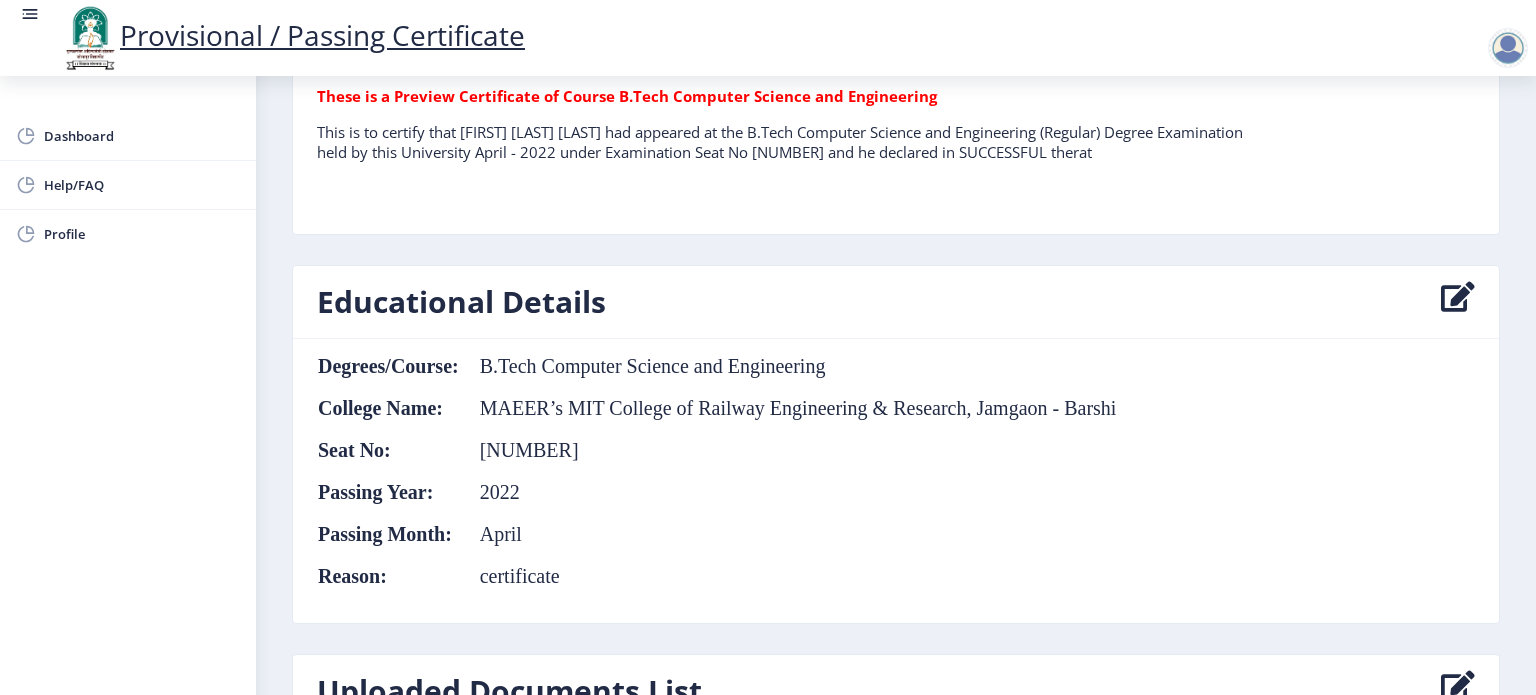scroll, scrollTop: 552, scrollLeft: 0, axis: vertical 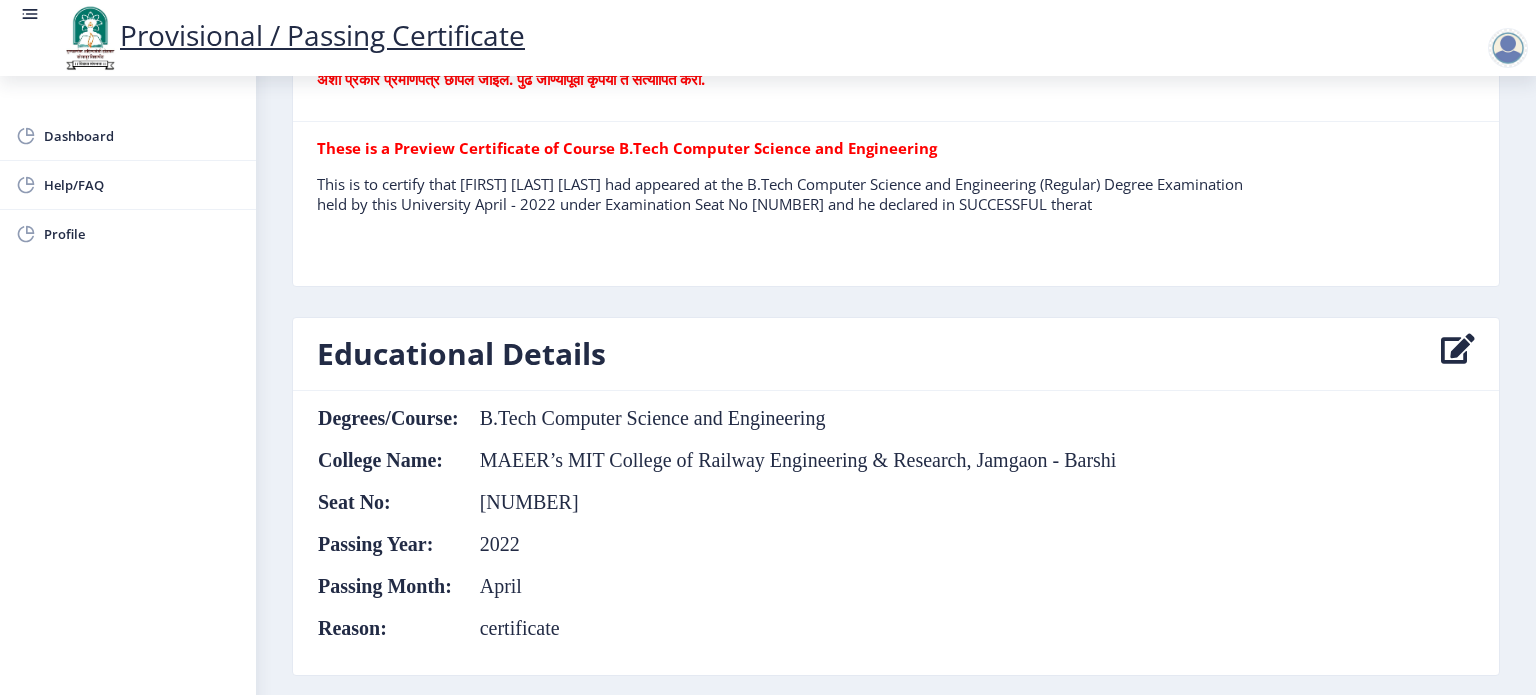 click 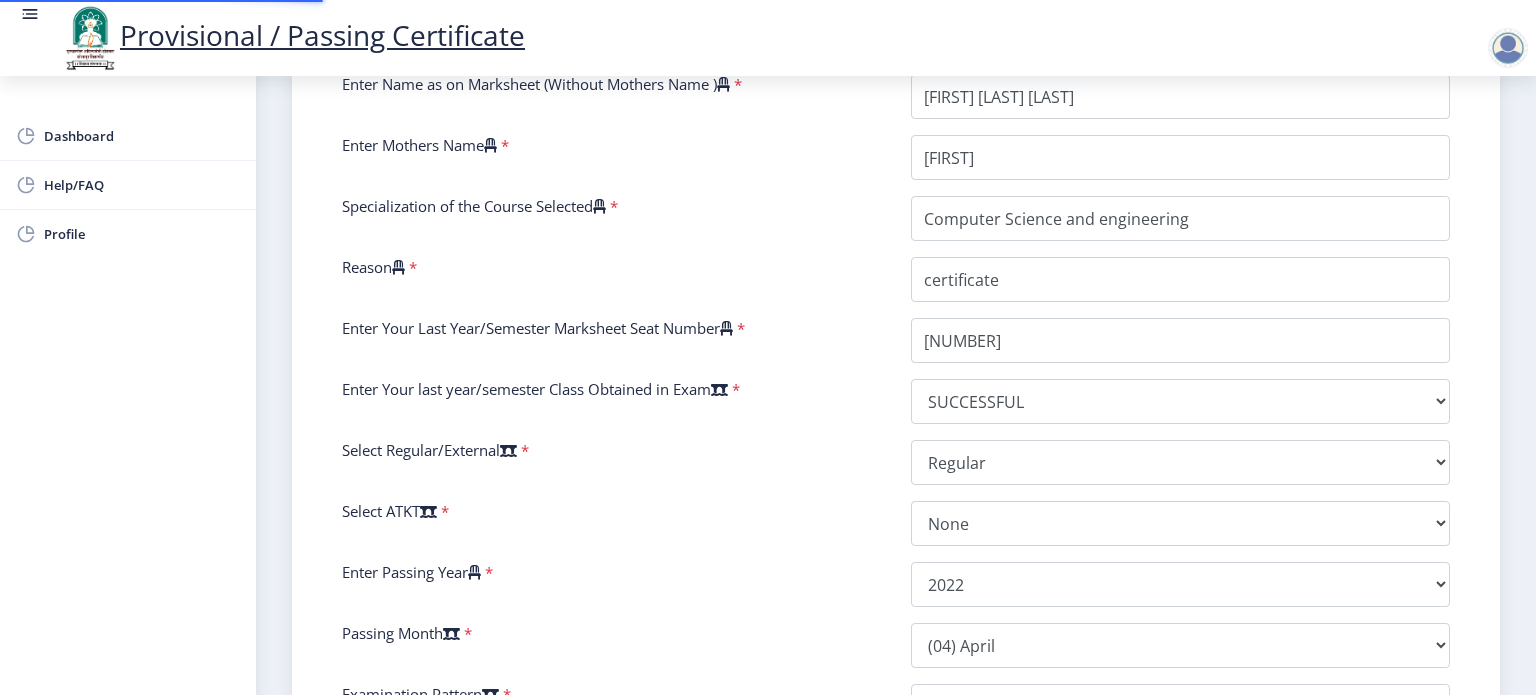 scroll, scrollTop: 0, scrollLeft: 0, axis: both 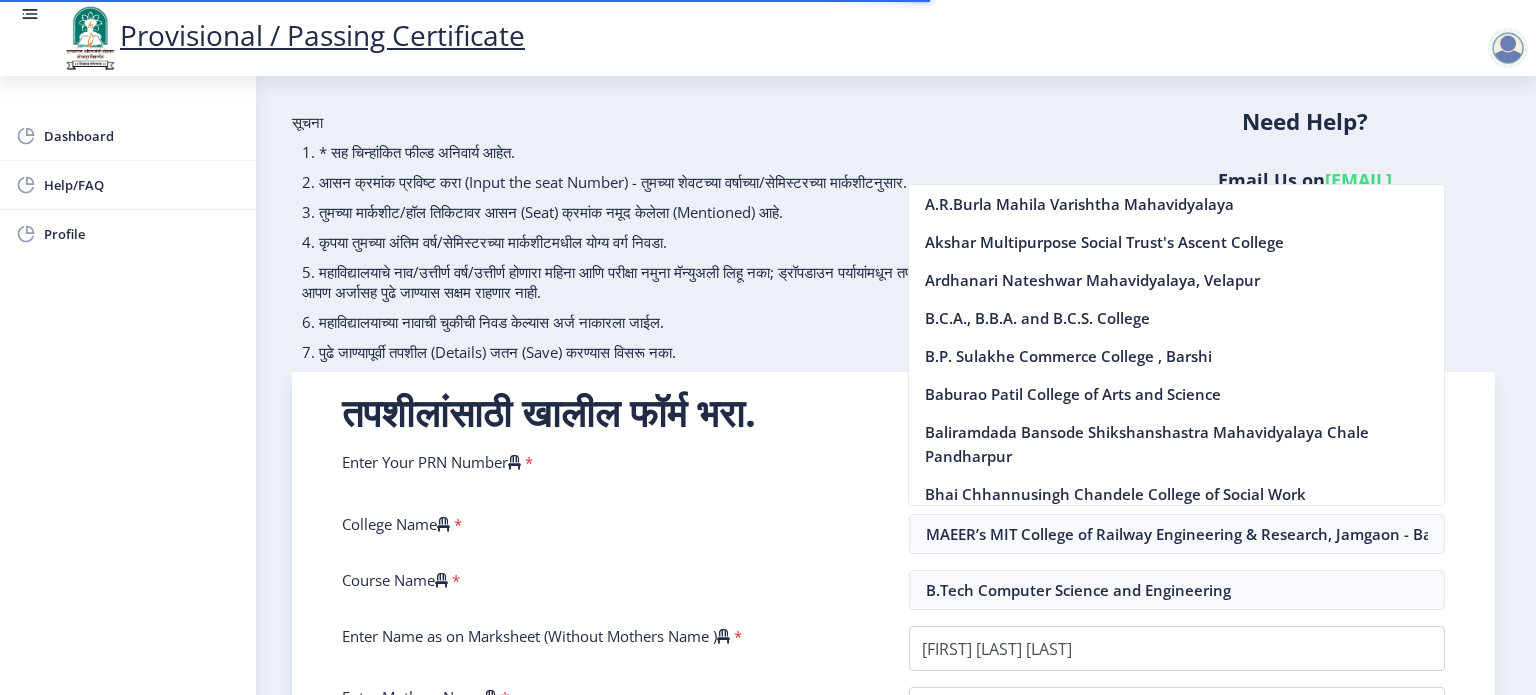 click on "तपशीलांसाठी खालील फॉर्म भरा." at bounding box center (893, 412) 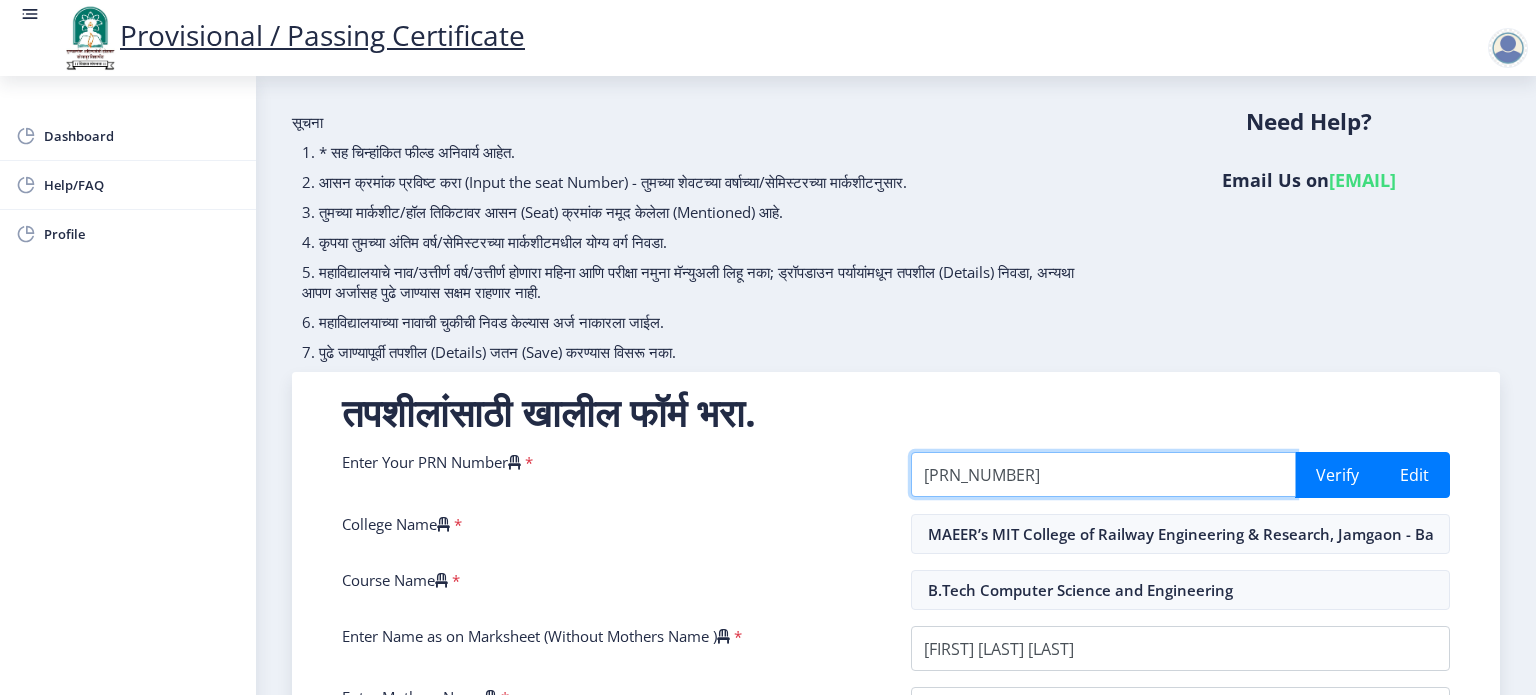 click on "[PRN_NUMBER]" at bounding box center [1103, 474] 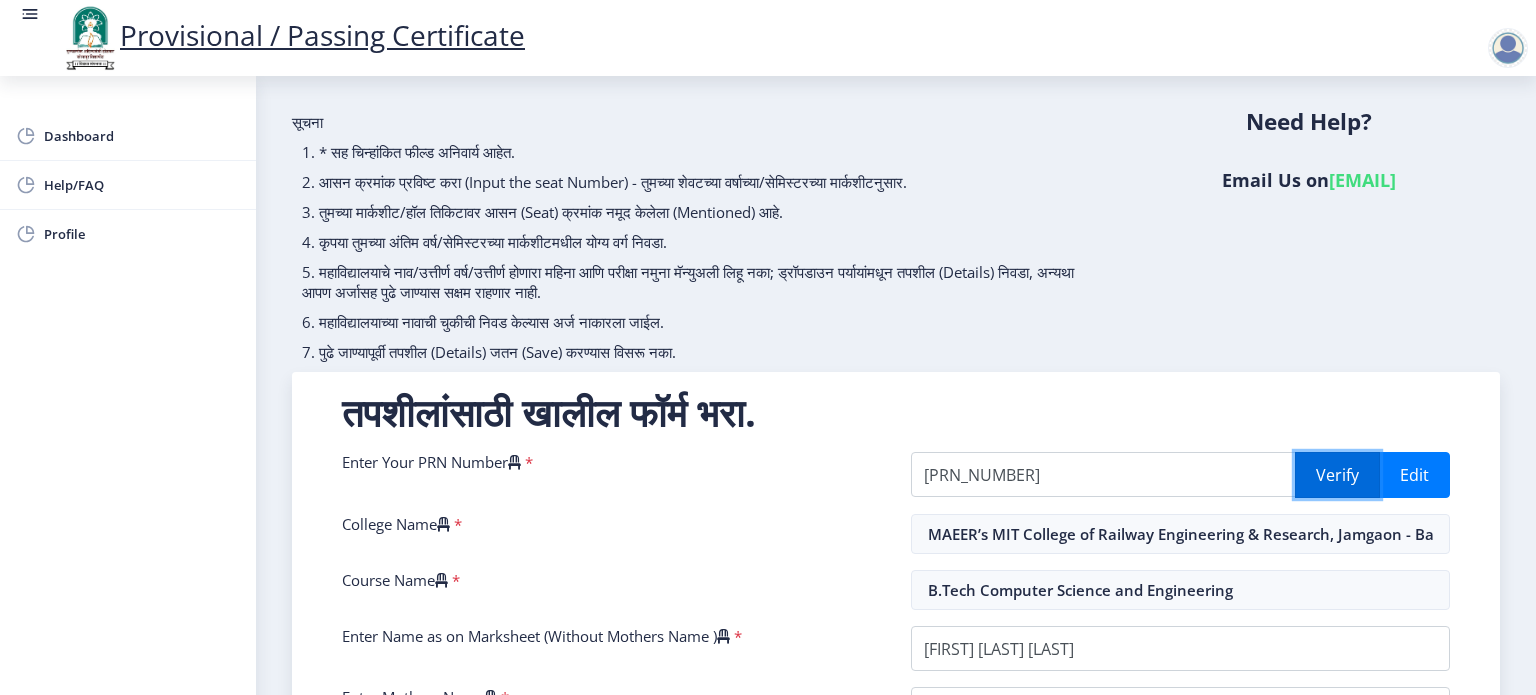 click on "Verify" at bounding box center [1337, 475] 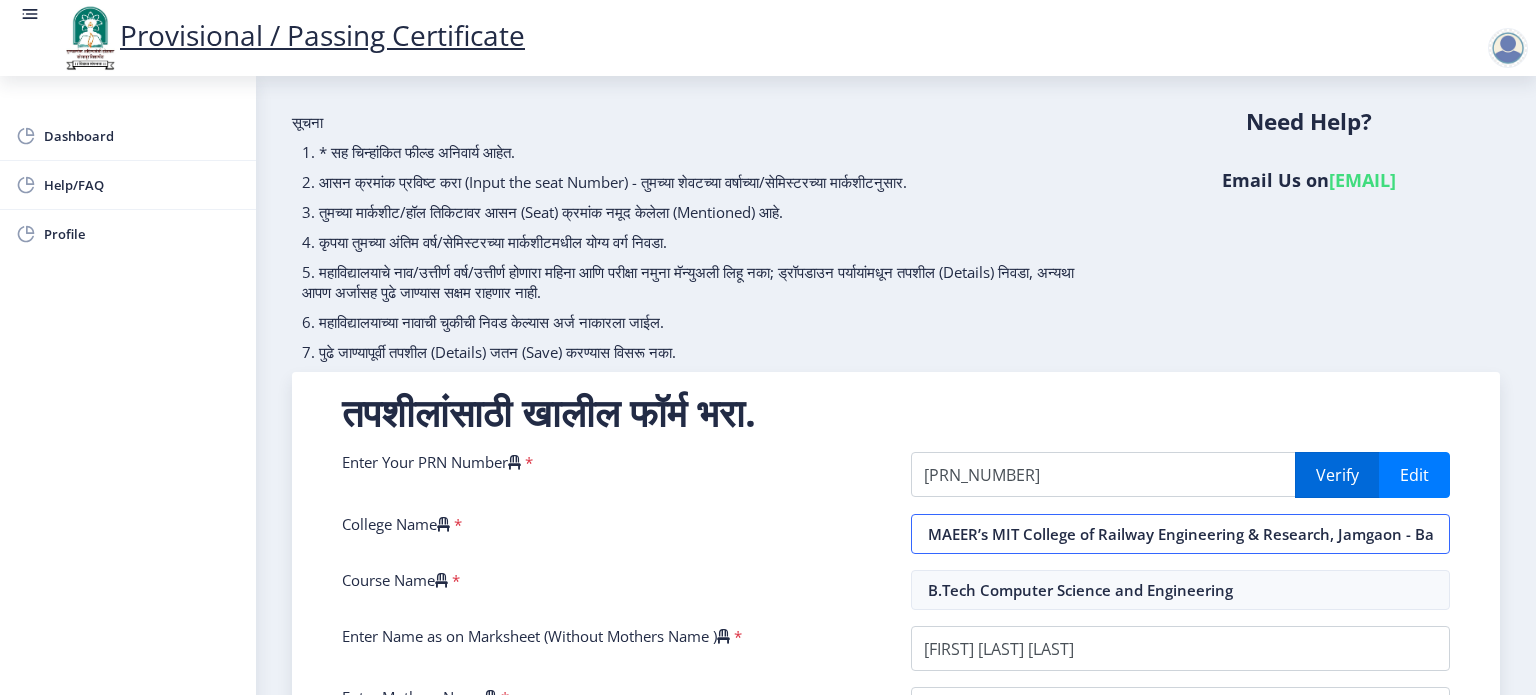 type on "[PRN_NUMBER]" 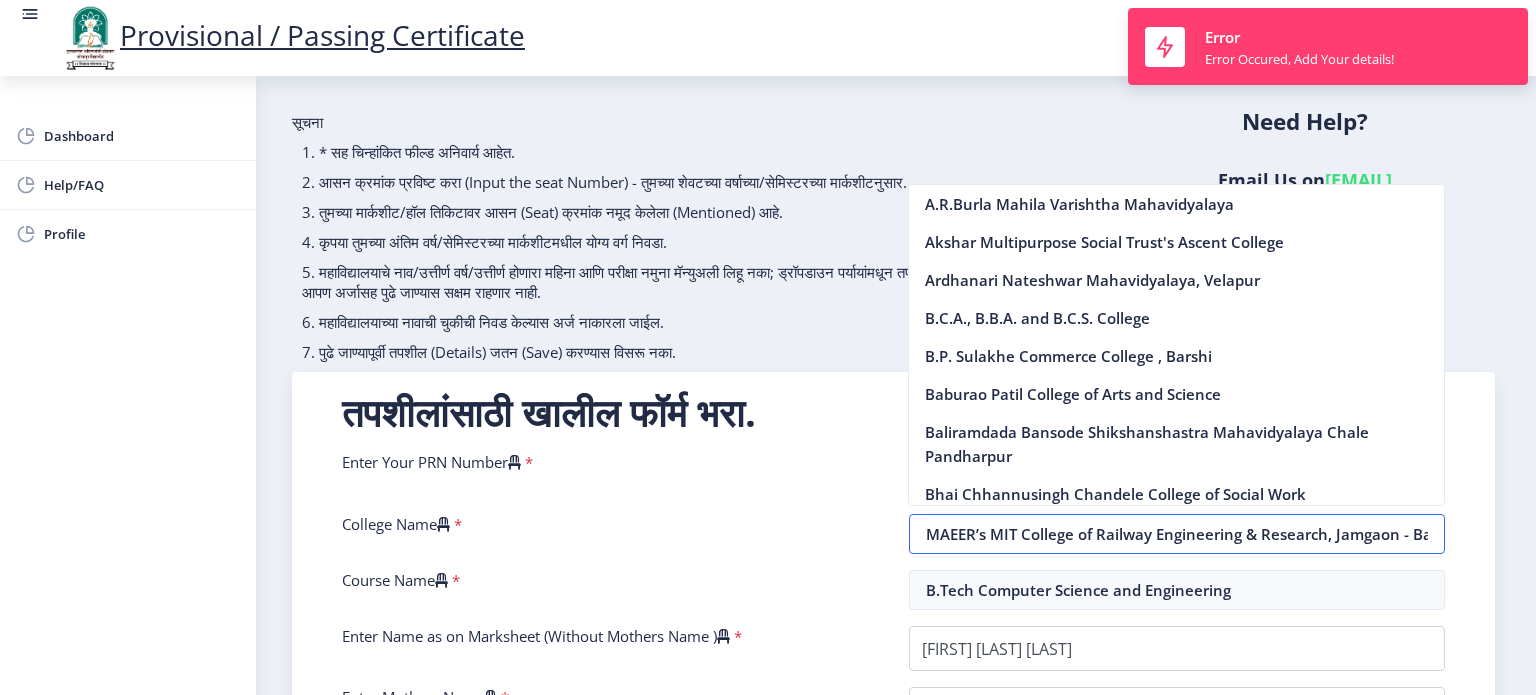 scroll, scrollTop: 0, scrollLeft: 24, axis: horizontal 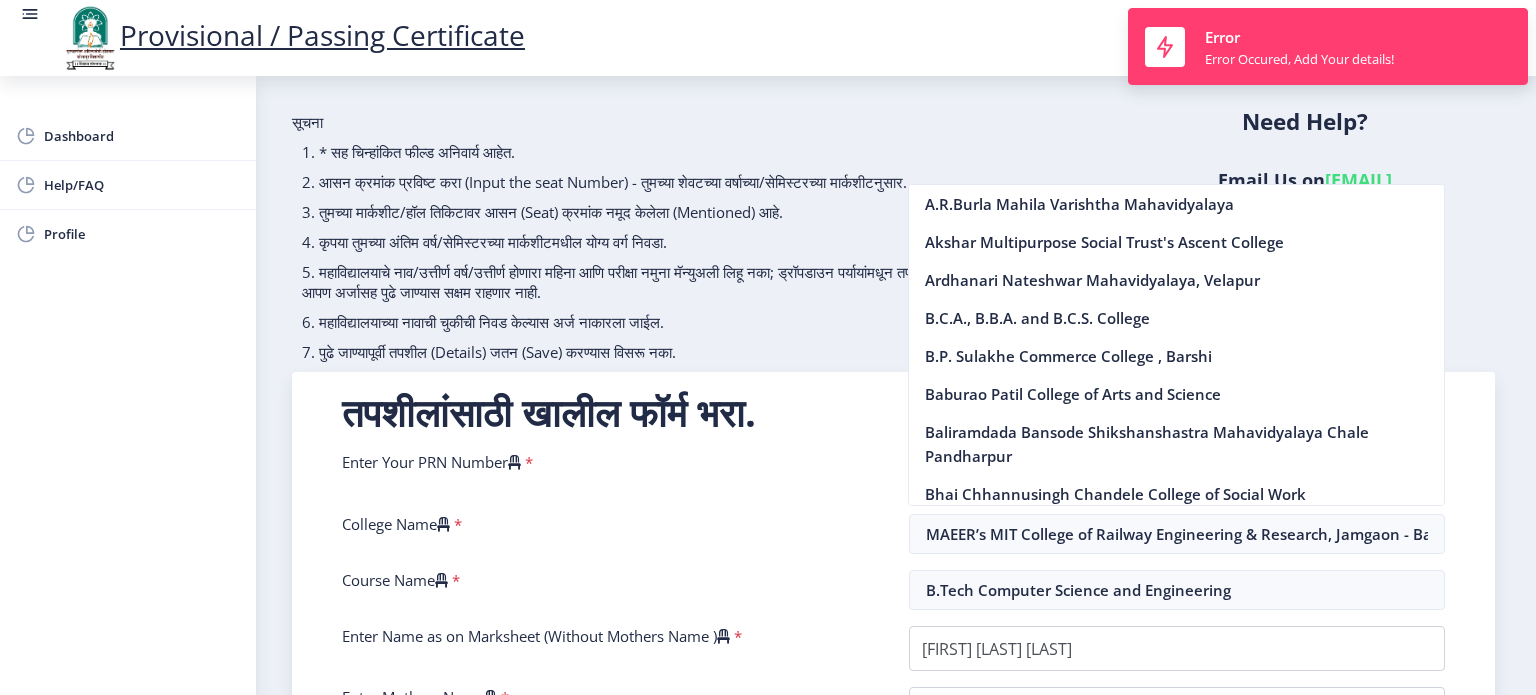 click on "तपशीलांसाठी खालील फॉर्म भरा." at bounding box center [893, 412] 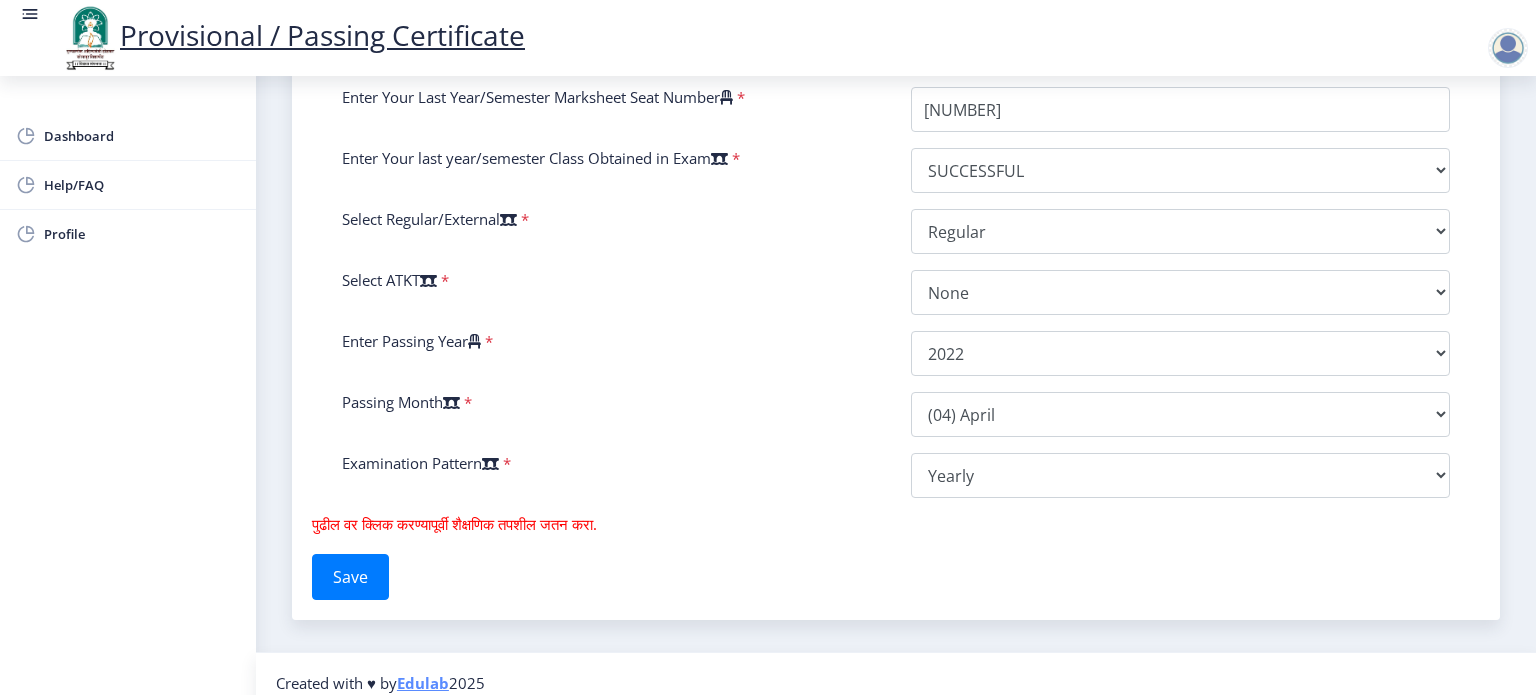 scroll, scrollTop: 799, scrollLeft: 0, axis: vertical 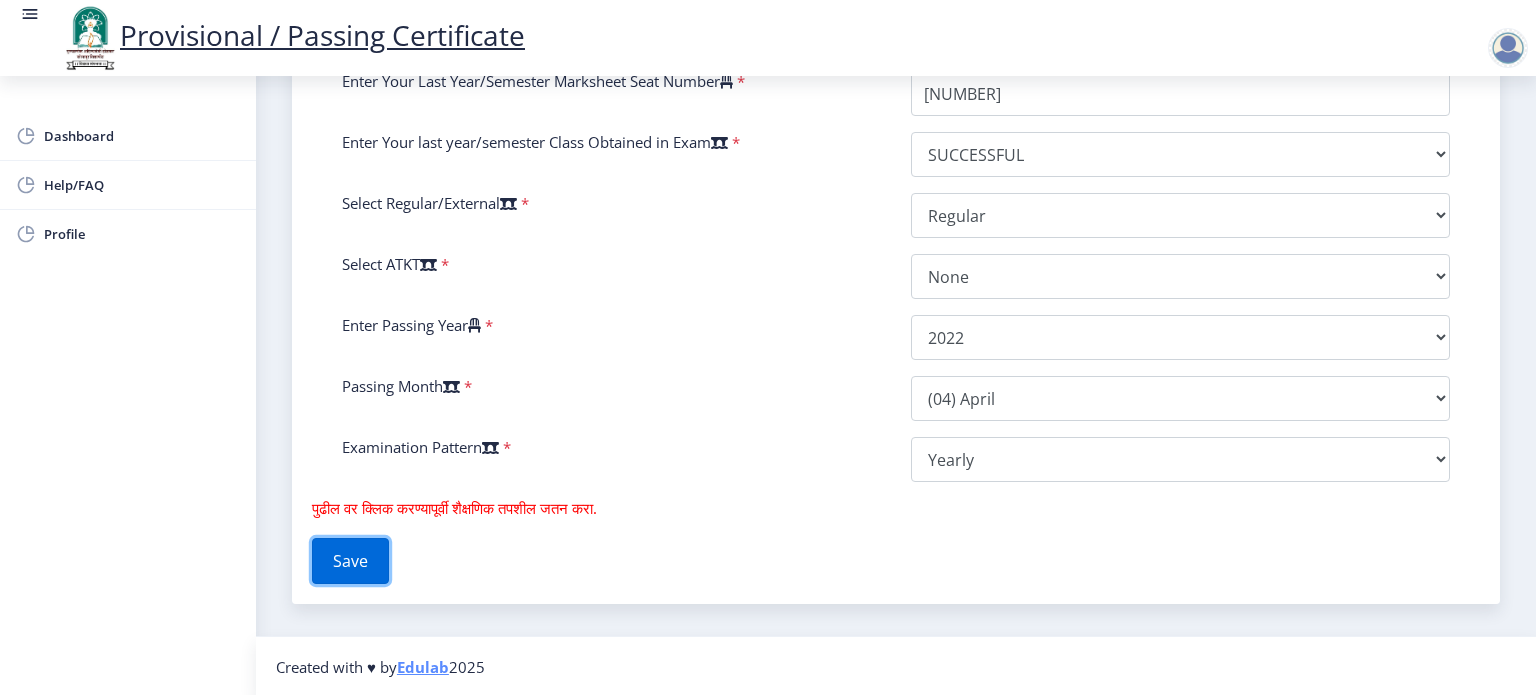 click on "Save" at bounding box center [350, 561] 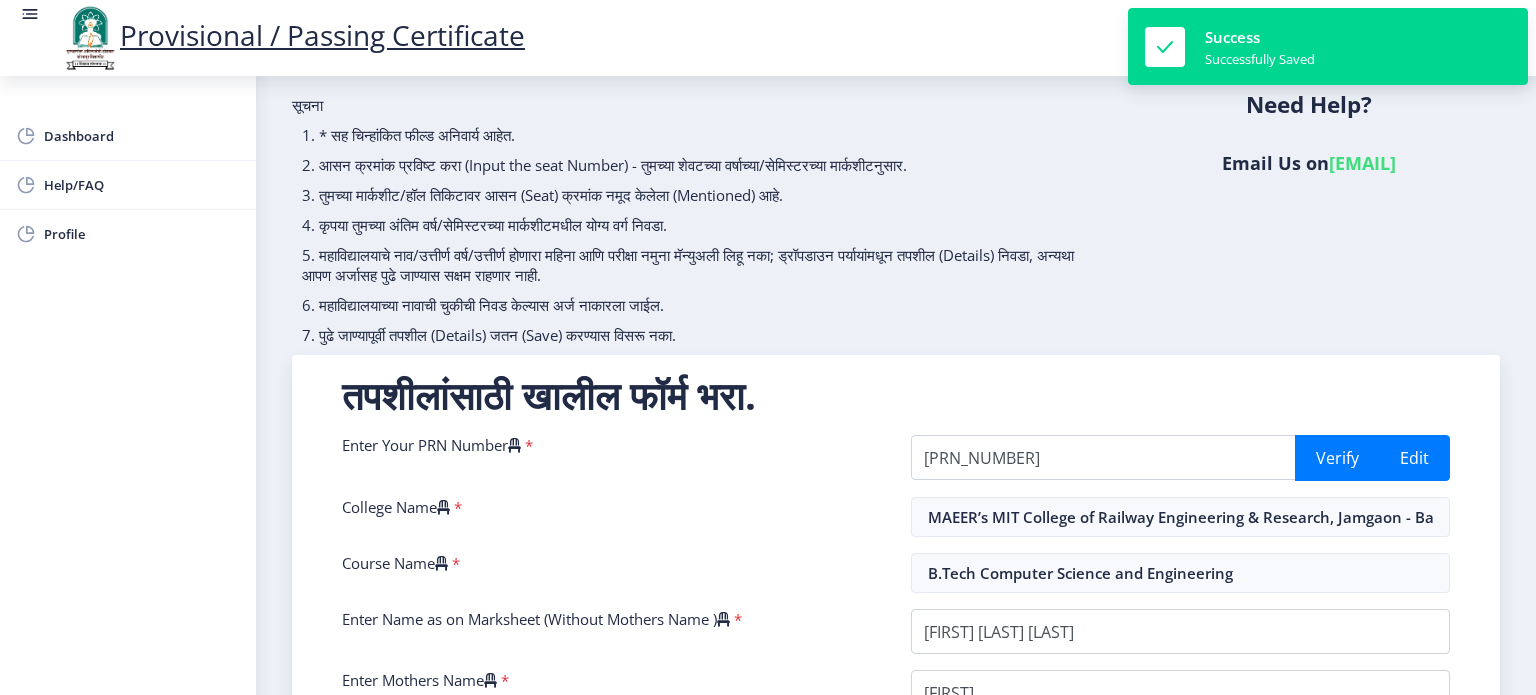 scroll, scrollTop: 0, scrollLeft: 0, axis: both 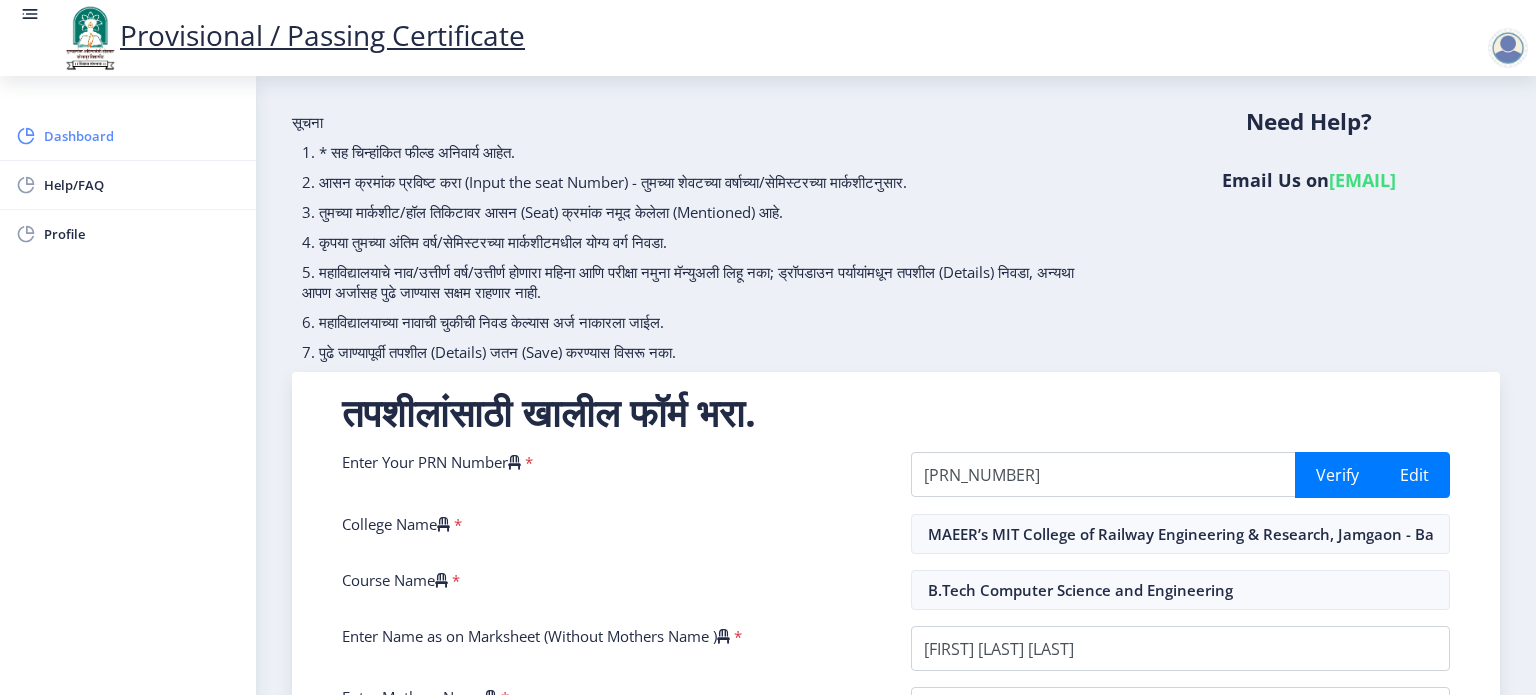 click on "Dashboard" 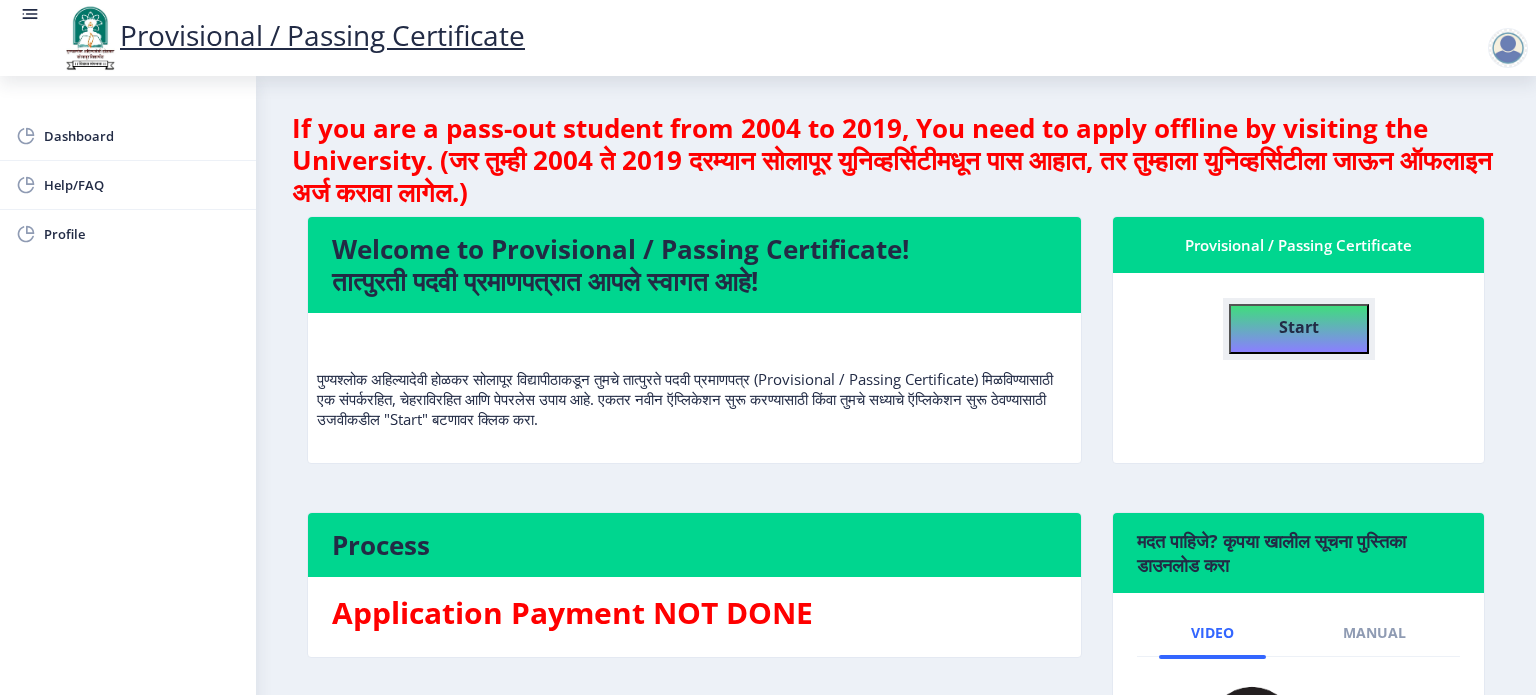 click on "Start" 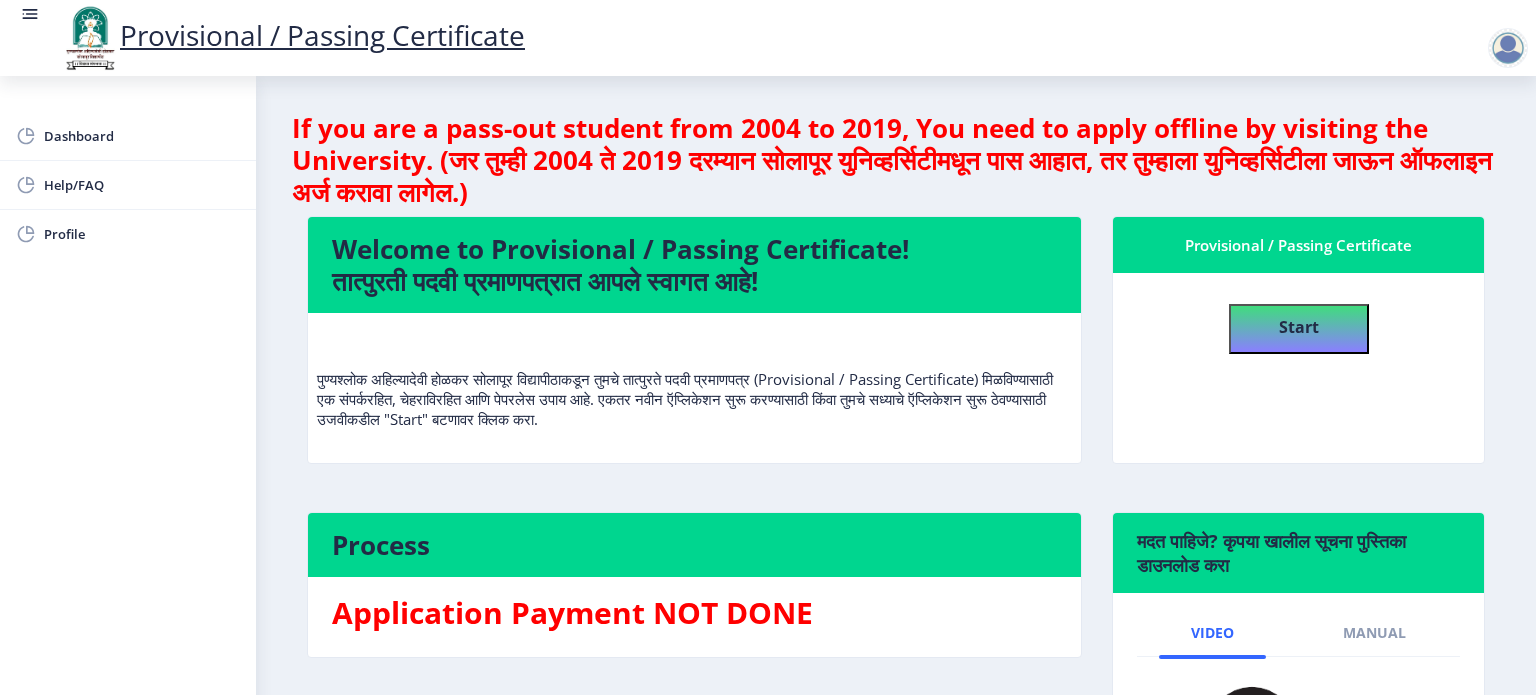 select on "SUCCESSFUL" 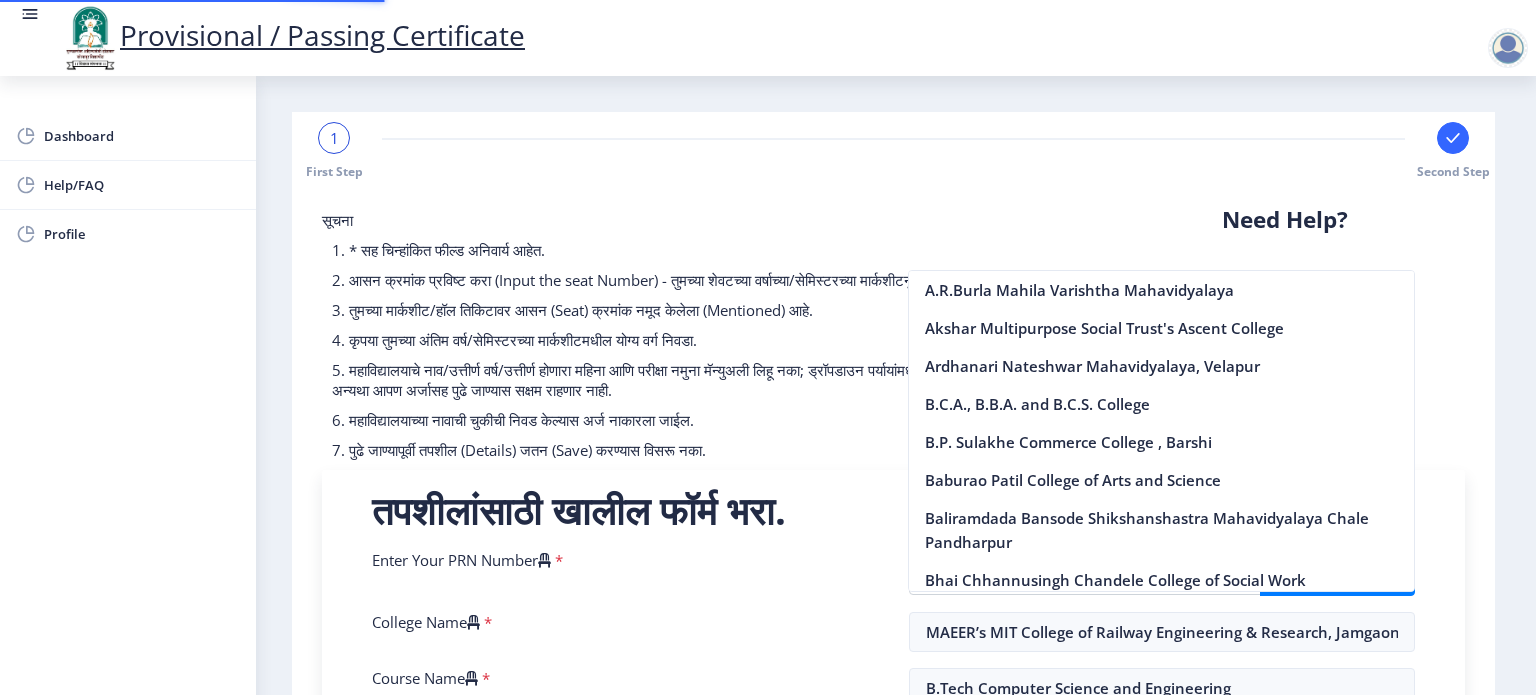 scroll, scrollTop: 12, scrollLeft: 0, axis: vertical 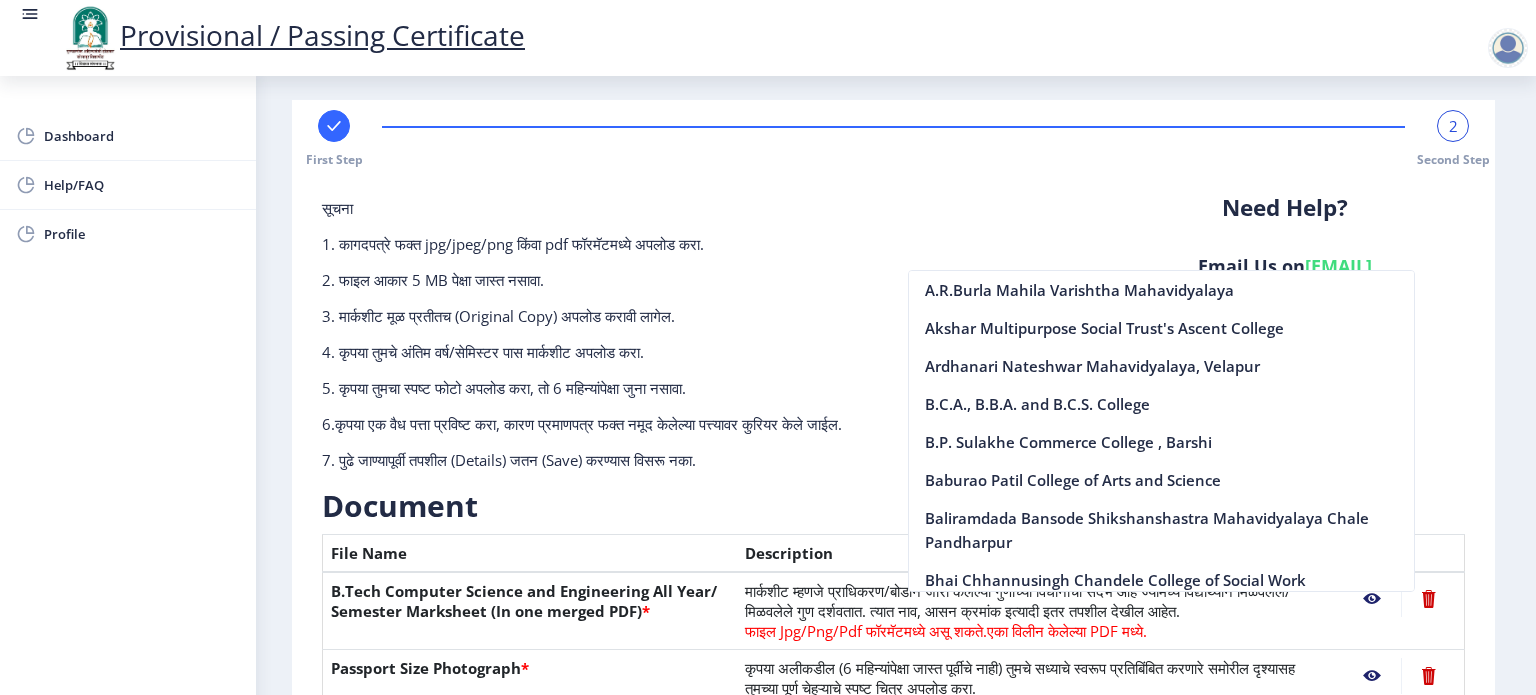 click on "सूचना 1. कागदपत्रे फक्त jpg/jpeg/png किंवा pdf फॉरमॅटमध्ये अपलोड करा.  2. फाइल आकार 5 MB पेक्षा जास्त नसावा.  3. मार्कशीट मूळ प्रतीतच (Original Copy) अपलोड करावी लागेल.  4. कृपया तुमचे अंतिम वर्ष/सेमिस्टर पास मार्कशीट अपलोड करा.  5. कृपया तुमचा स्पष्ट फोटो अपलोड करा, तो 6 महिन्यांपेक्षा जुना नसावा. 6.कृपया एक वैध पत्ता प्रविष्ट करा, कारण प्रमाणपत्र फक्त नमूद केलेल्या पत्त्यावर कुरियर केले जाईल." 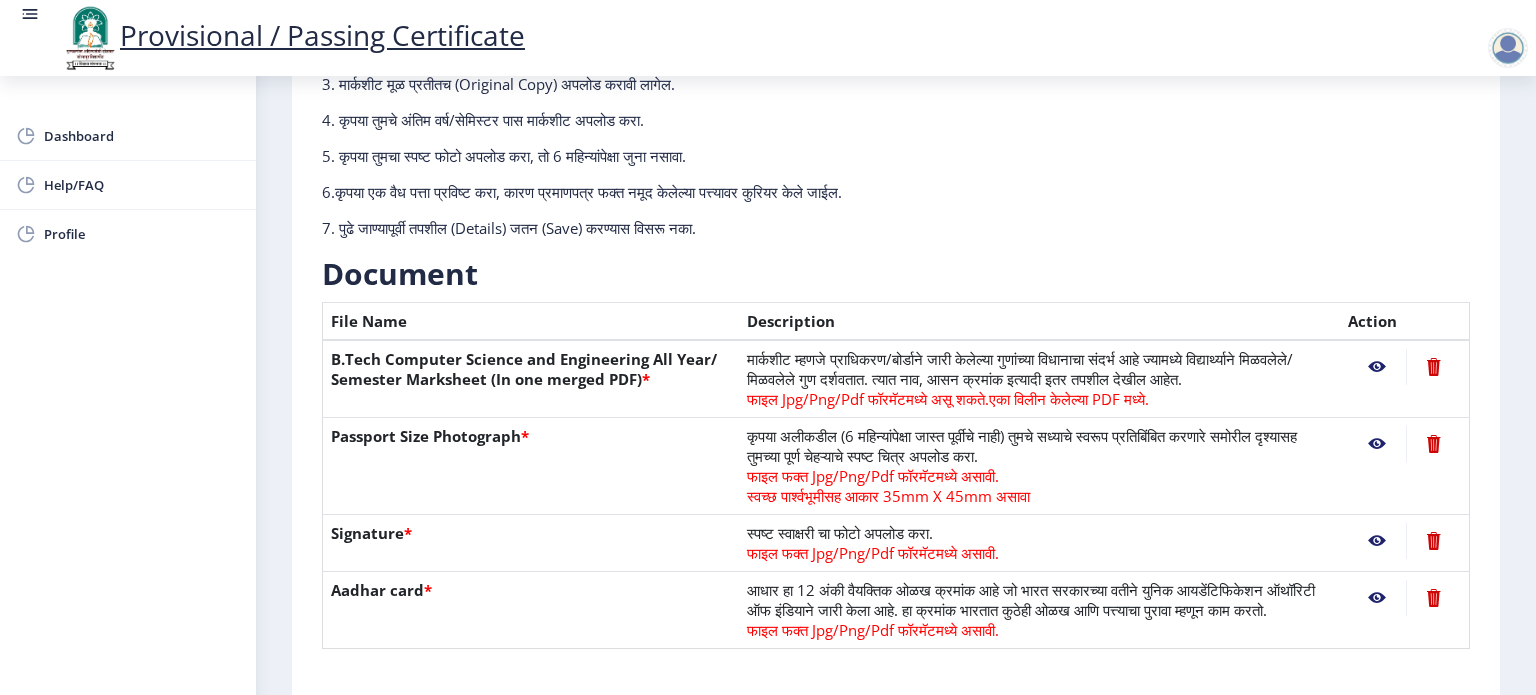 scroll, scrollTop: 466, scrollLeft: 0, axis: vertical 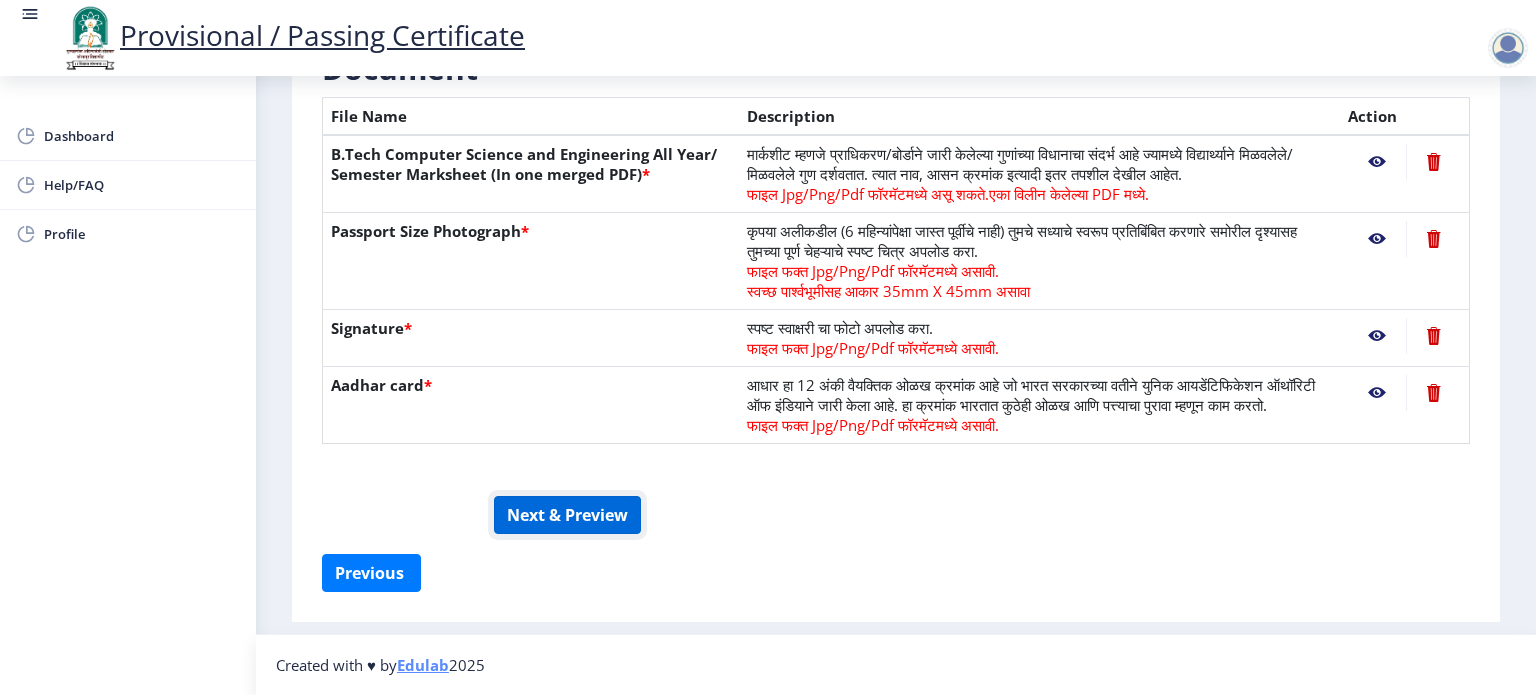 click on "Next & Preview" 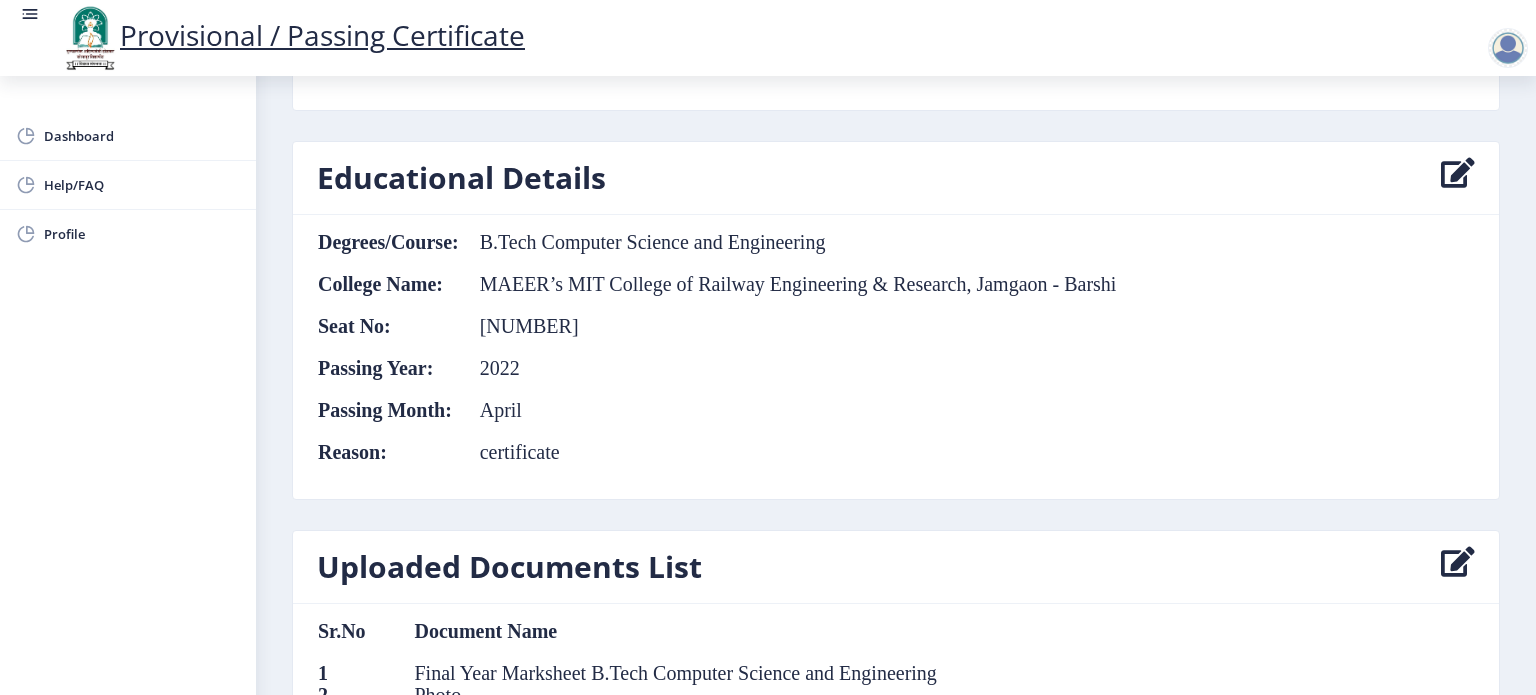 scroll, scrollTop: 976, scrollLeft: 0, axis: vertical 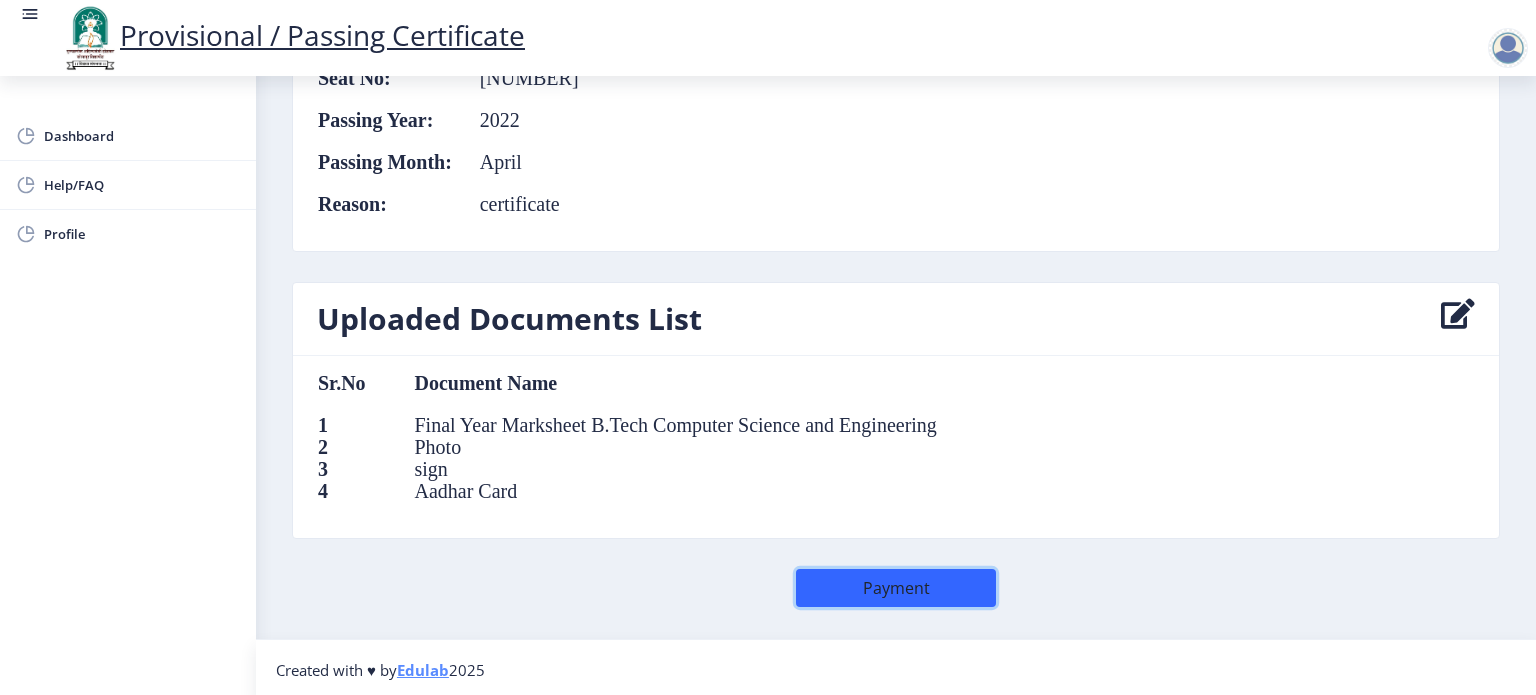 click on "Payment" 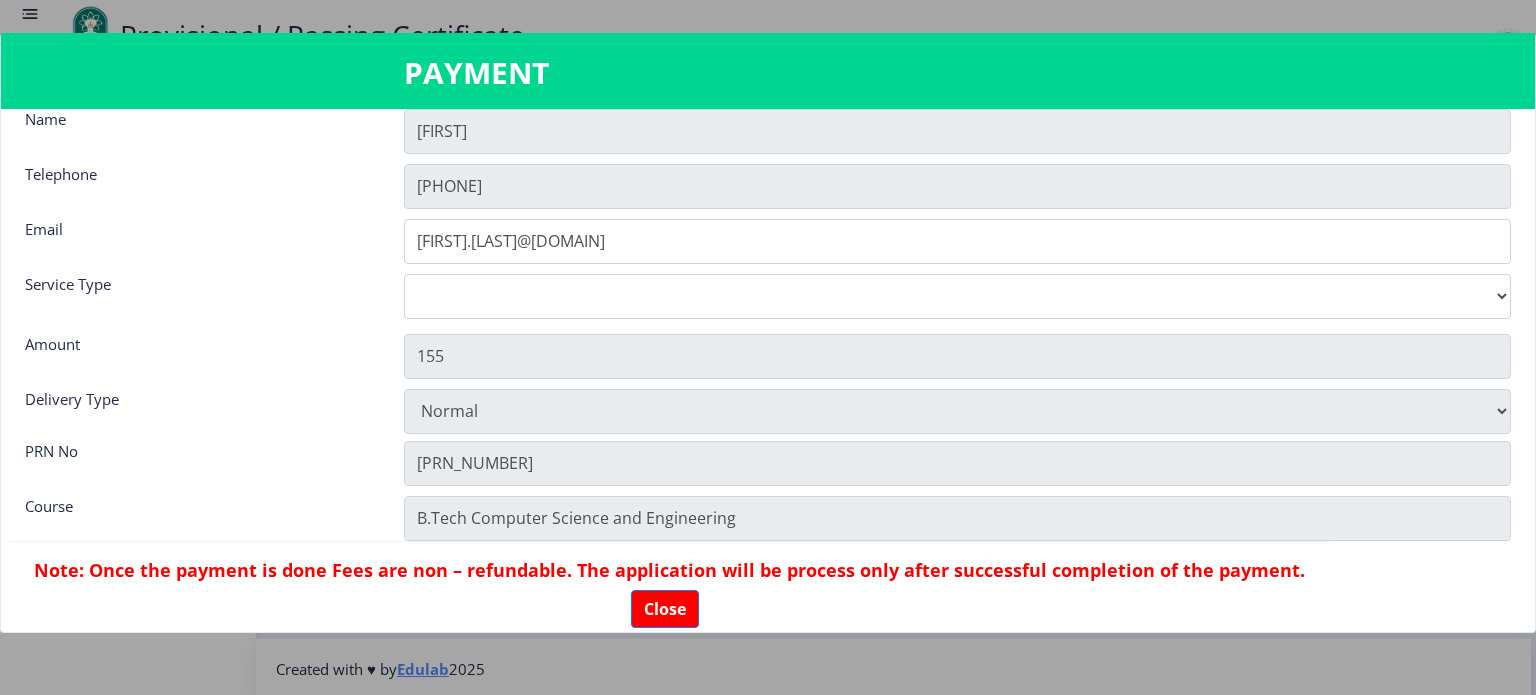 scroll, scrollTop: 63, scrollLeft: 0, axis: vertical 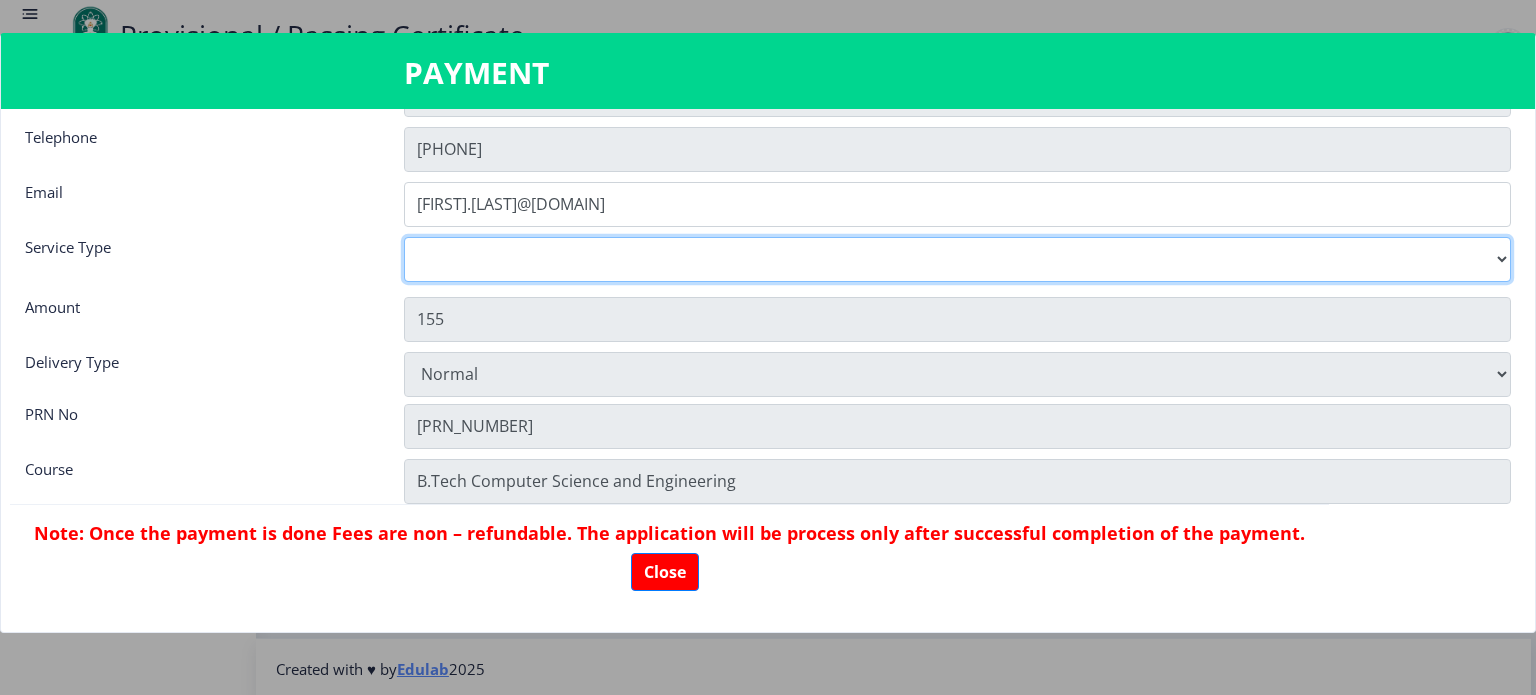 click on "Digital  Courier   Pickup" at bounding box center [957, 259] 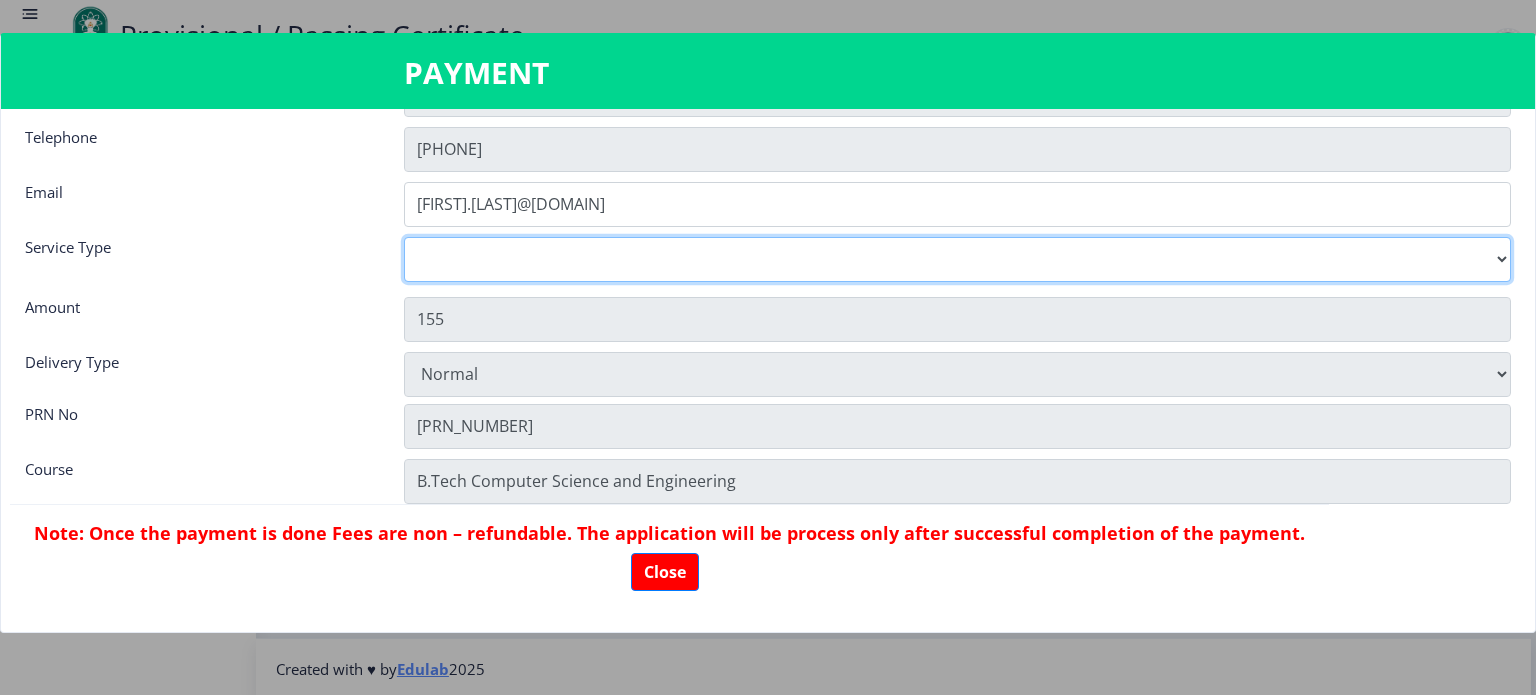 select on "new" 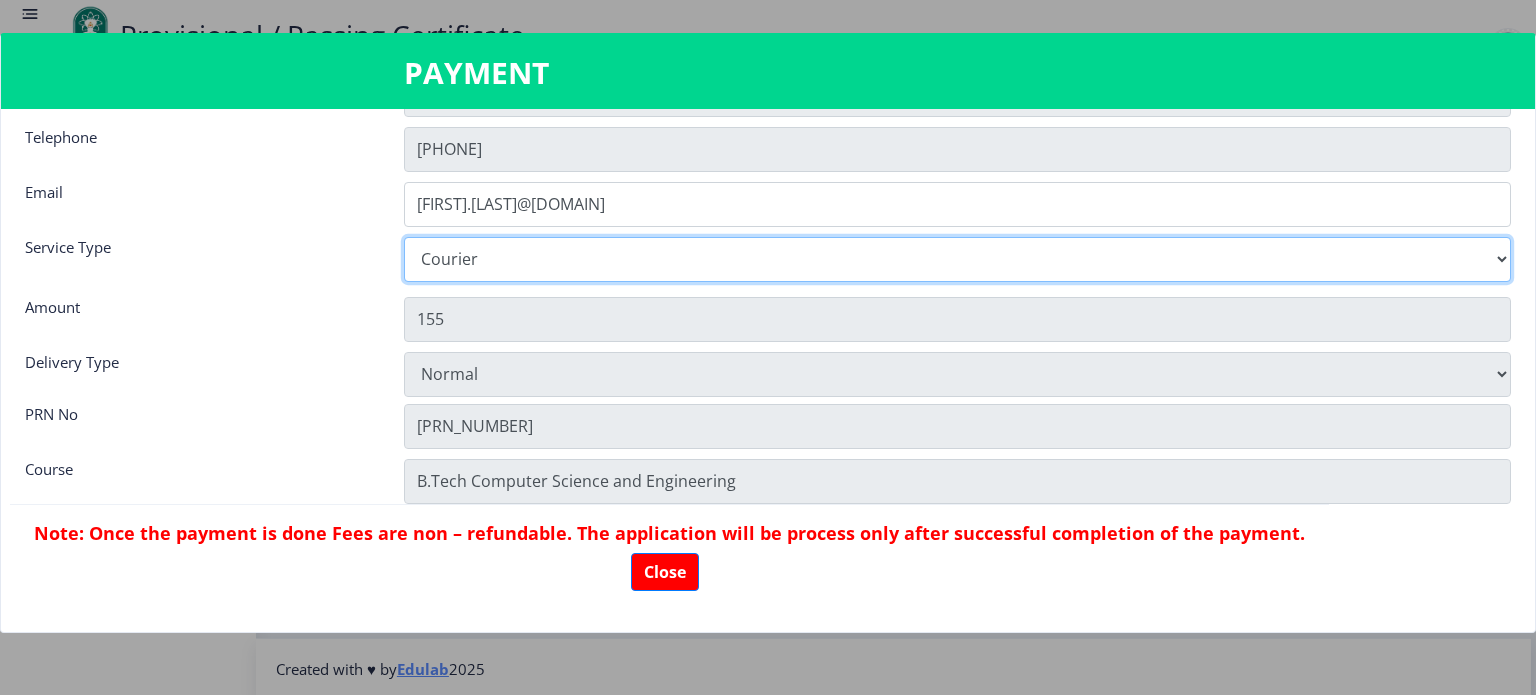 click on "Digital  Courier   Pickup" at bounding box center [957, 259] 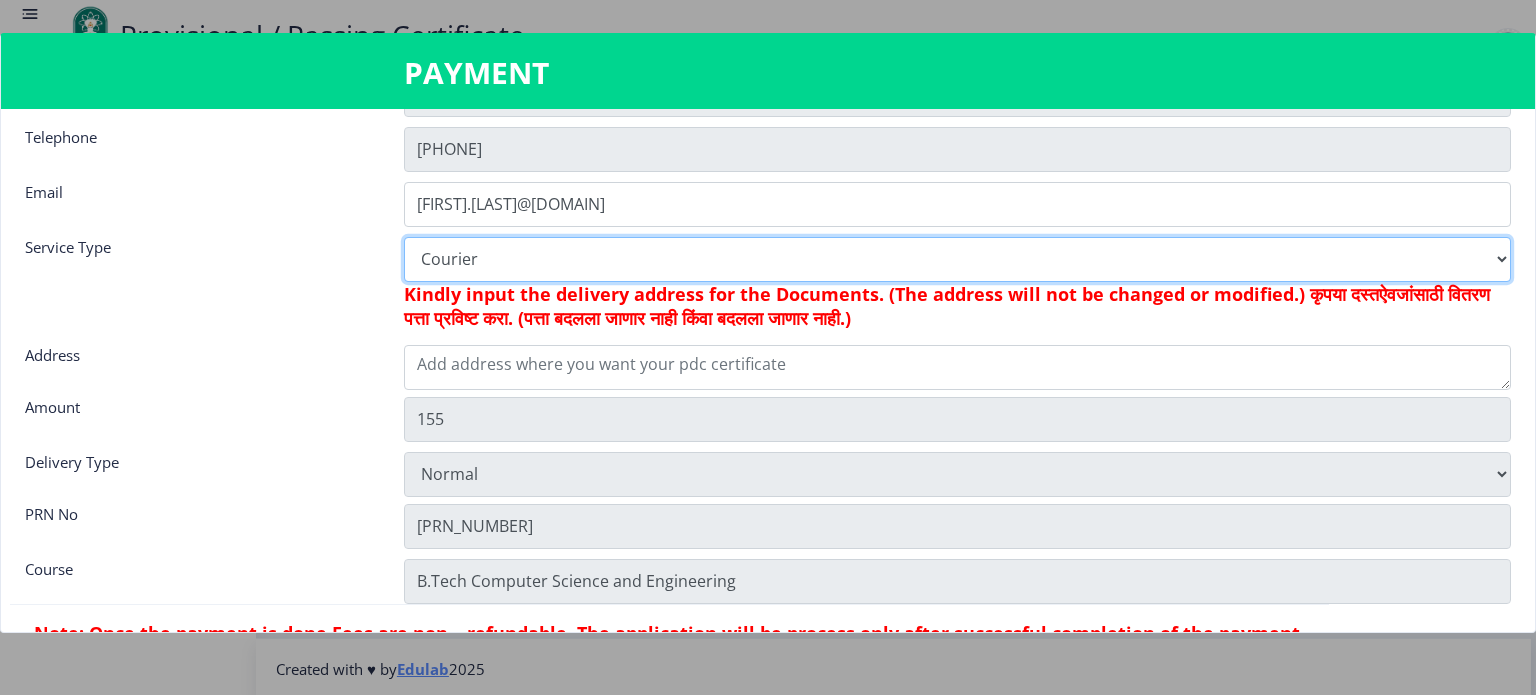 type on "205" 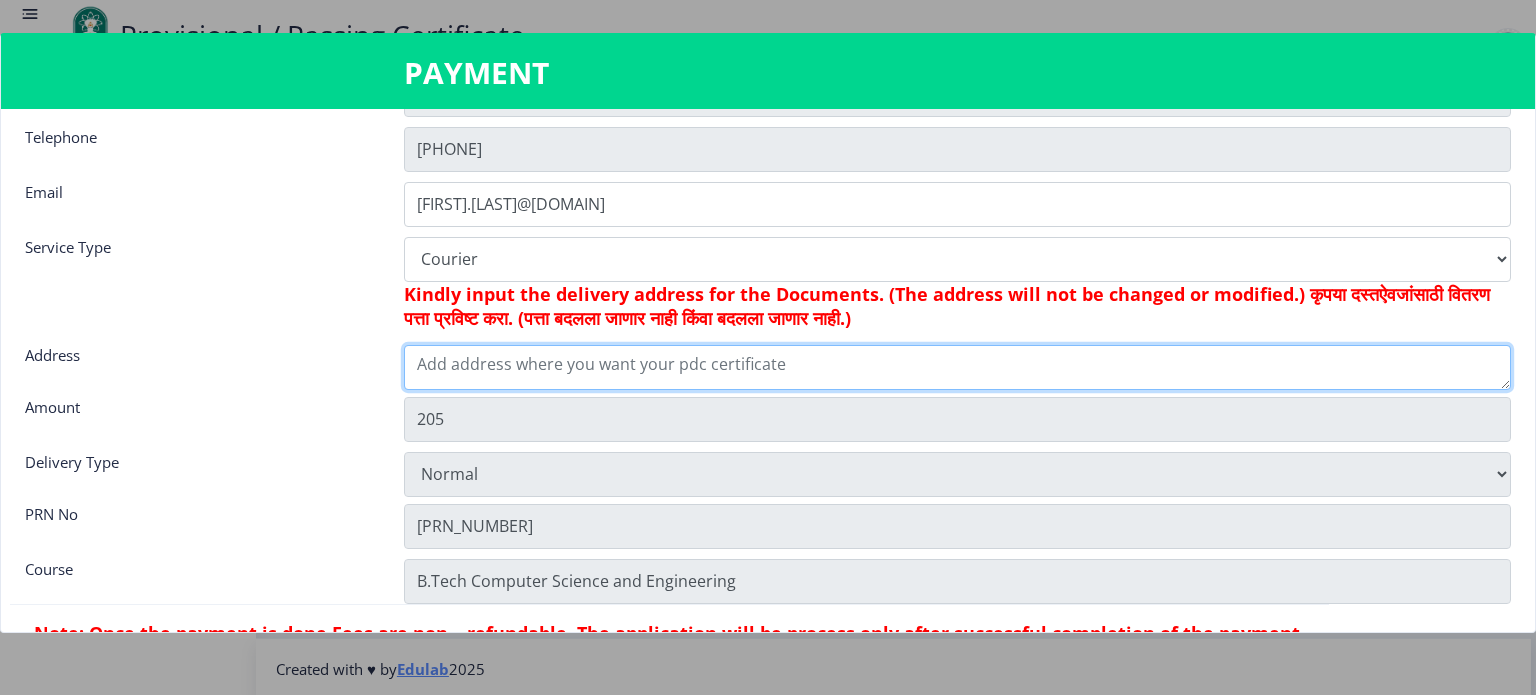 click at bounding box center [957, 367] 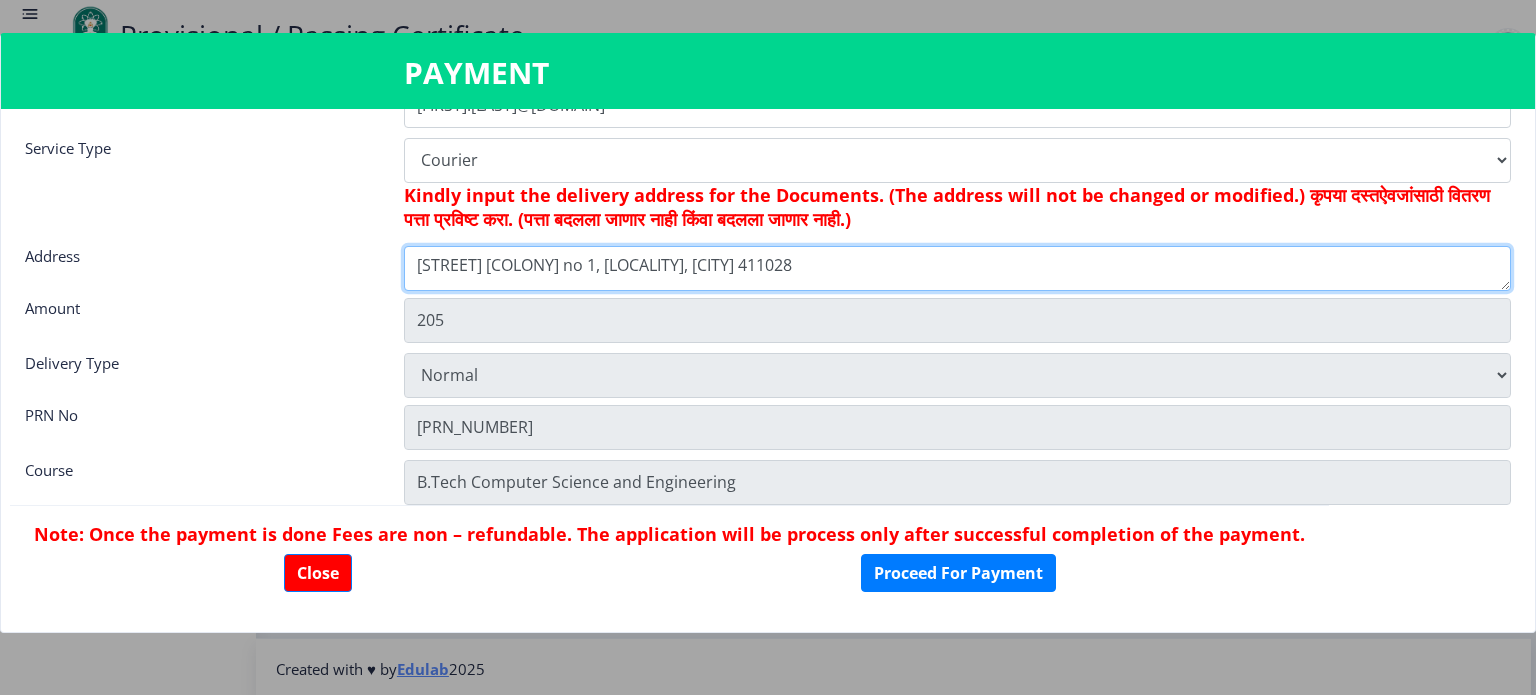 scroll, scrollTop: 163, scrollLeft: 0, axis: vertical 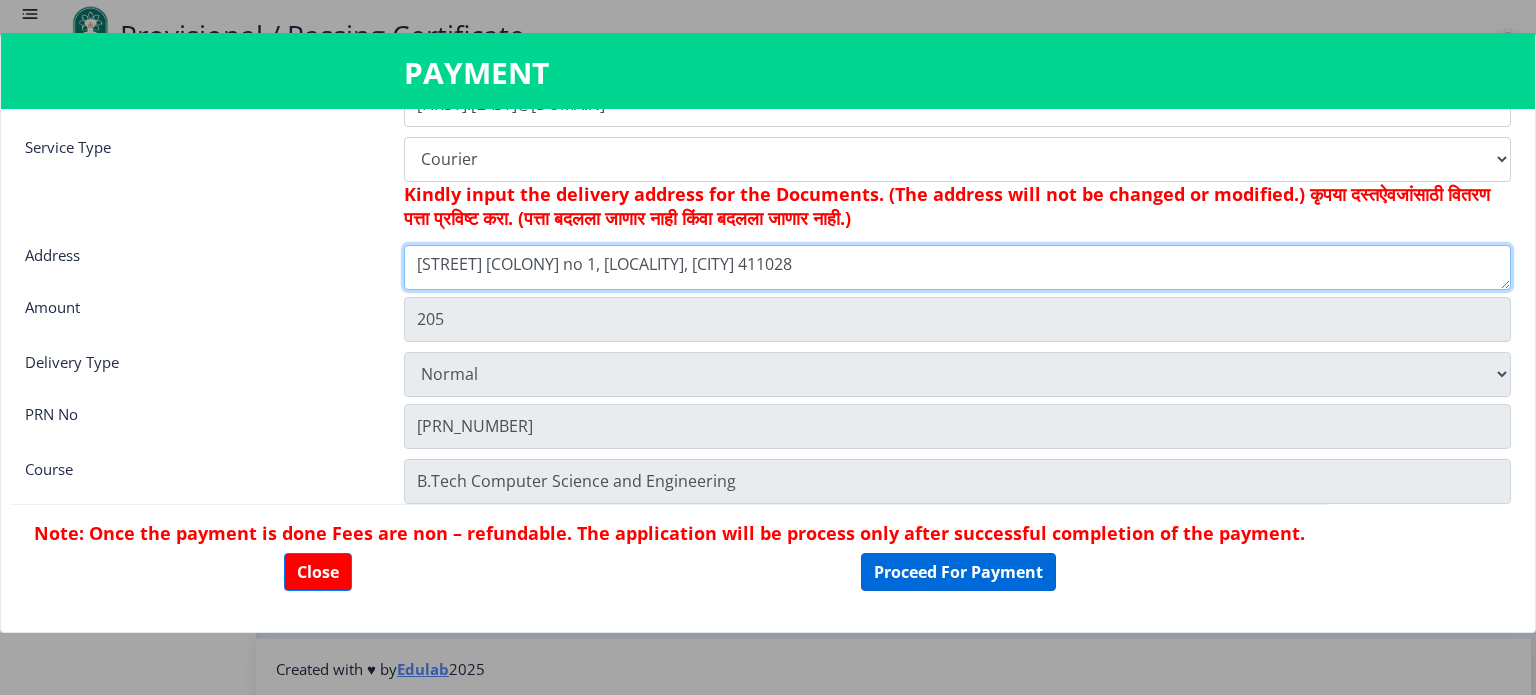 type on "[STREET] [COLONY] no 1, [LOCALITY], [CITY] 411028" 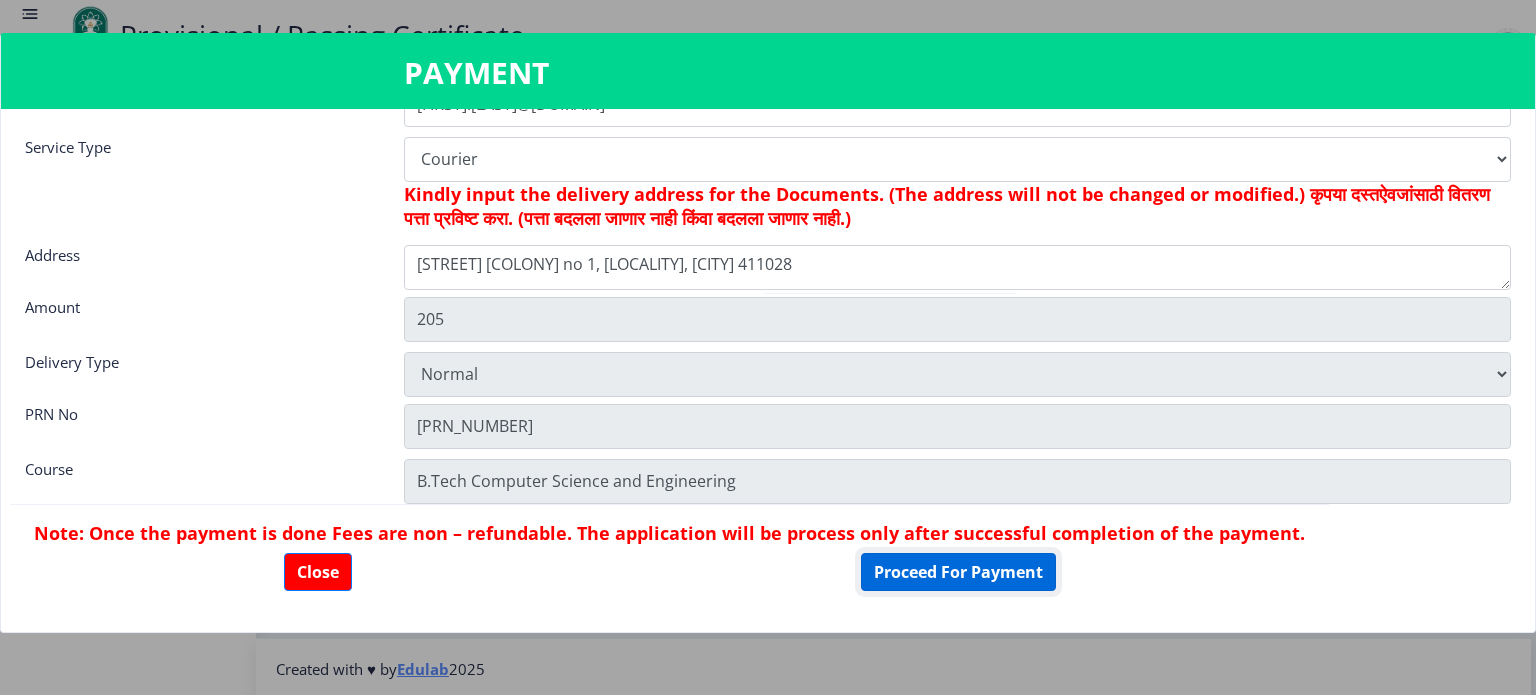 click on "Proceed For Payment" 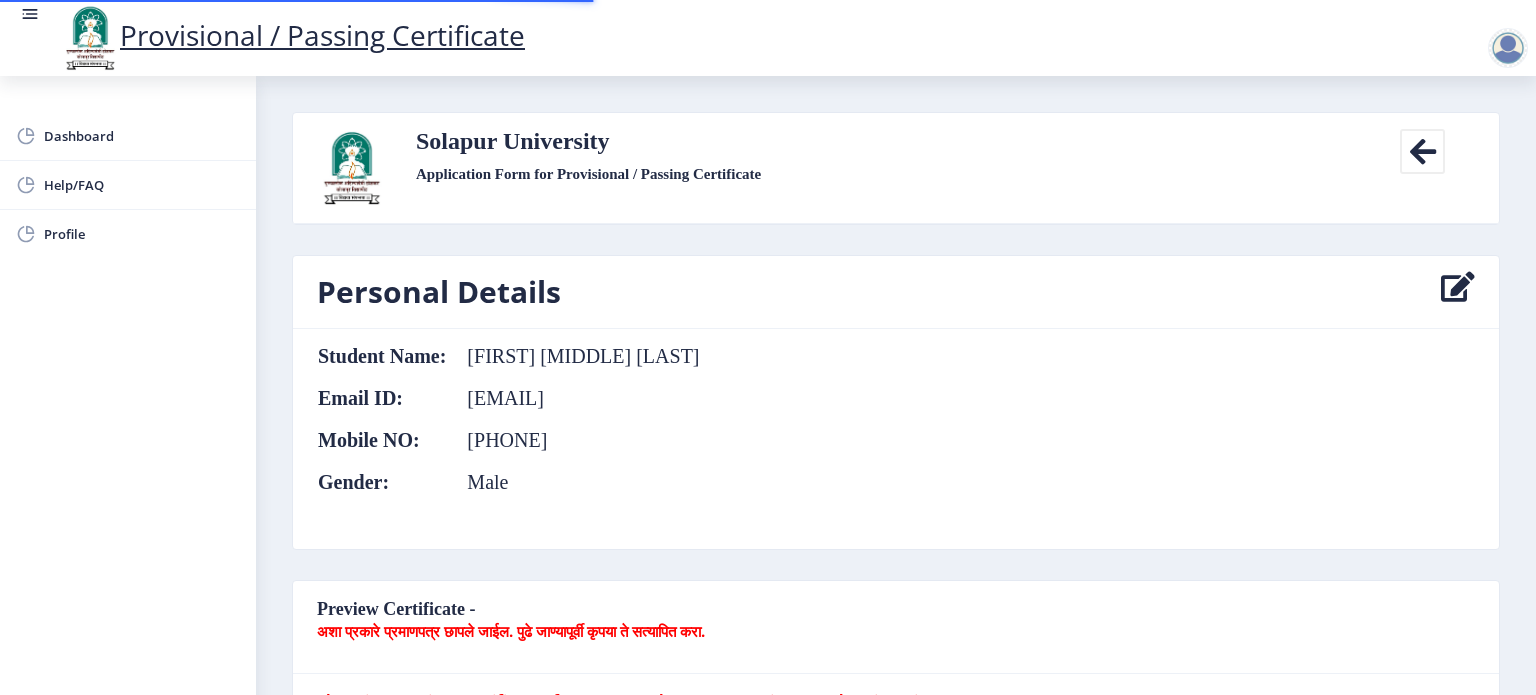 scroll, scrollTop: 0, scrollLeft: 0, axis: both 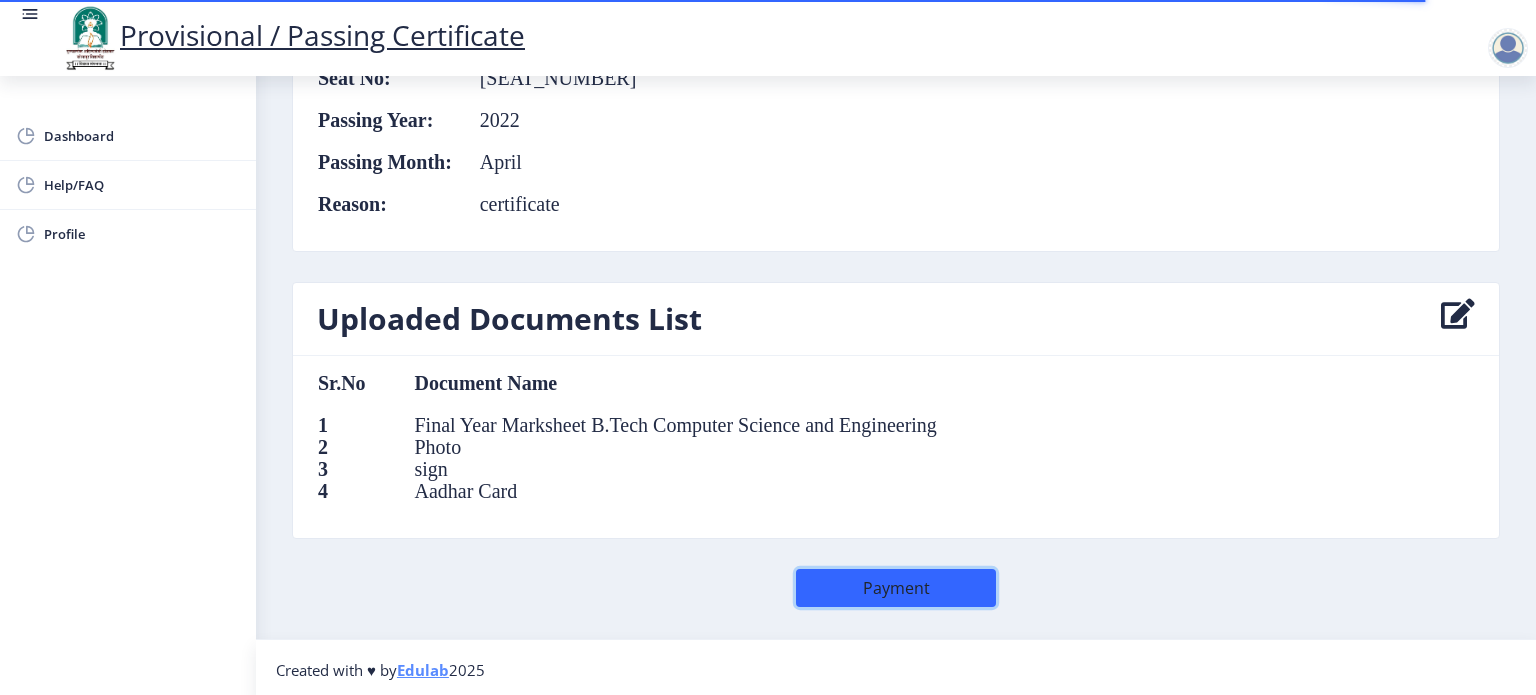 click on "Payment" 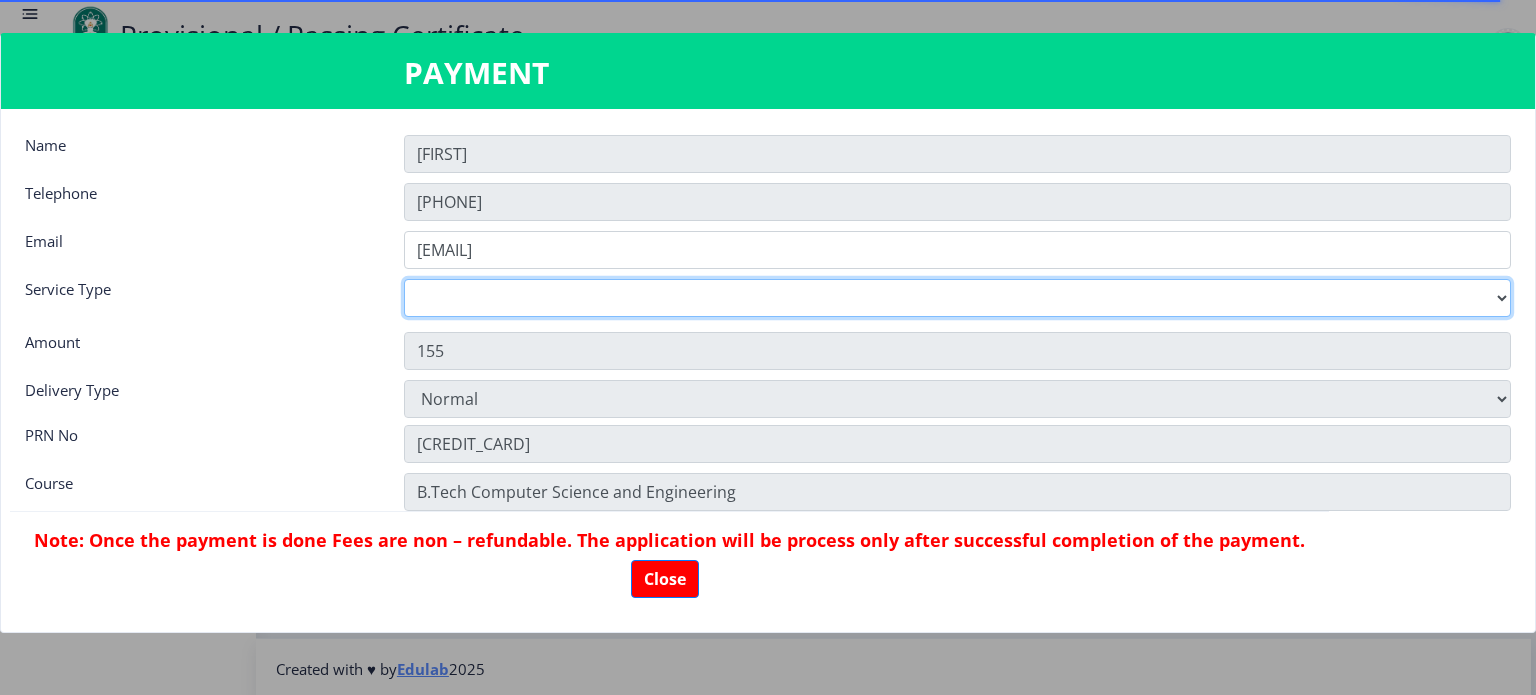 click on "Digital  Courier   Pickup" at bounding box center (957, 298) 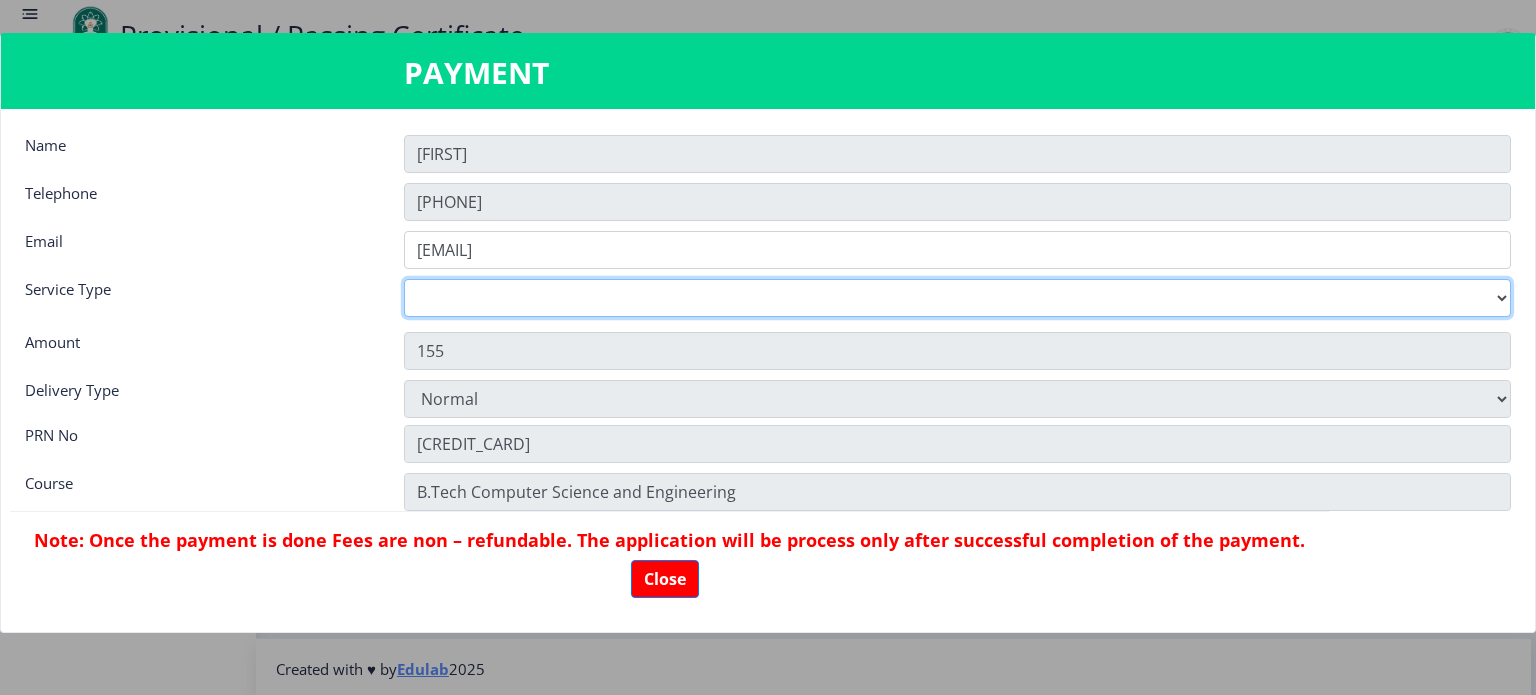 select on "new" 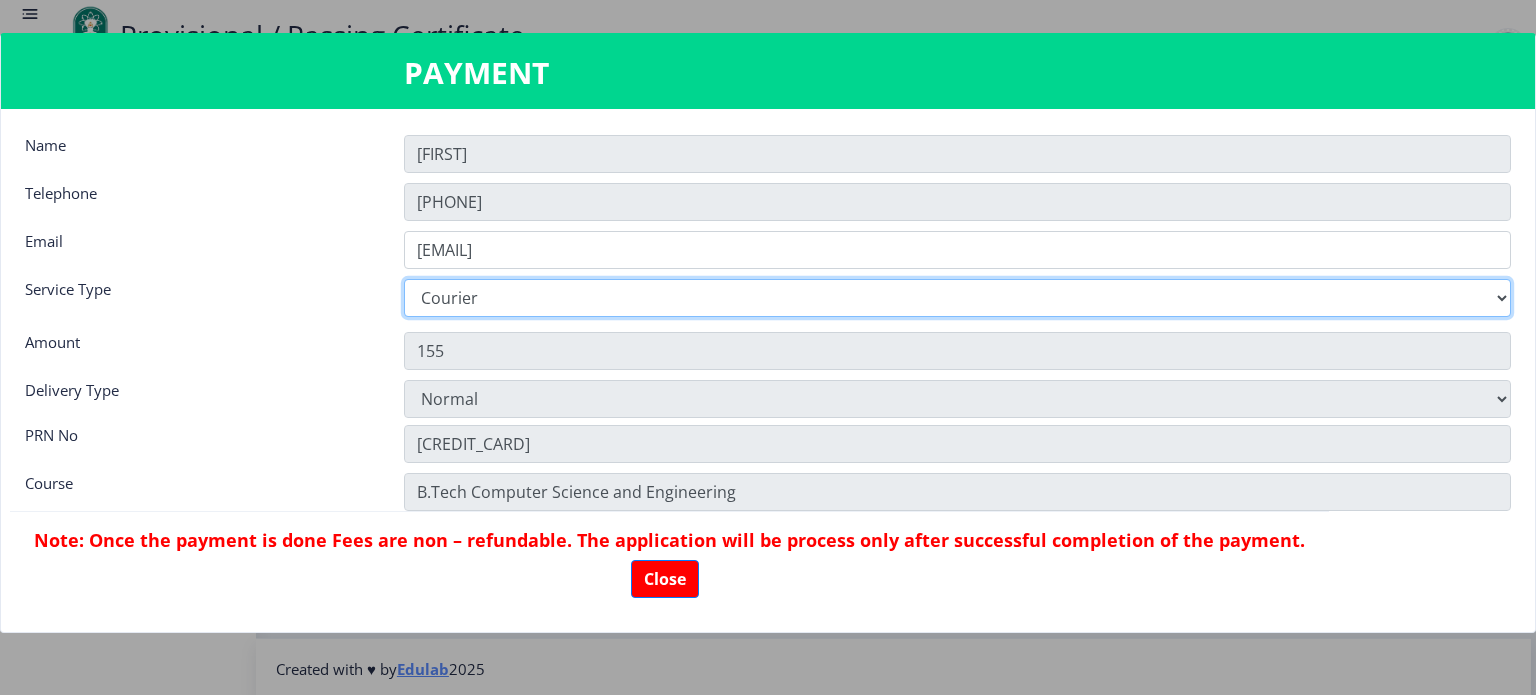 click on "Digital  Courier   Pickup" at bounding box center (957, 298) 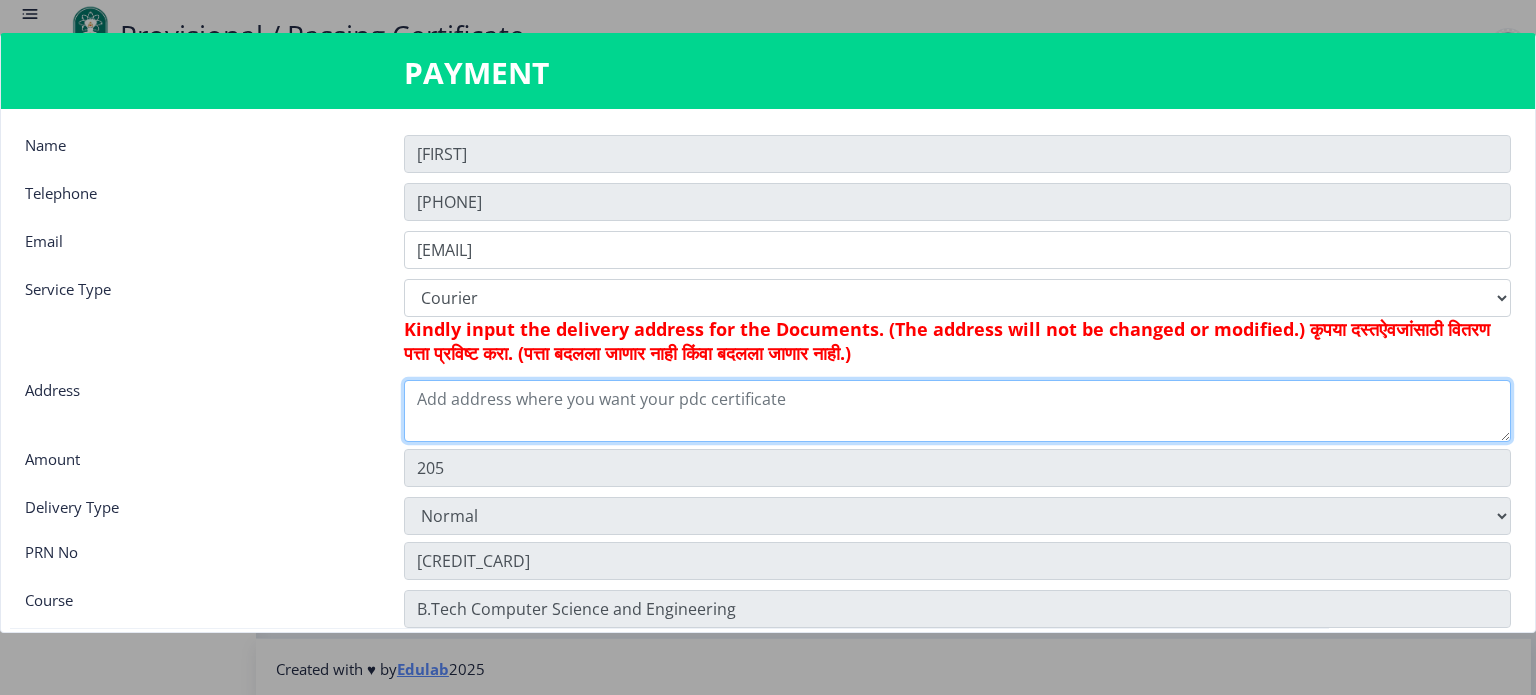 click at bounding box center (957, 411) 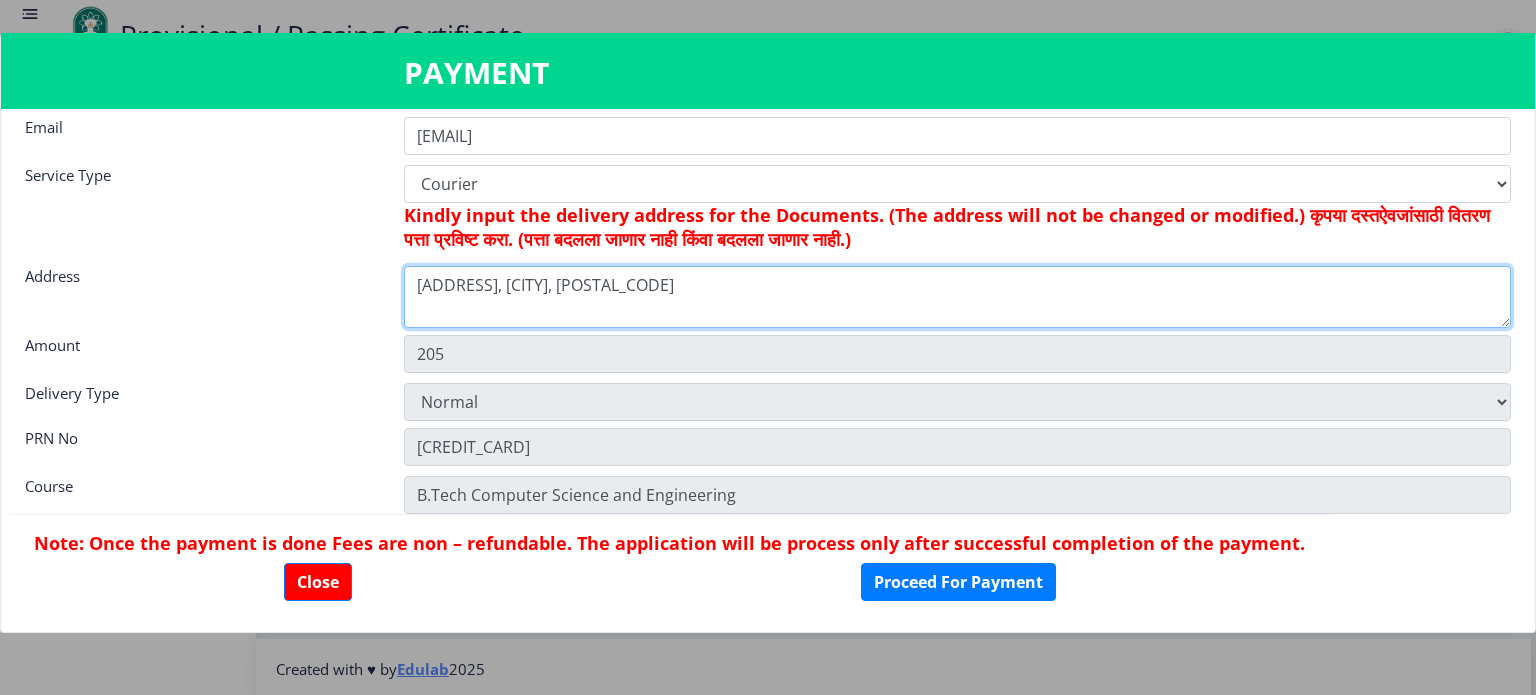 scroll, scrollTop: 124, scrollLeft: 0, axis: vertical 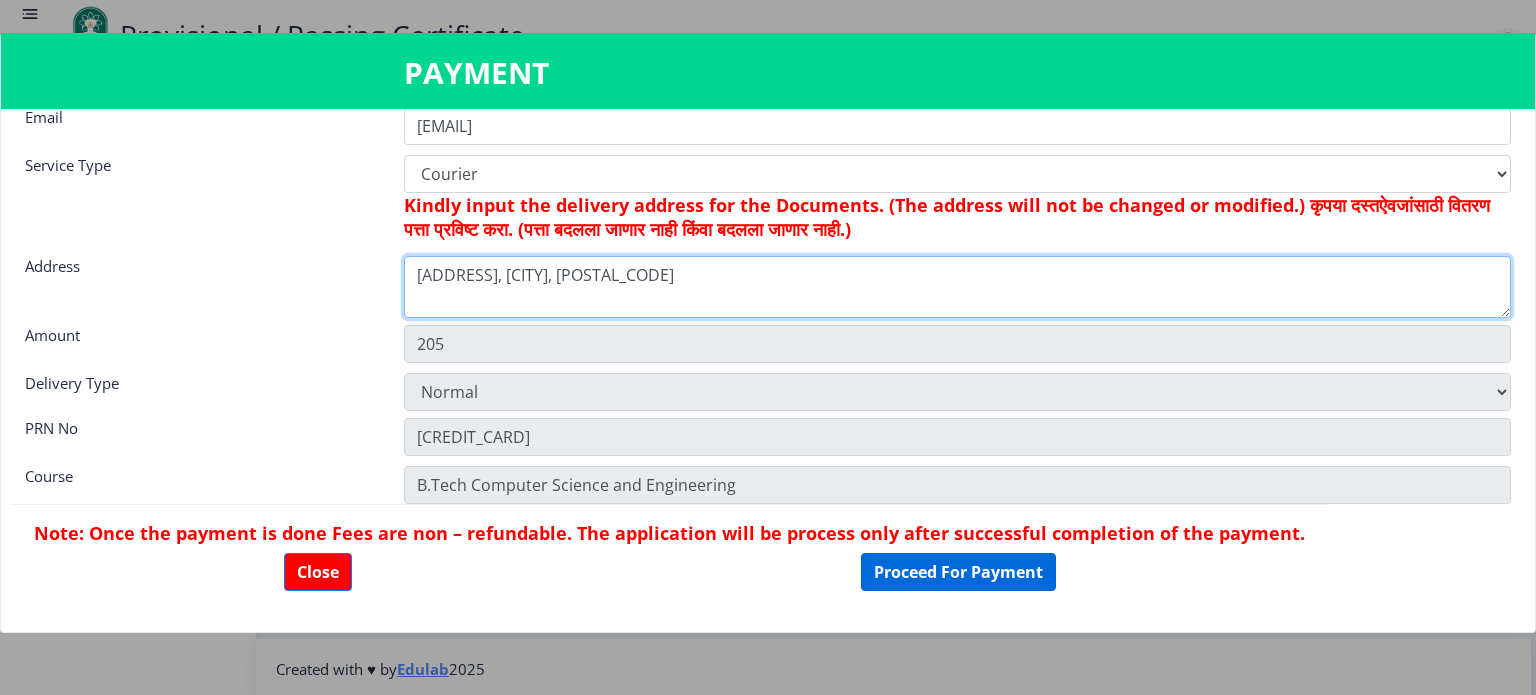 type on "[ADDRESS], [CITY], [POSTAL_CODE]" 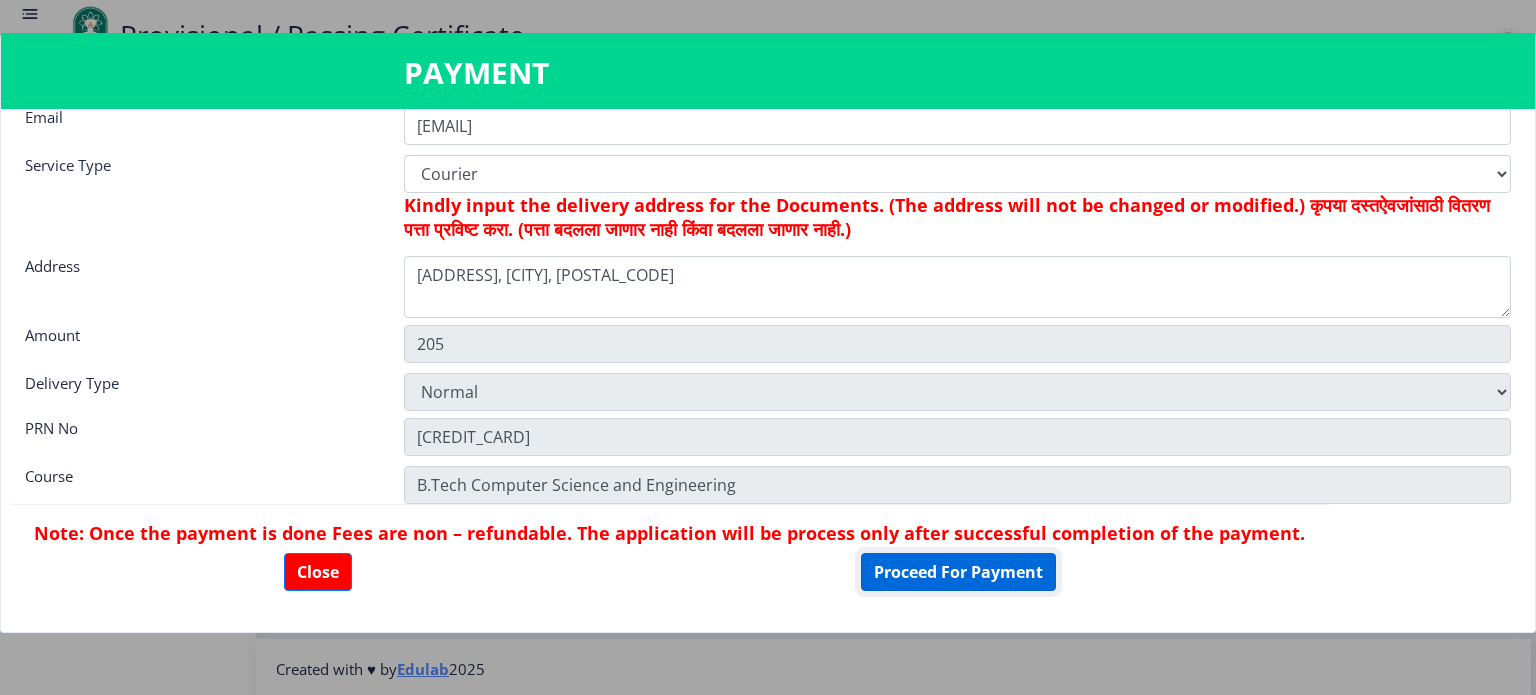 click on "Proceed For Payment" 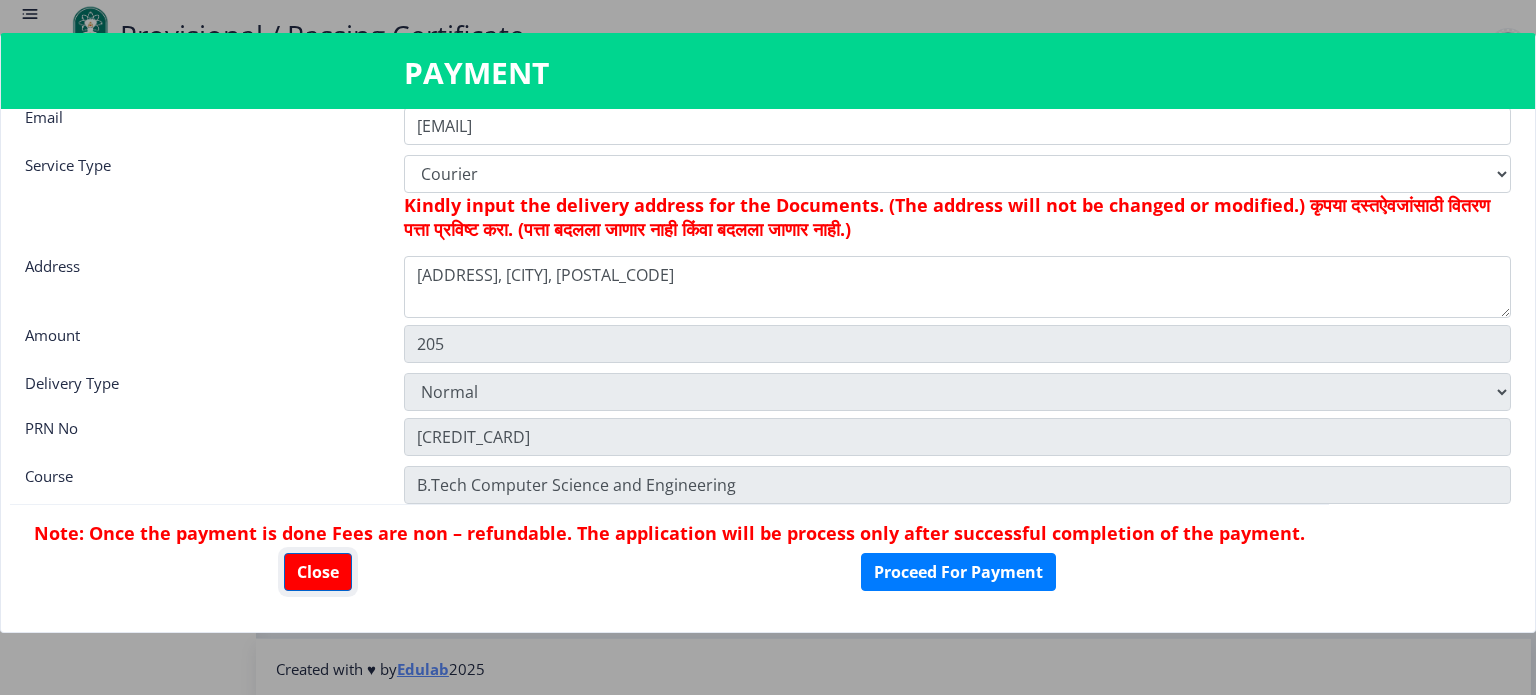 click on "Close" 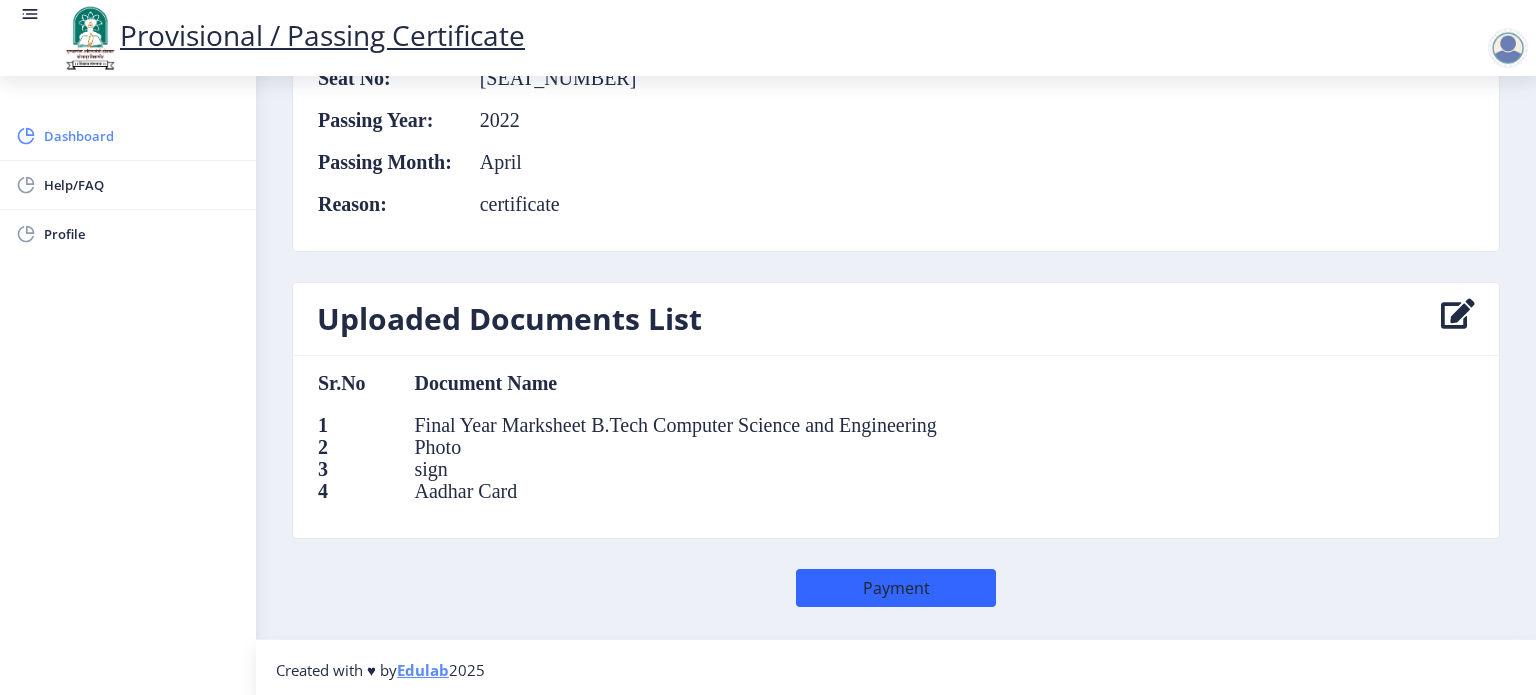 click on "Dashboard" 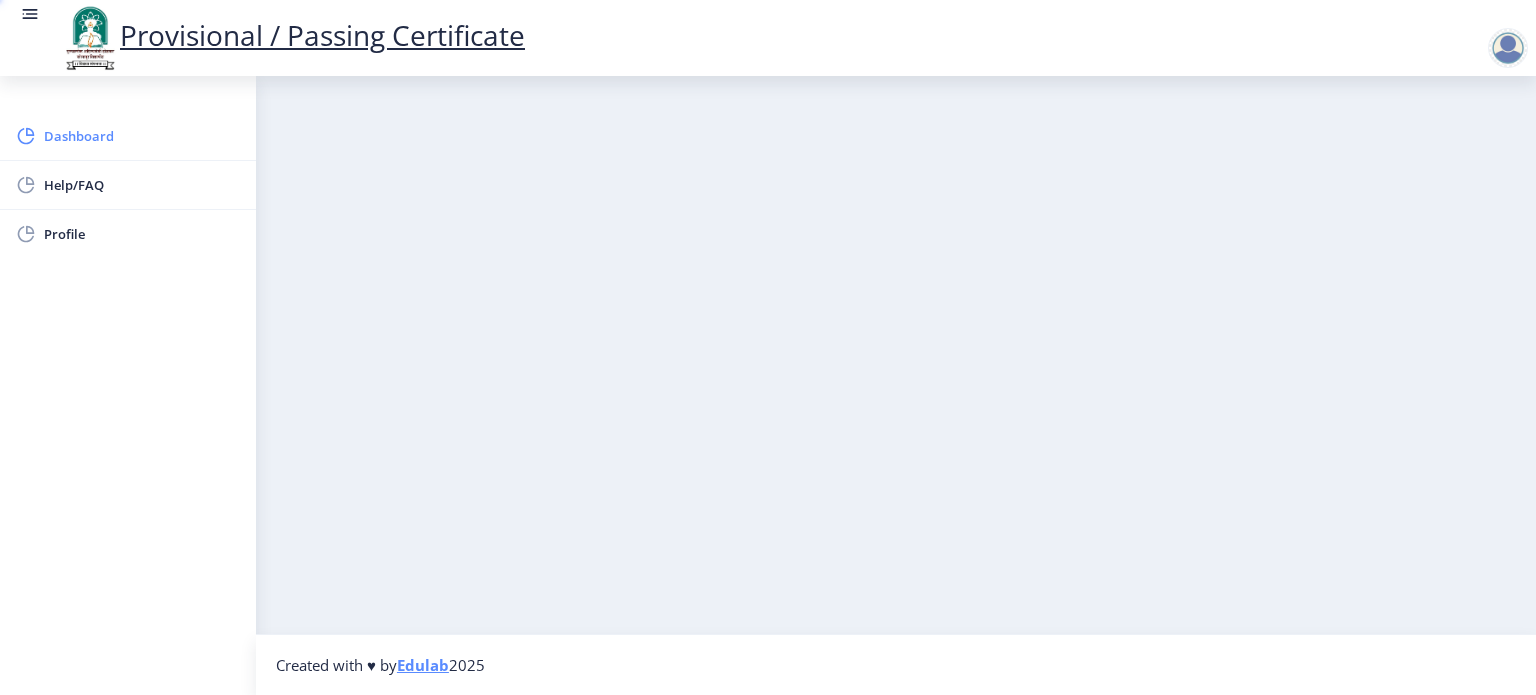 scroll, scrollTop: 0, scrollLeft: 0, axis: both 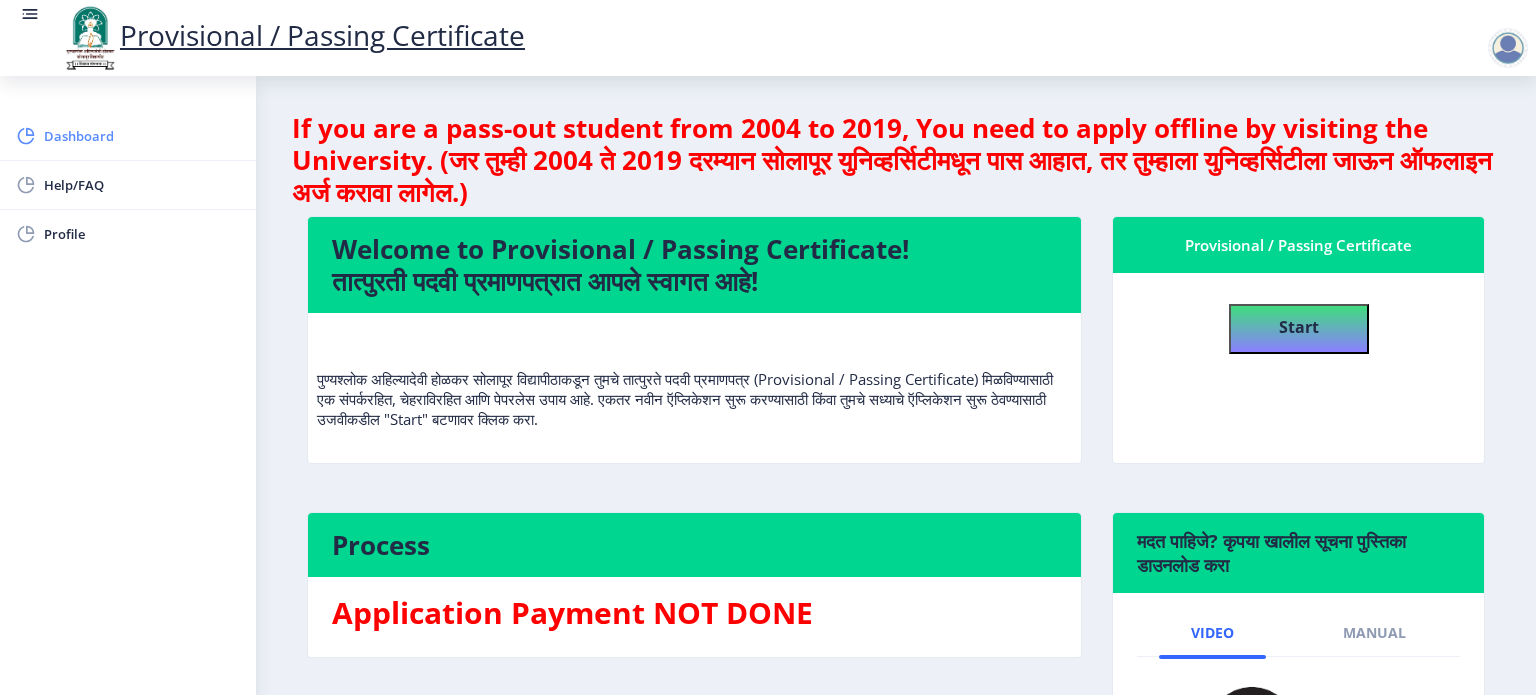 click on "Dashboard" 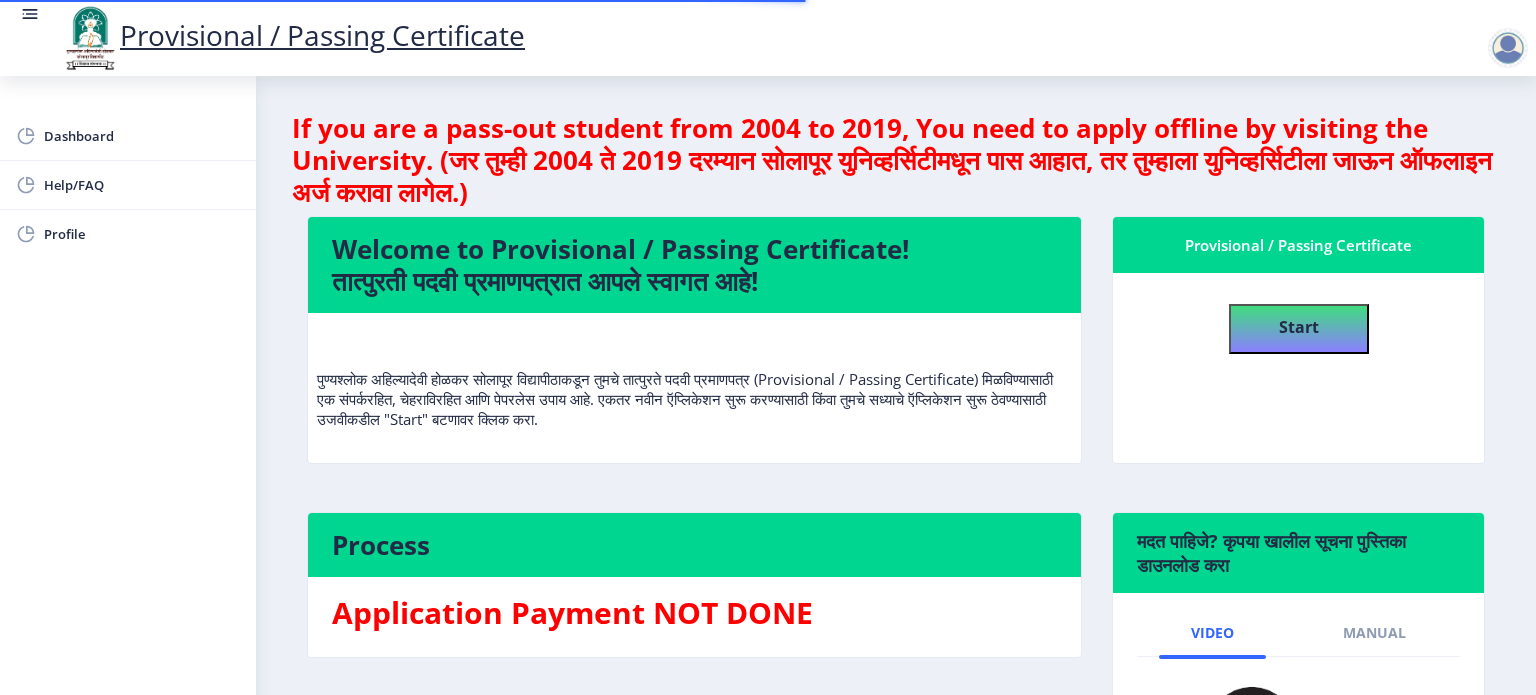scroll, scrollTop: 0, scrollLeft: 0, axis: both 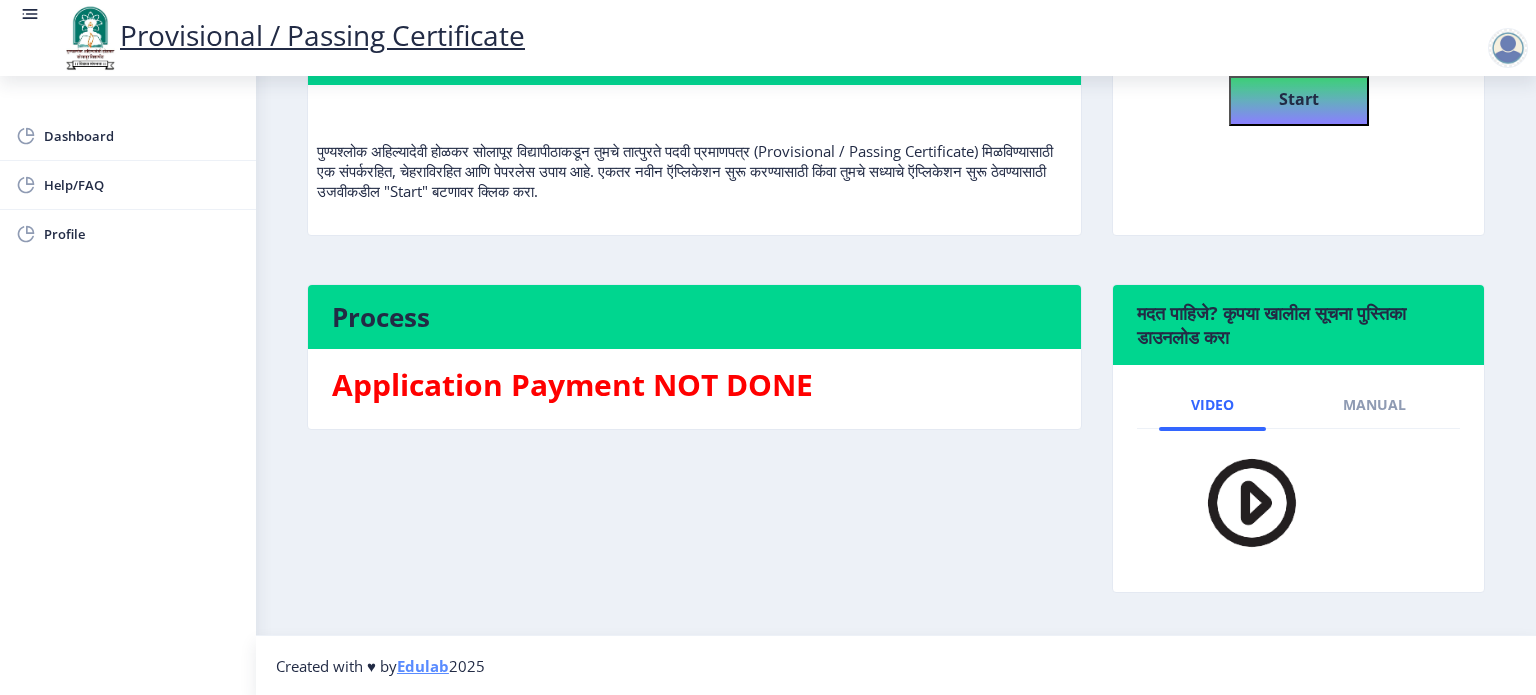 click on "Application Payment NOT DONE" 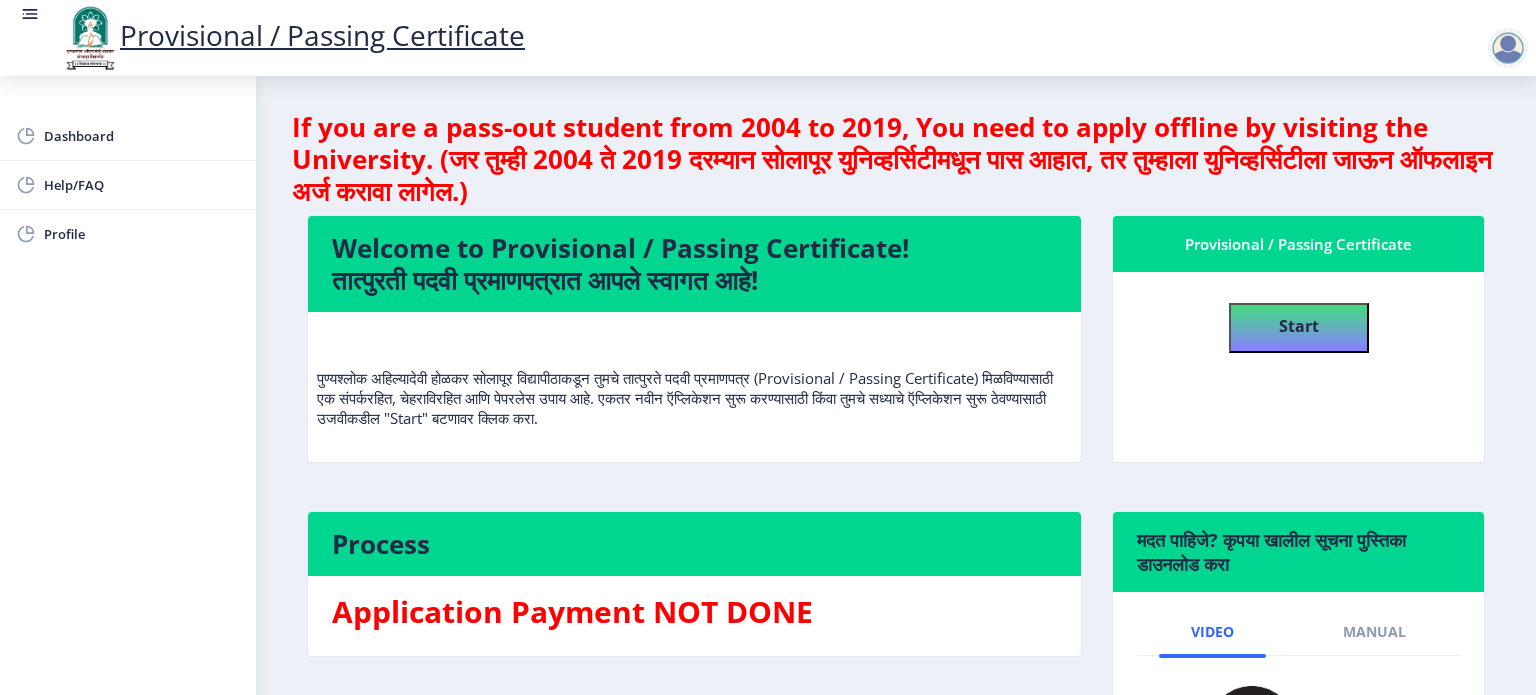 scroll, scrollTop: 0, scrollLeft: 0, axis: both 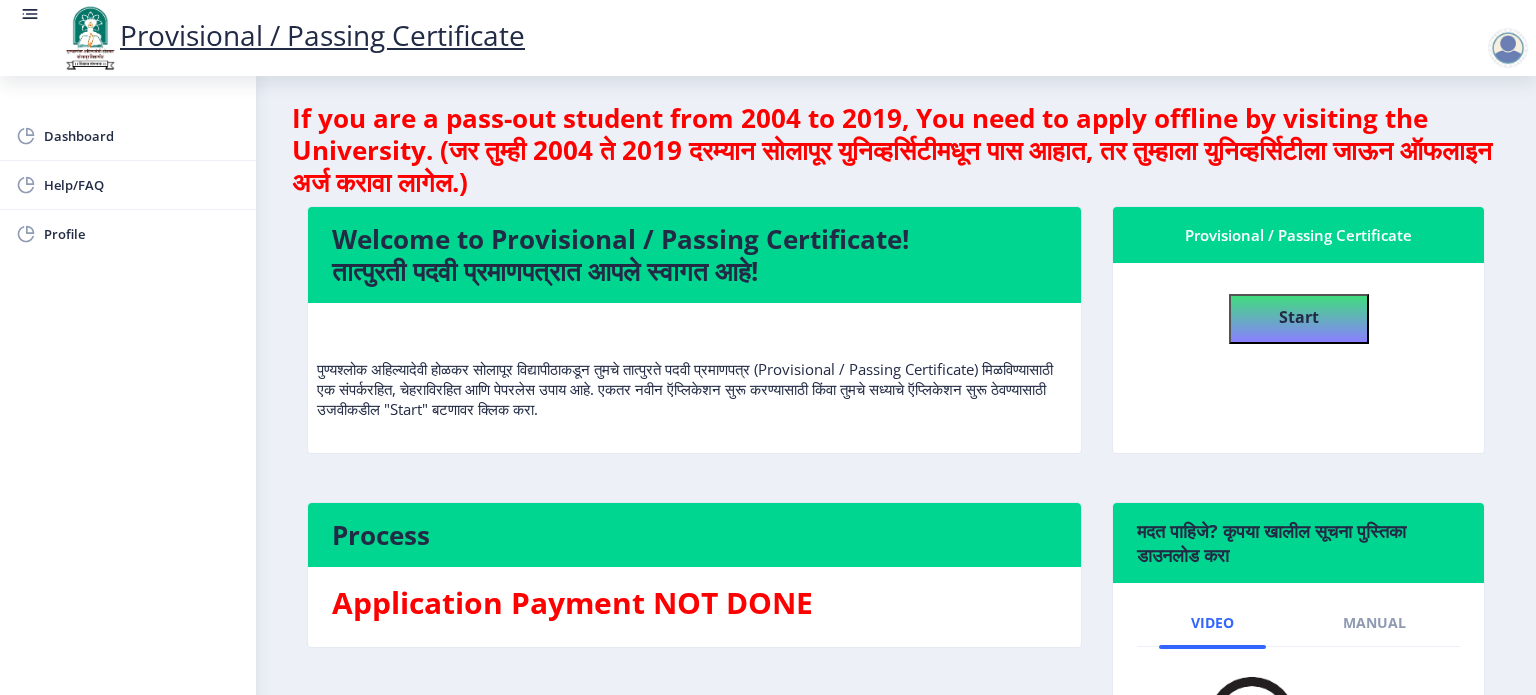 click on "पुण्यश्लोक अहिल्यादेवी होळकर सोलापूर विद्यापीठाकडून तुमचे तात्पुरते पदवी प्रमाणपत्र (Provisional / Passing Certificate) मिळविण्यासाठी एक संपर्करहित, चेहराविरहित आणि पेपरलेस उपाय आहे. एकतर नवीन ऍप्लिकेशन सुरू करण्यासाठी किंवा तुमचे सध्याचे ऍप्लिकेशन सुरू ठेवण्यासाठी उजवीकडील "Start" बटणावर क्लिक करा." 